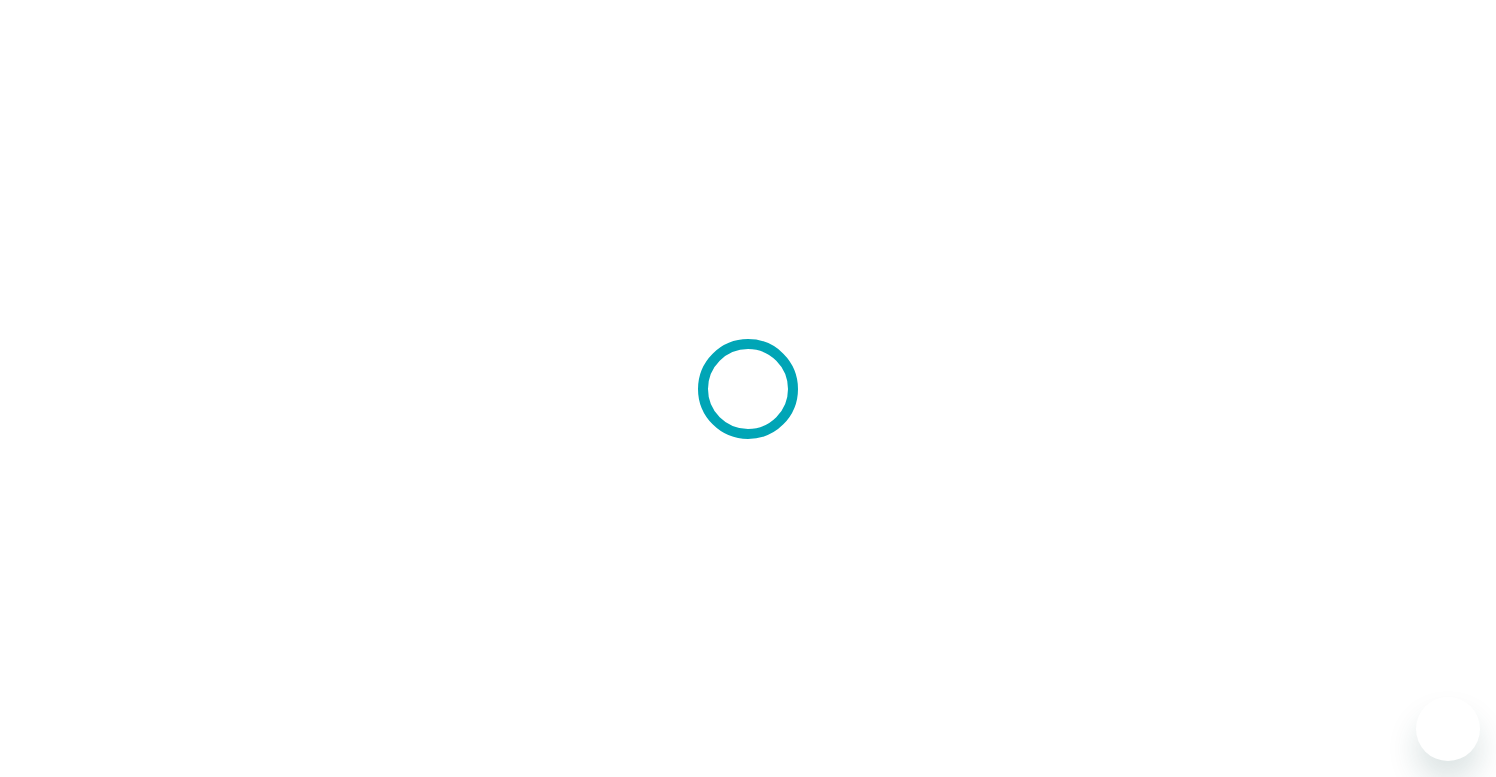 scroll, scrollTop: 0, scrollLeft: 0, axis: both 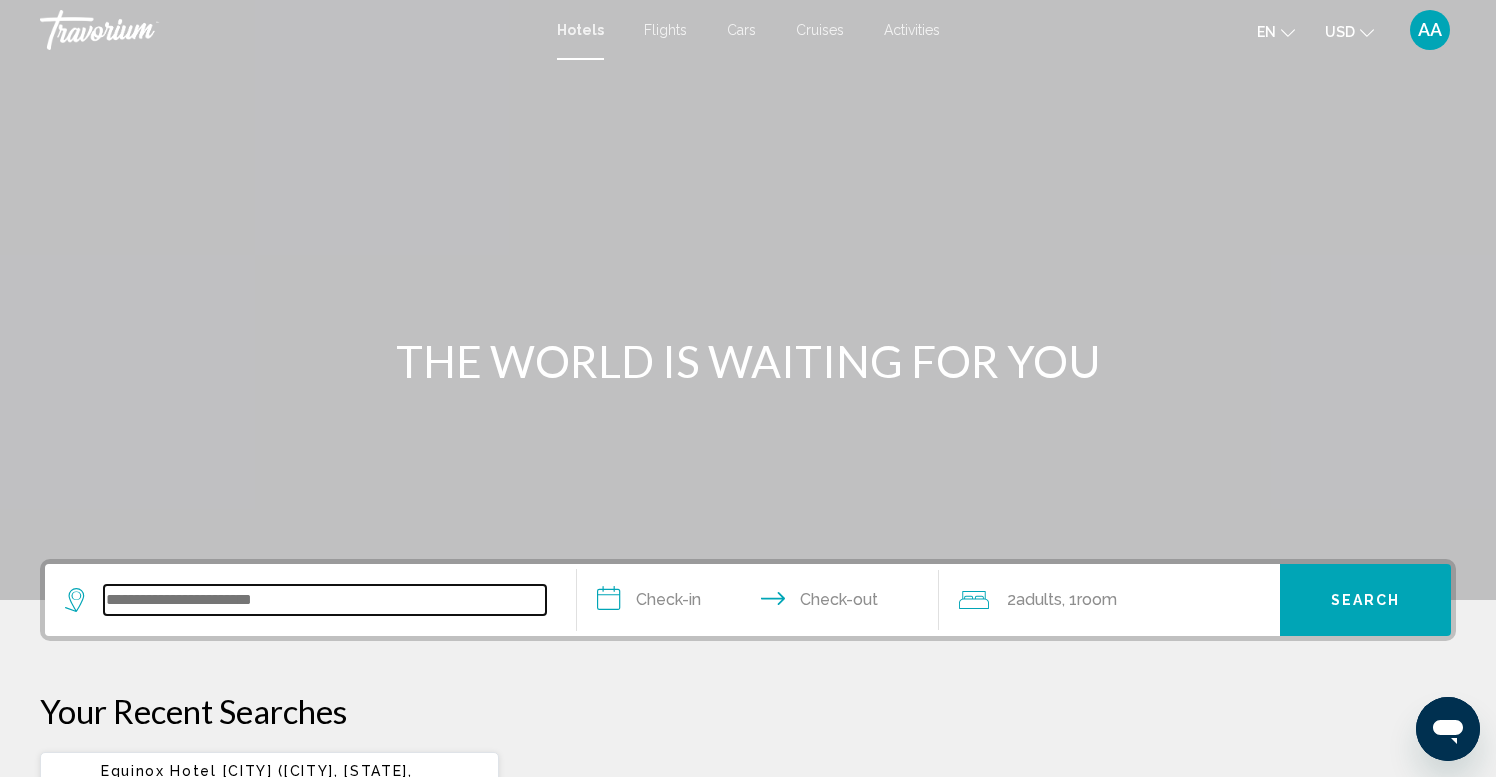 click at bounding box center [325, 600] 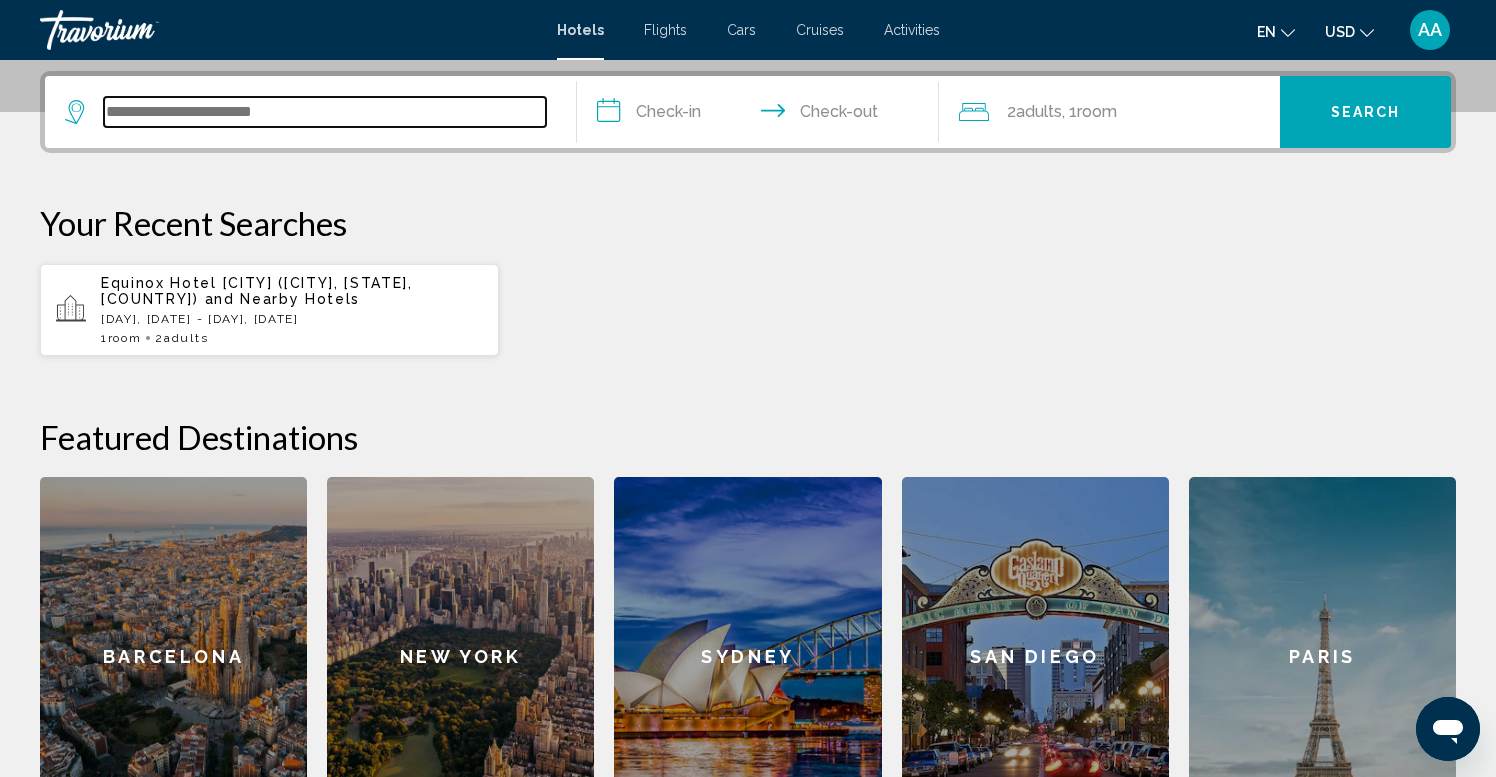 scroll, scrollTop: 494, scrollLeft: 0, axis: vertical 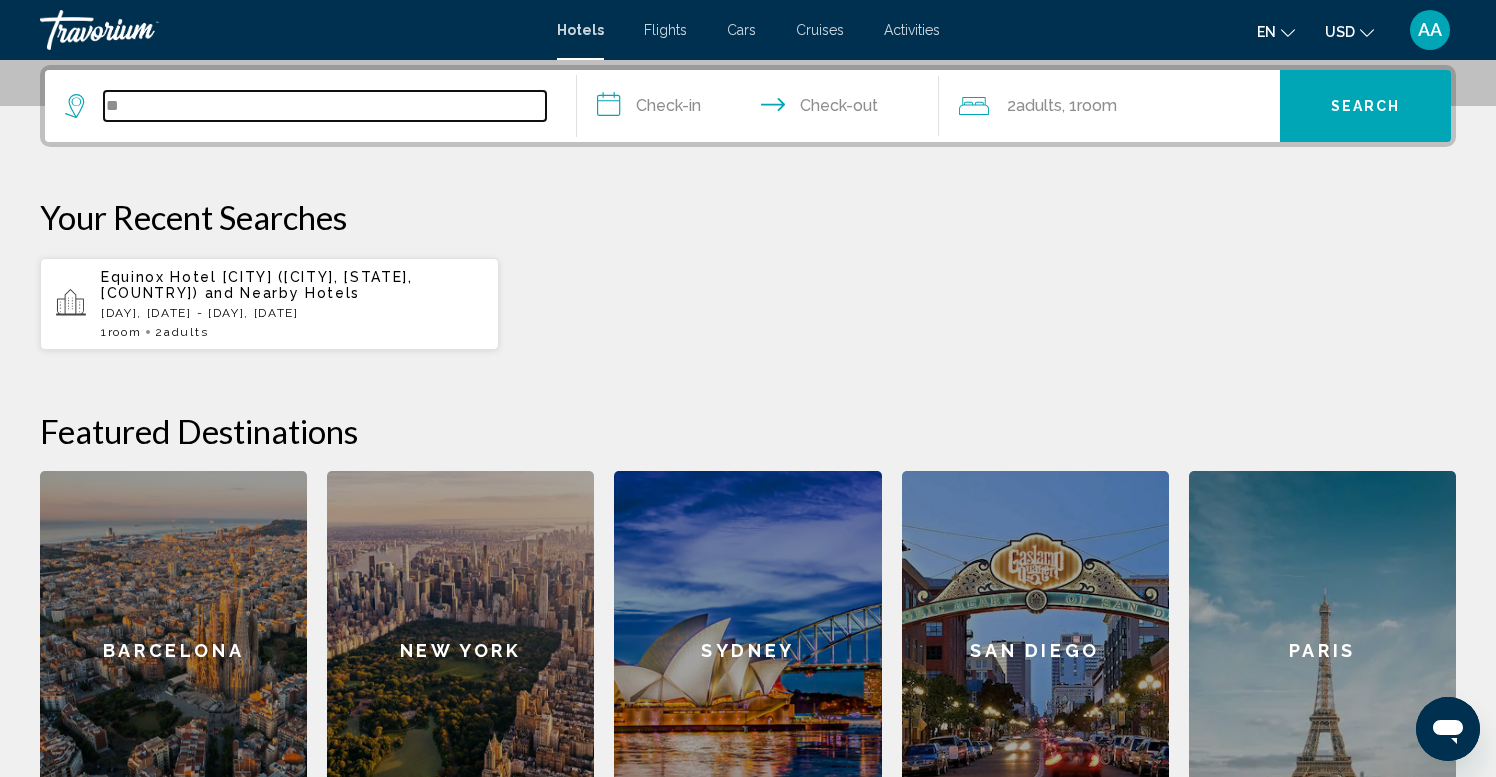 type on "*" 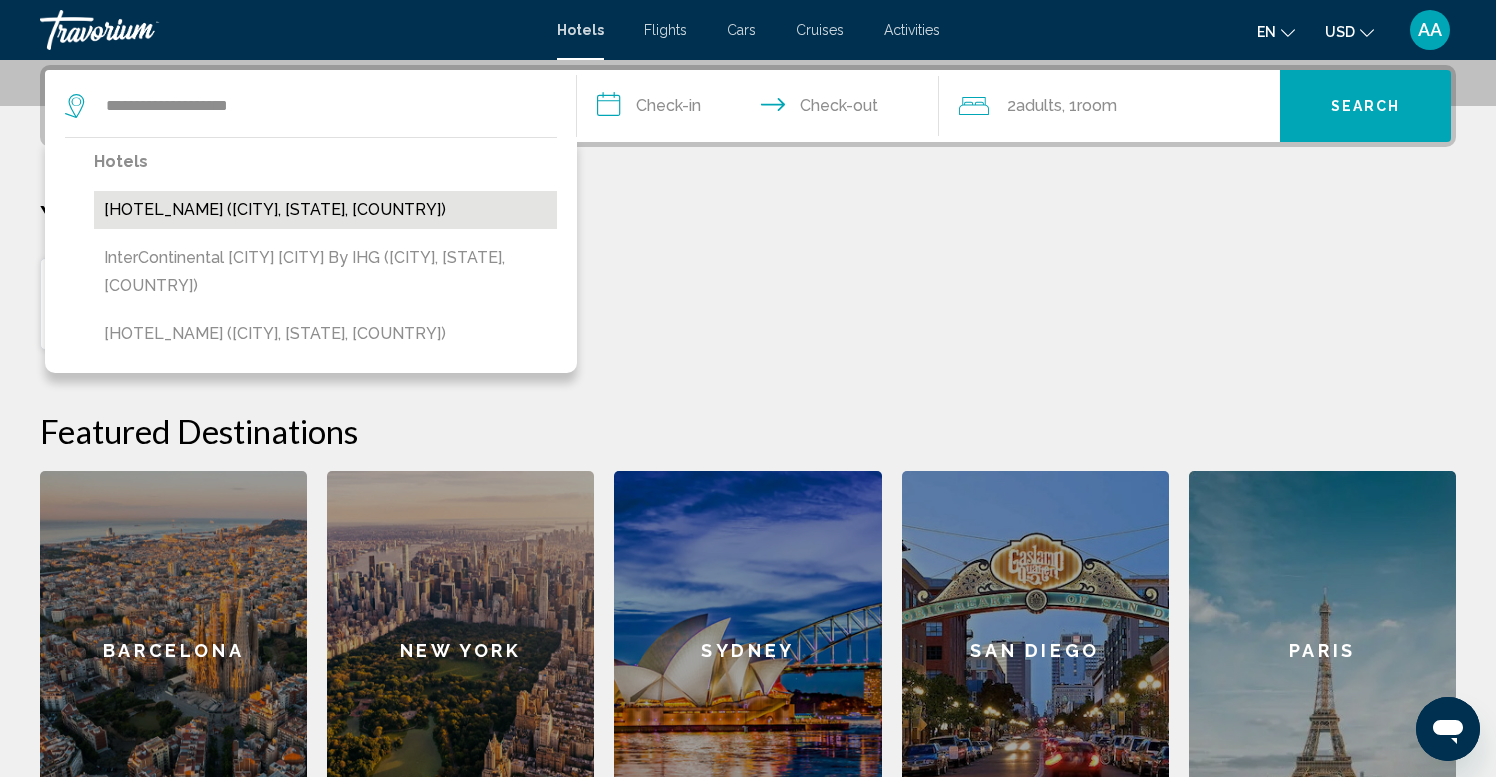 click on "[HOTEL_NAME] ([CITY], [STATE], [COUNTRY])" at bounding box center (325, 210) 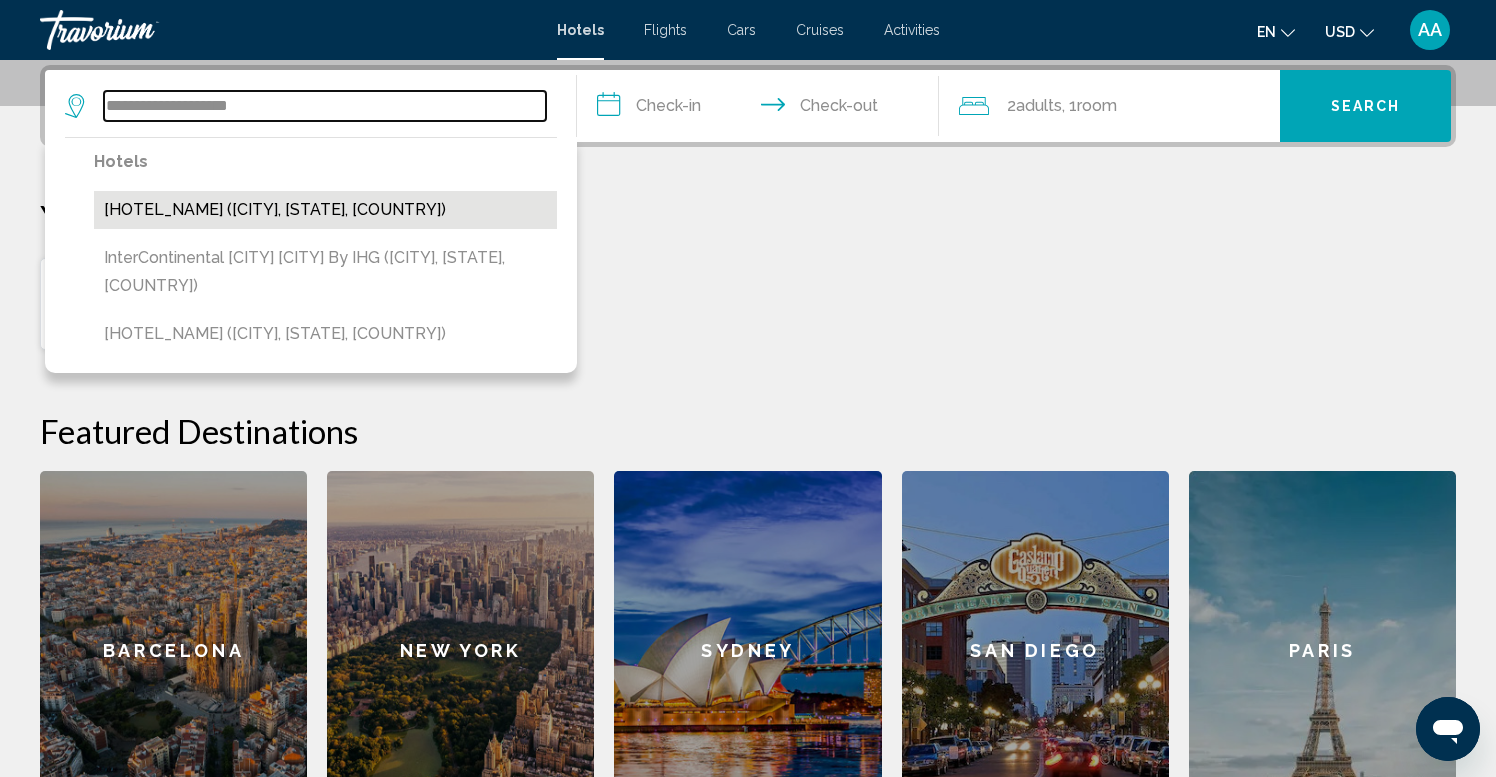 type on "**********" 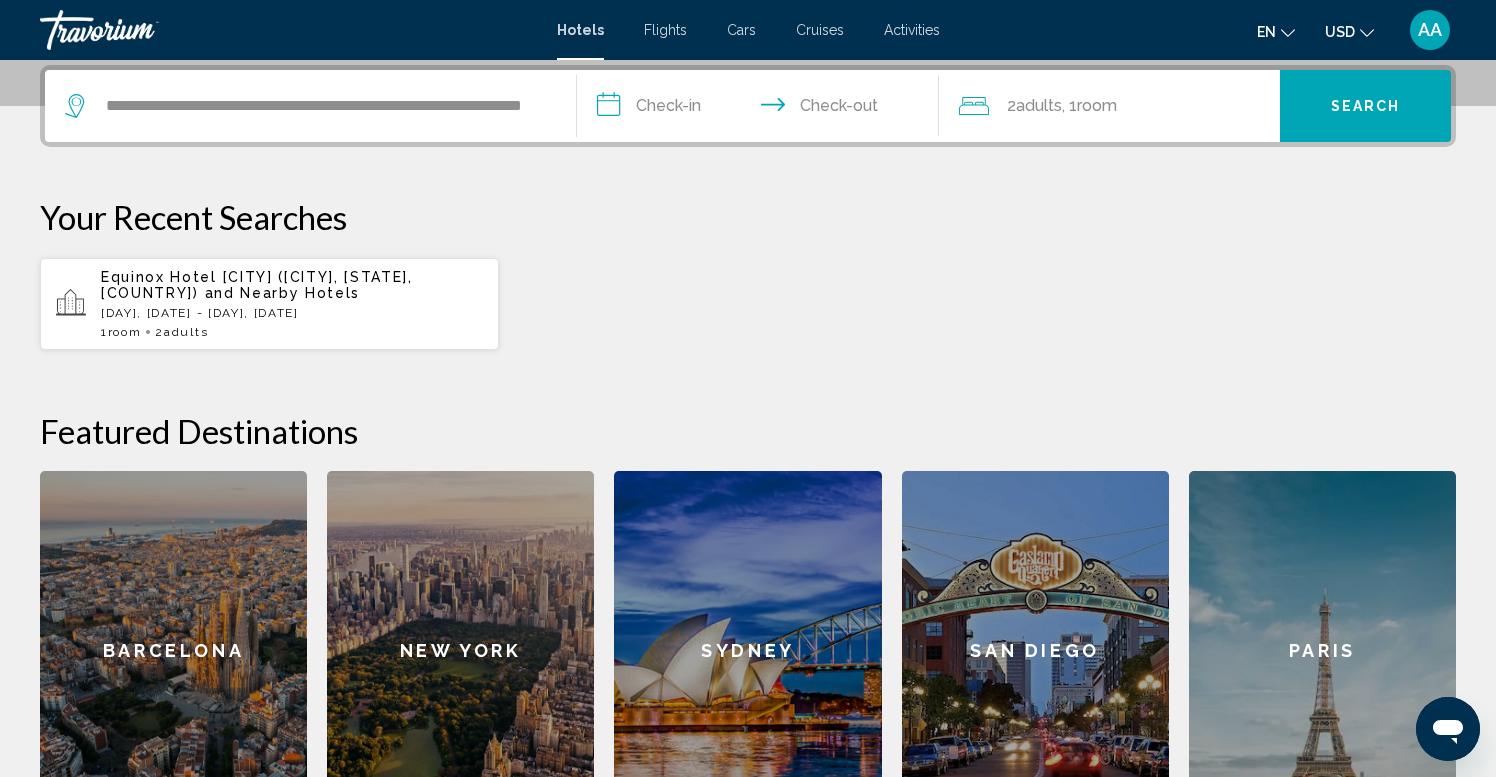 click on "**********" at bounding box center [762, 109] 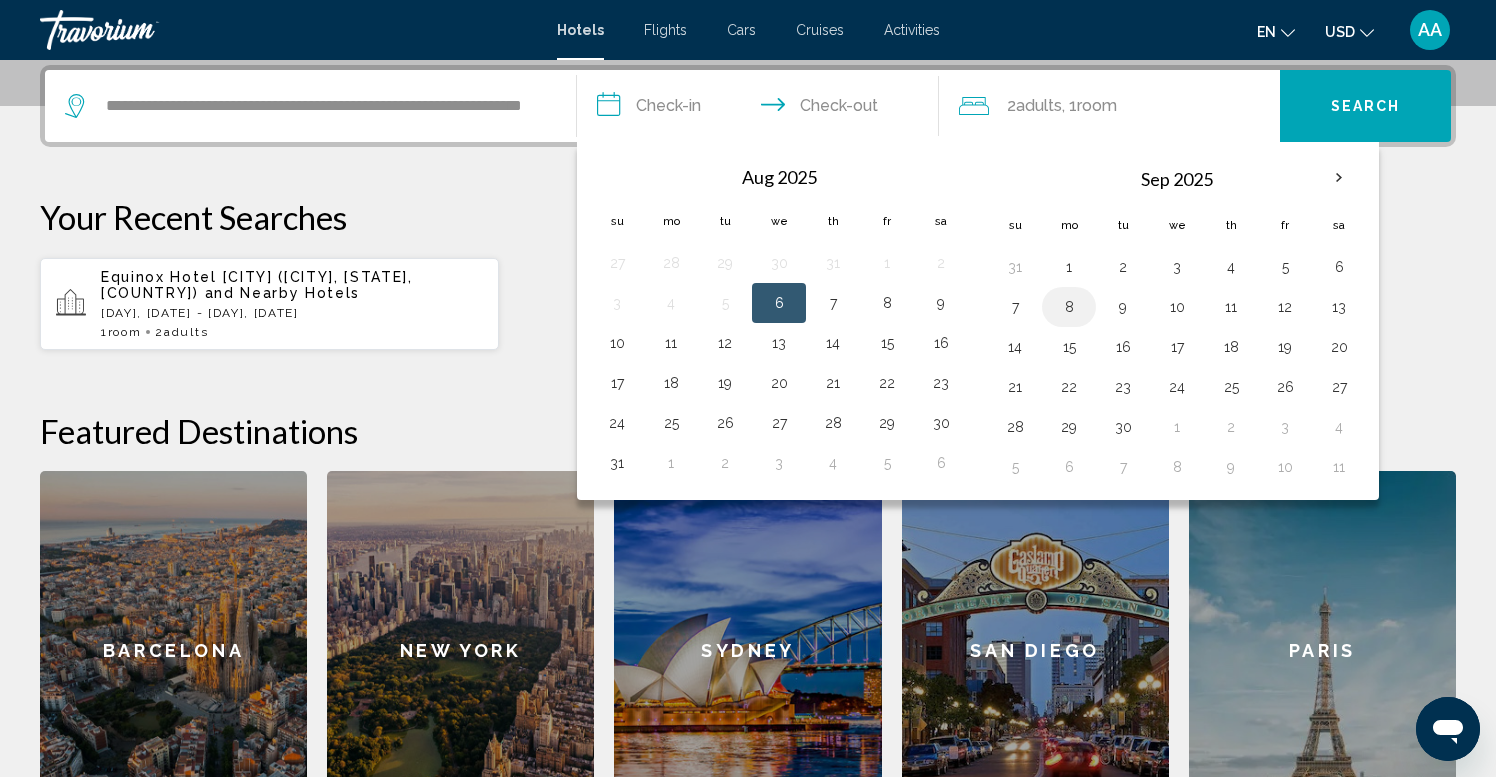 click on "8" at bounding box center (1069, 307) 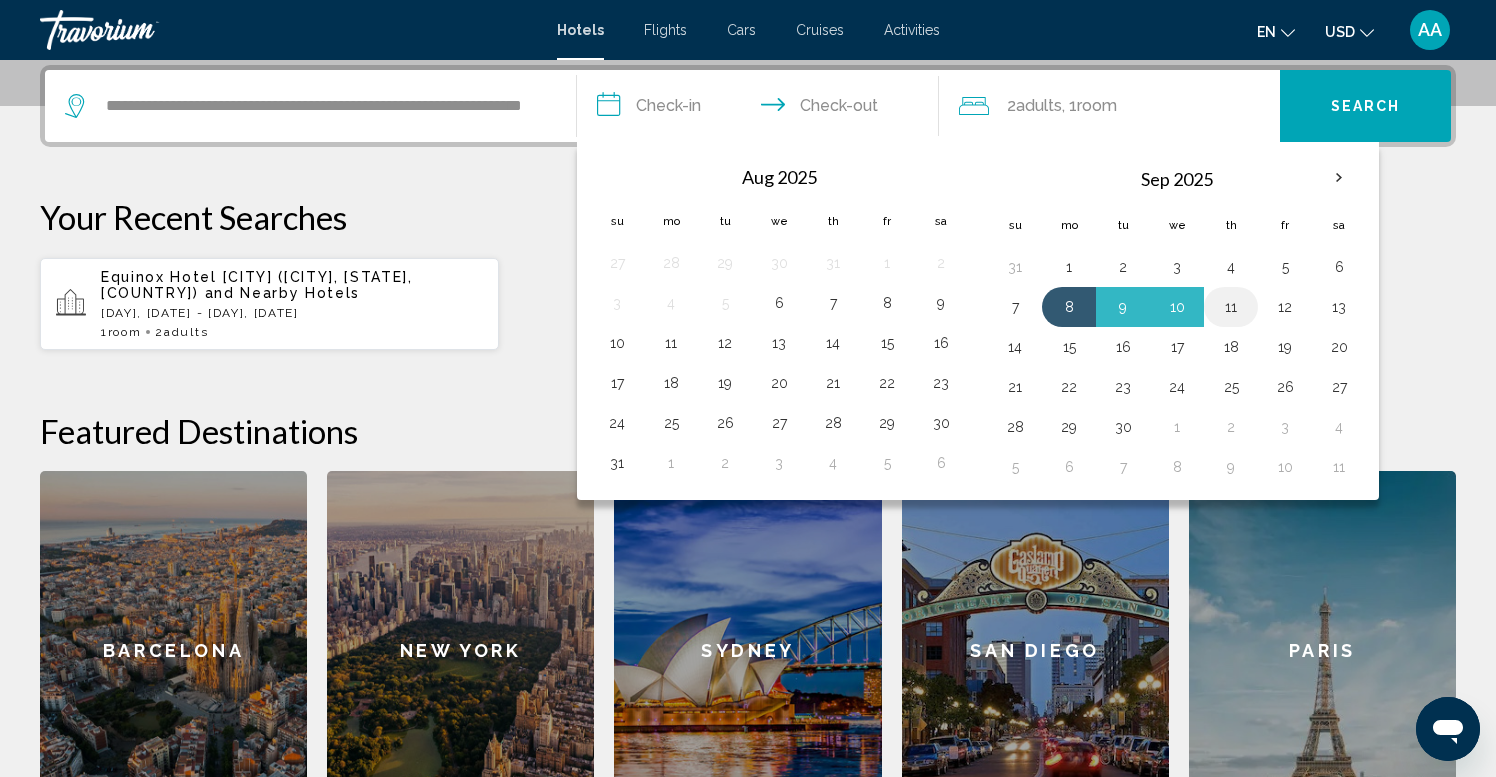 click on "11" at bounding box center [1231, 307] 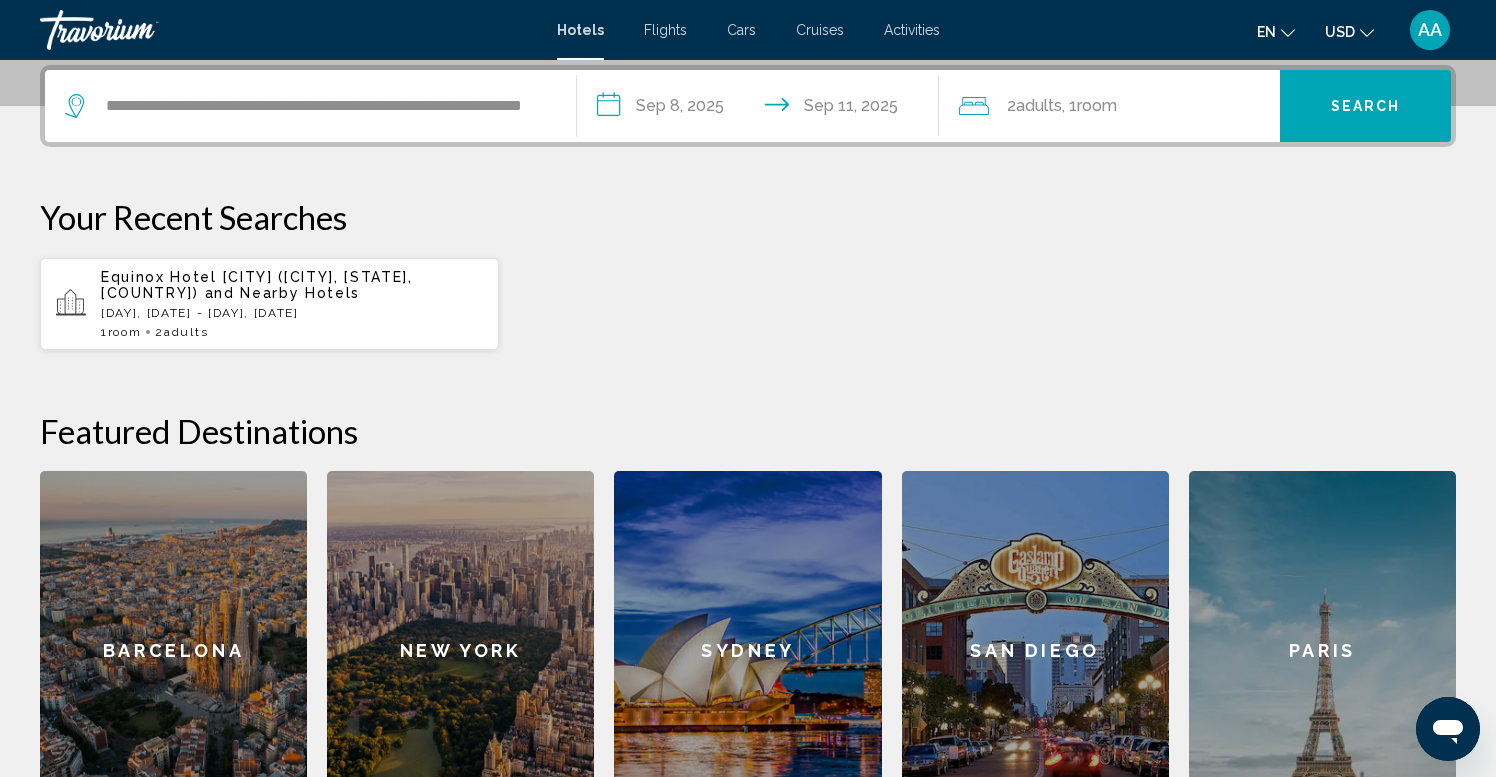 click on "**********" at bounding box center [762, 109] 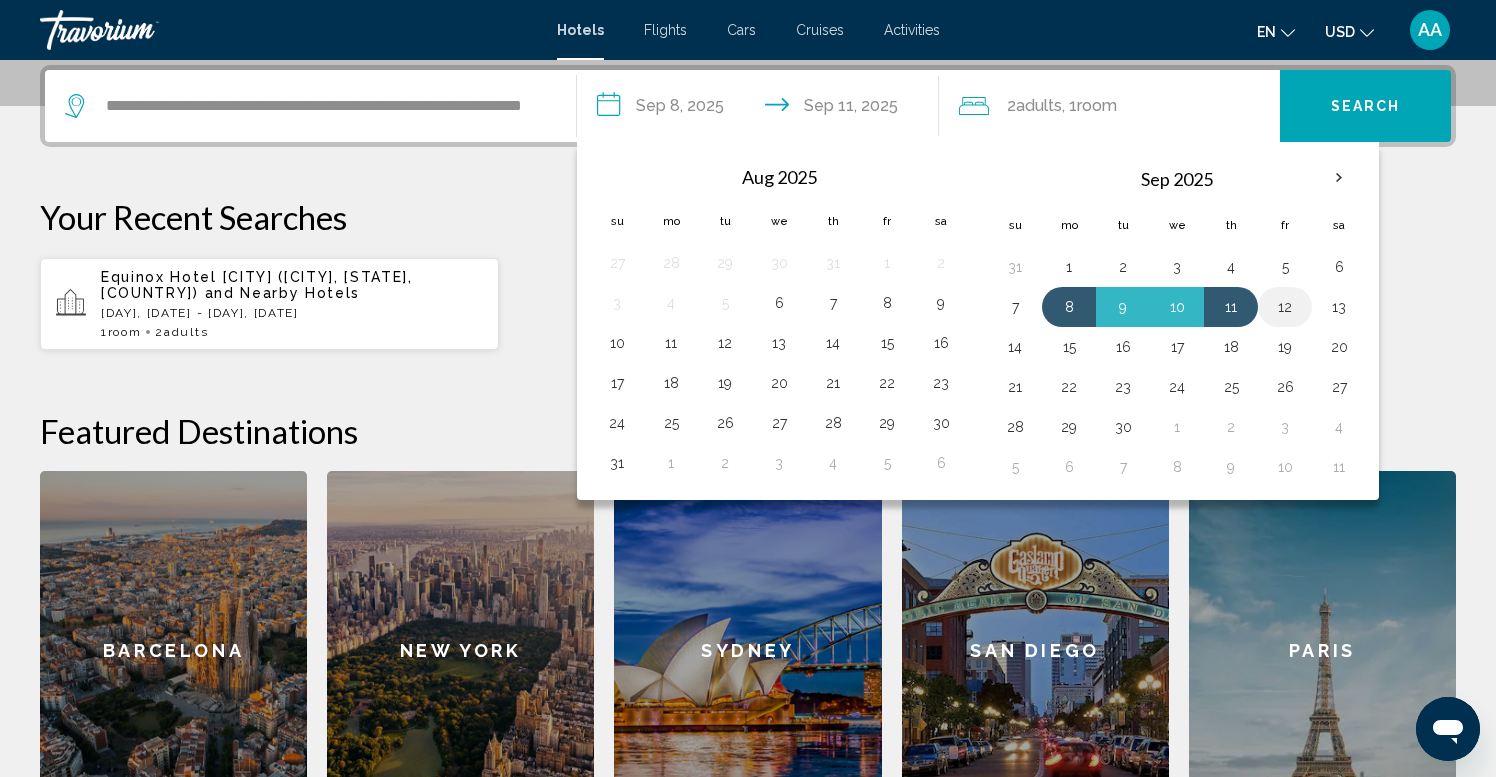 click on "12" at bounding box center [1285, 307] 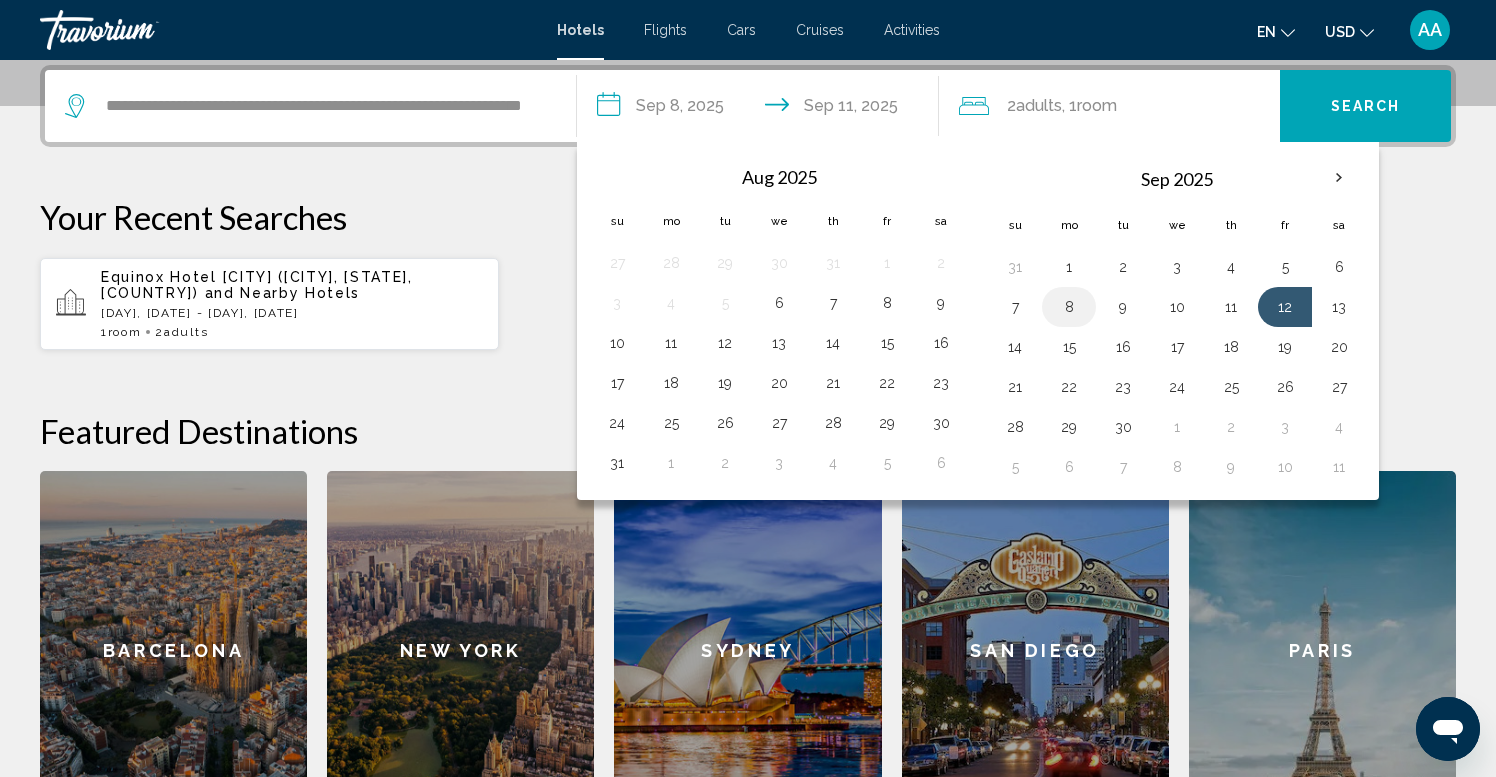 click on "8" at bounding box center (1069, 307) 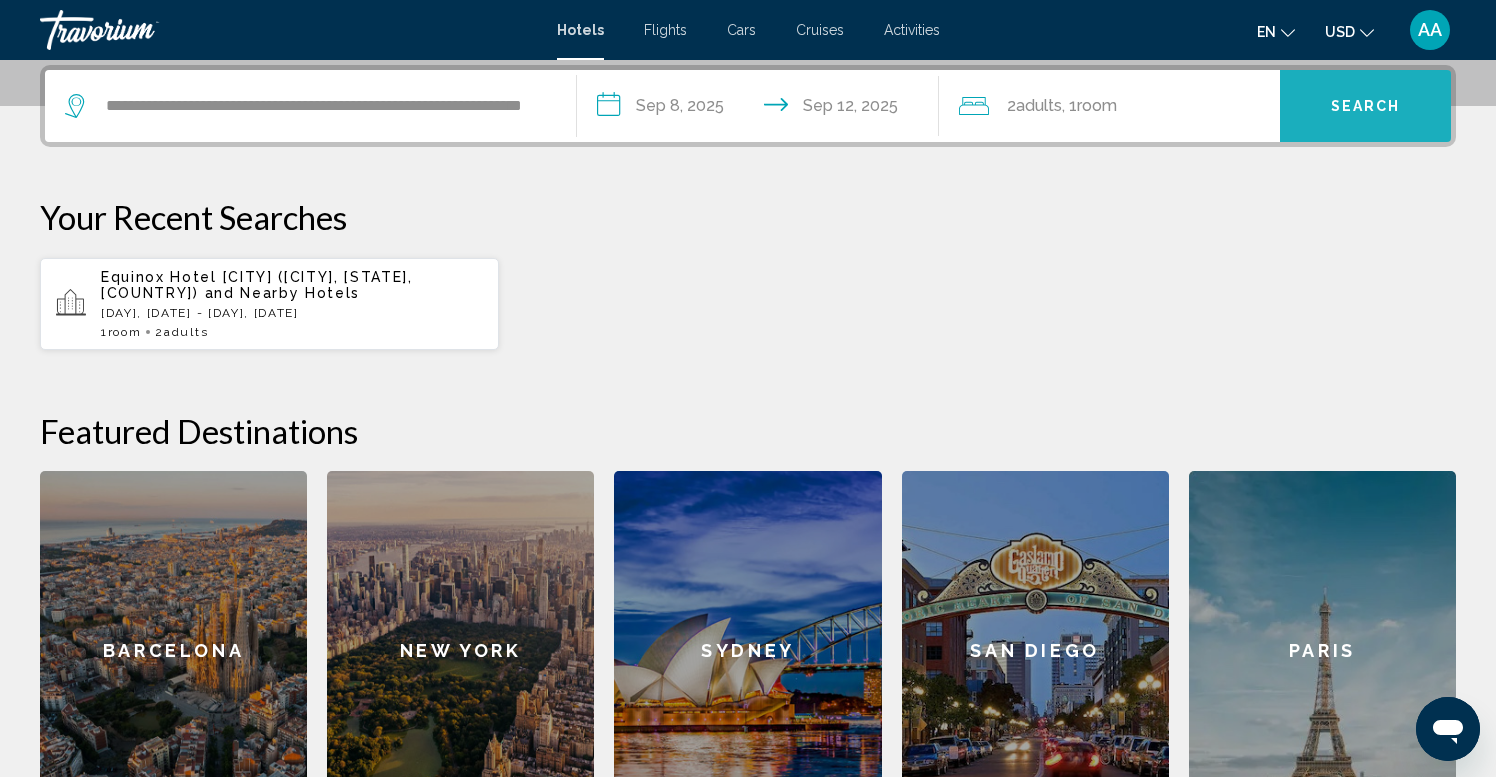 click on "Search" at bounding box center (1366, 107) 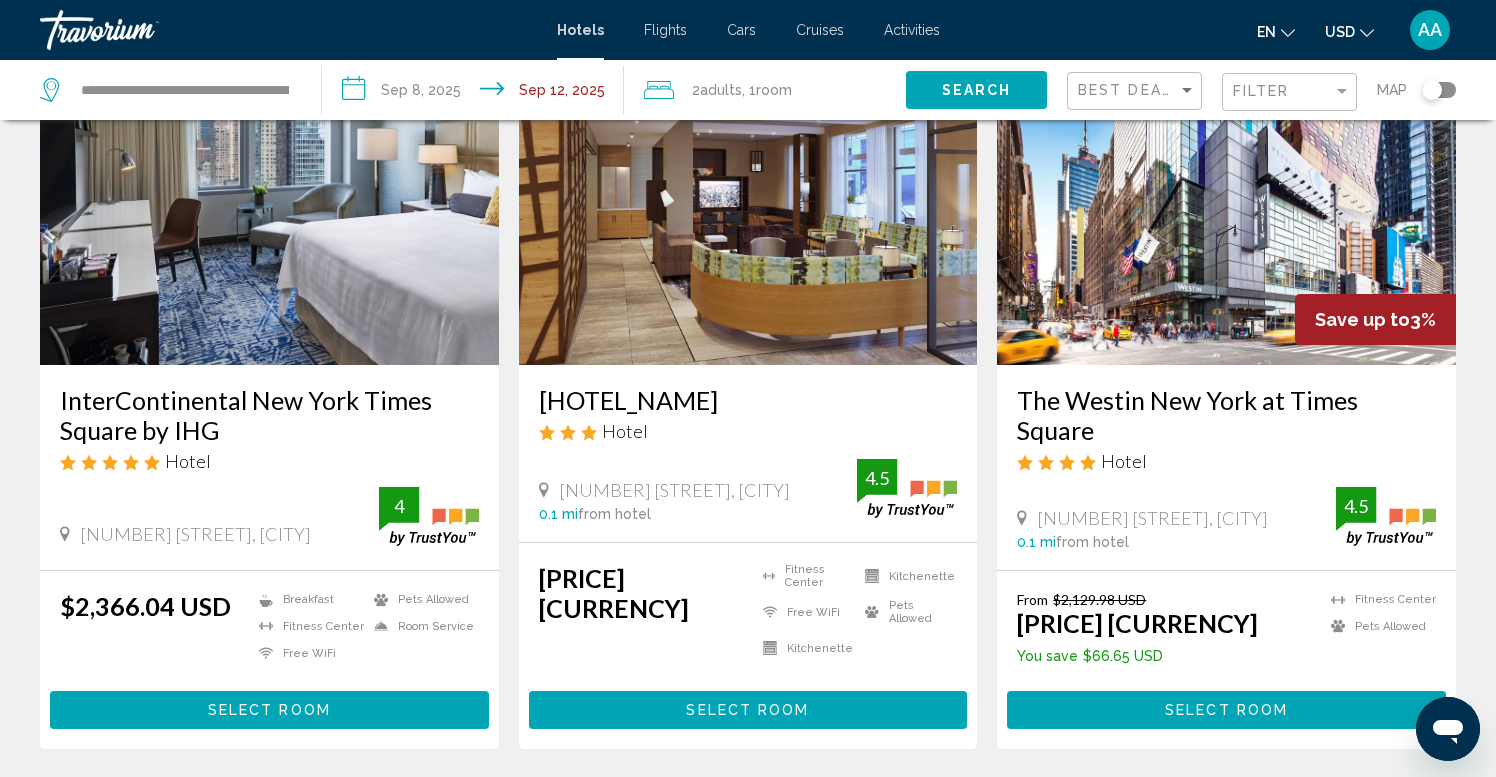 scroll, scrollTop: 149, scrollLeft: 0, axis: vertical 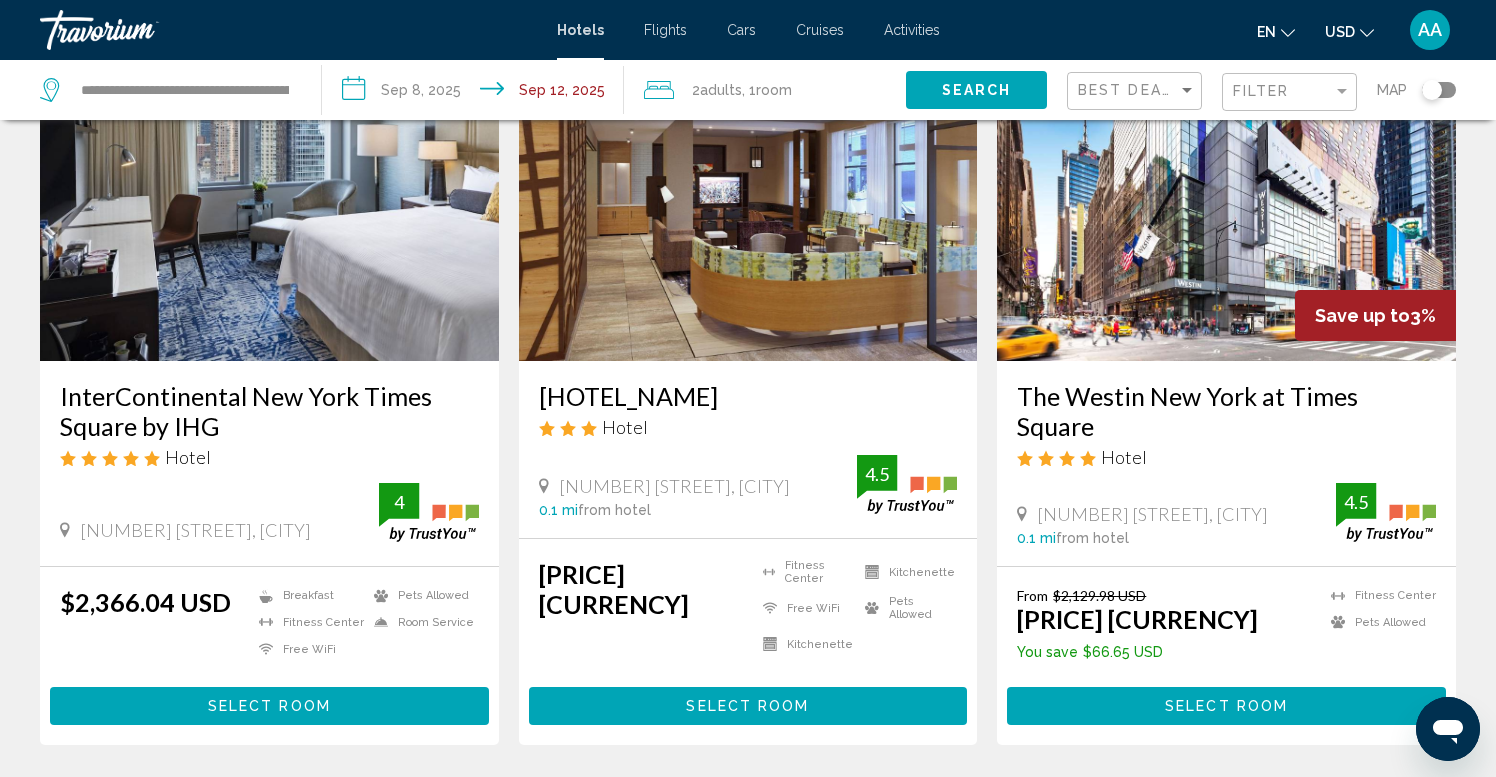 click on "Select Room" at bounding box center [269, 707] 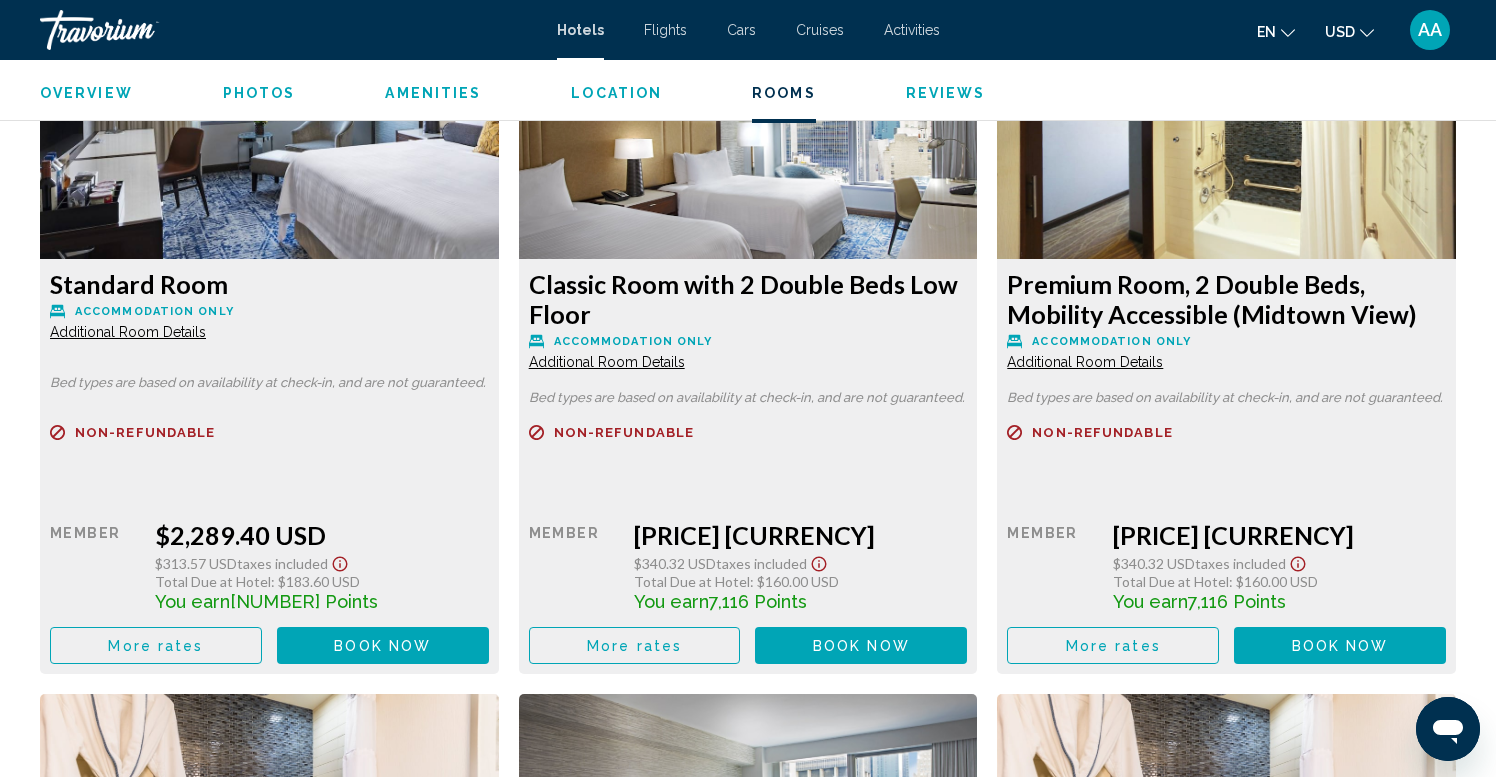 scroll, scrollTop: 2692, scrollLeft: 0, axis: vertical 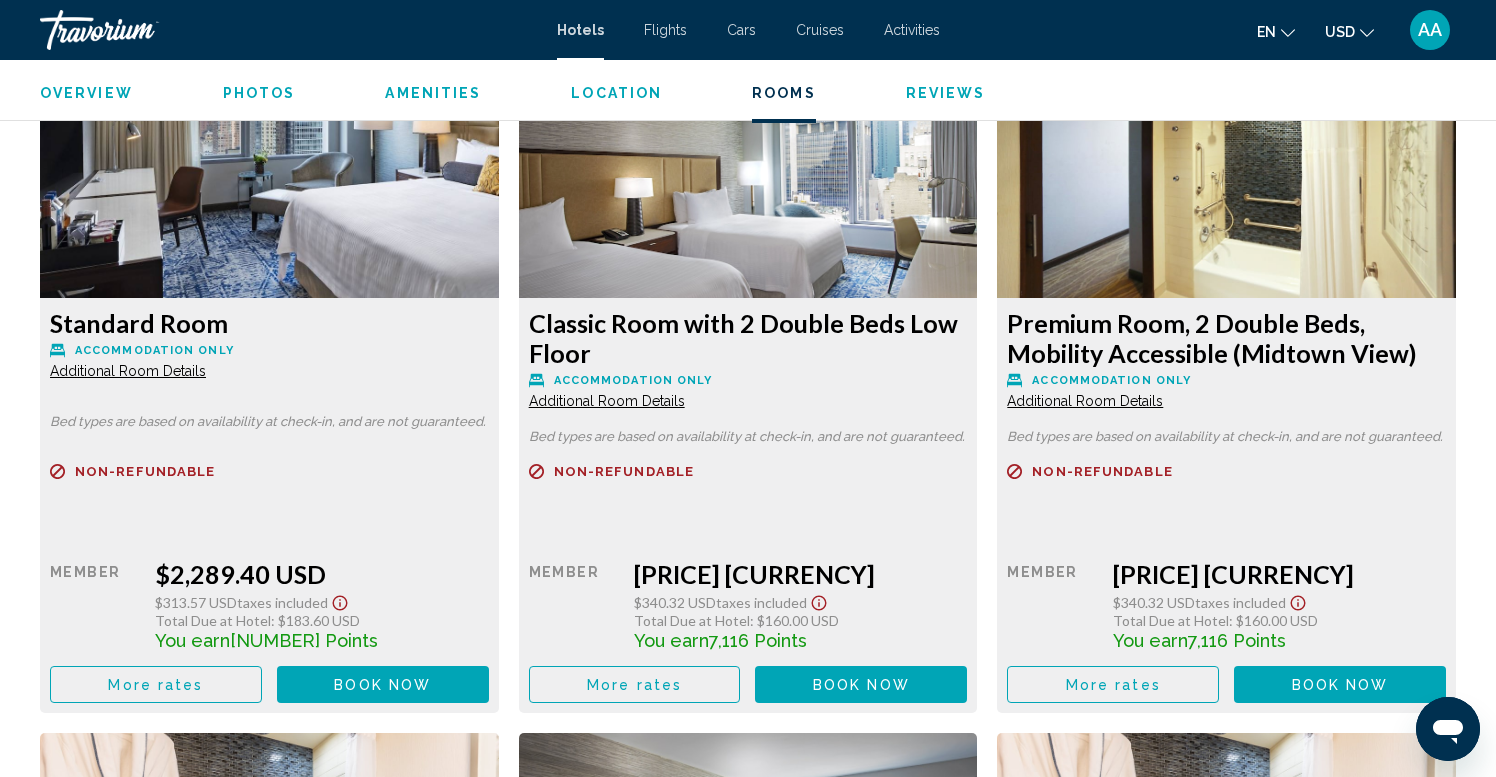 click on "USD
USD ($) MXN (Mex$) CAD (Can$) GBP (£) EUR (€) AUD (A$) NZD (NZ$) CNY (CN¥)" 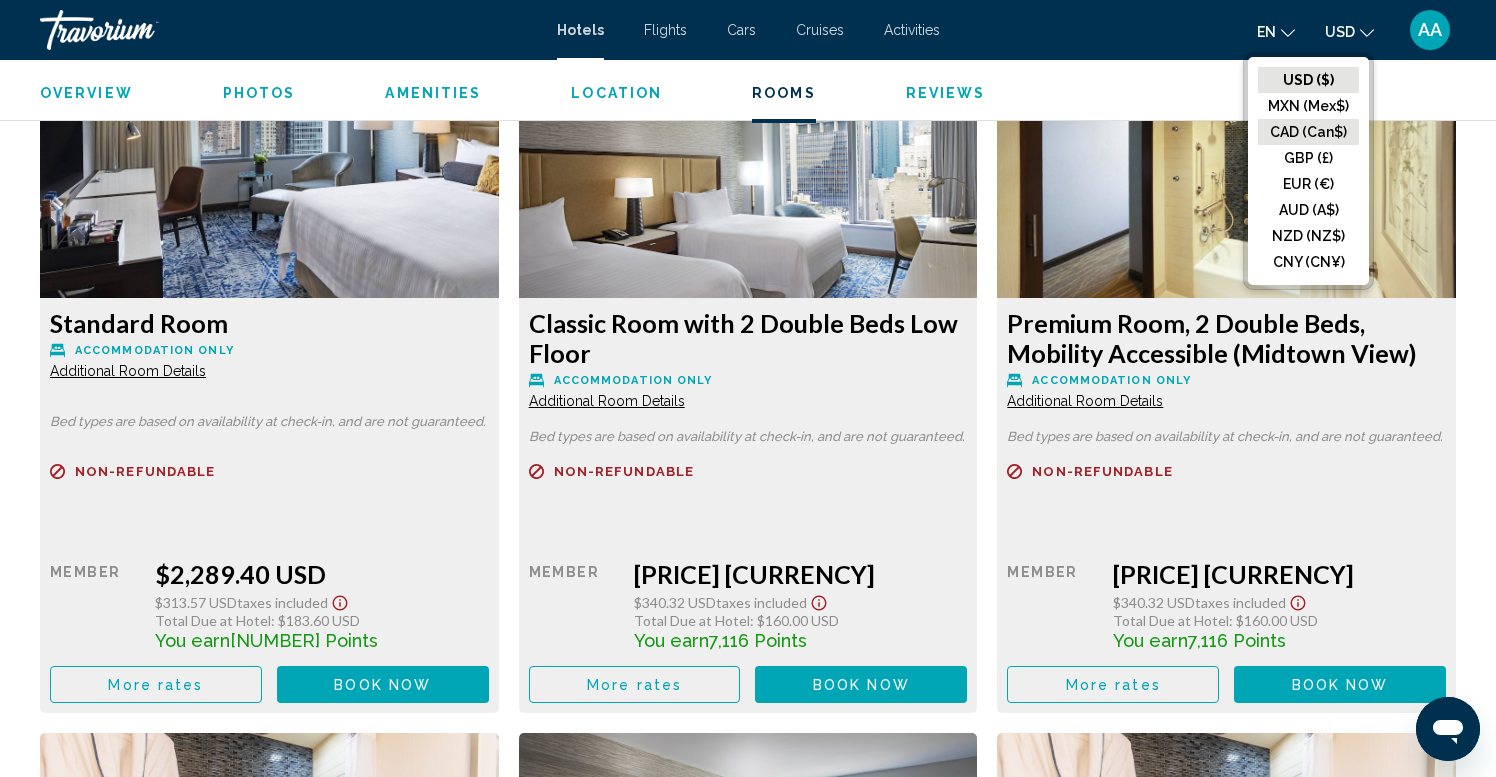 click on "CAD (Can$)" 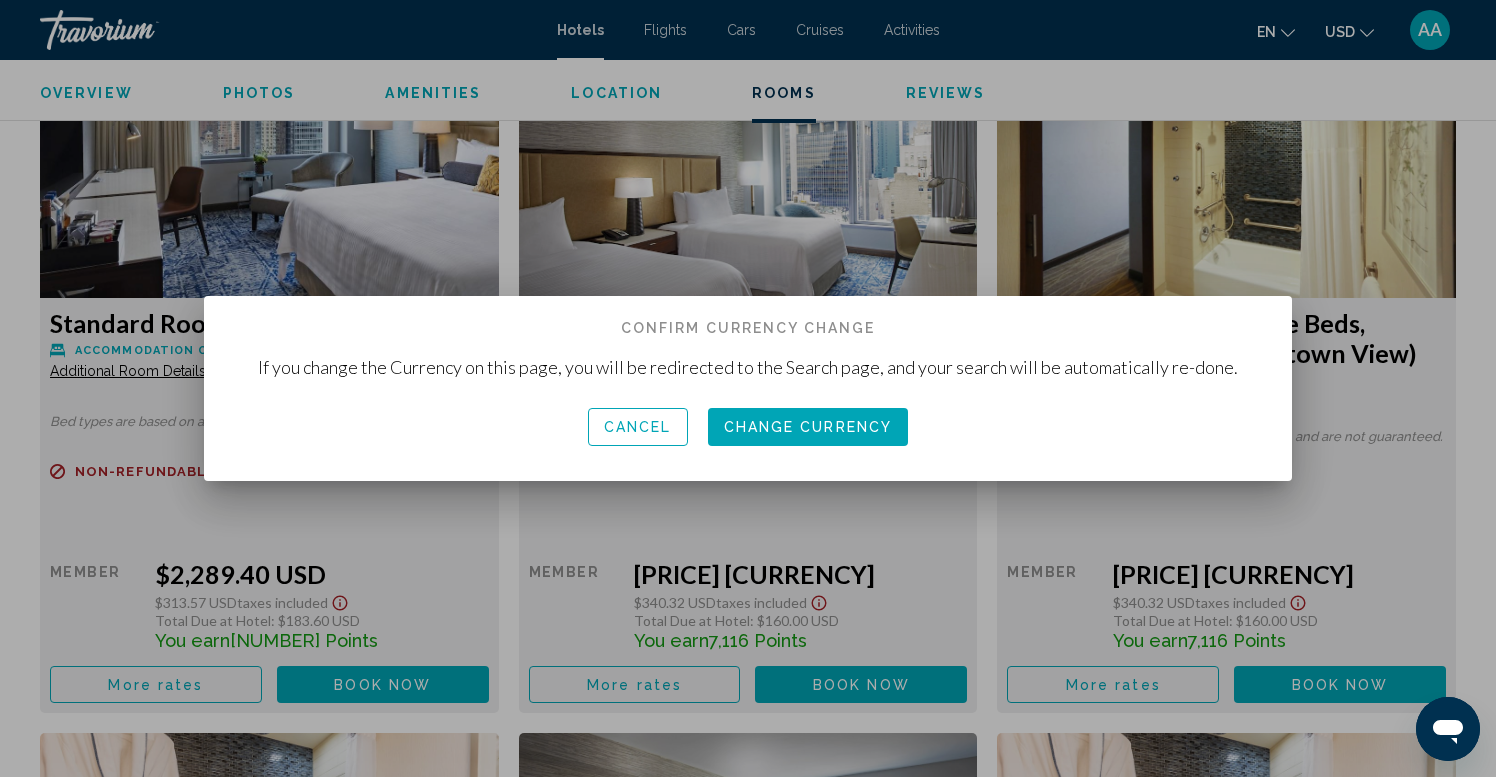 click on "Change Currency" at bounding box center [808, 428] 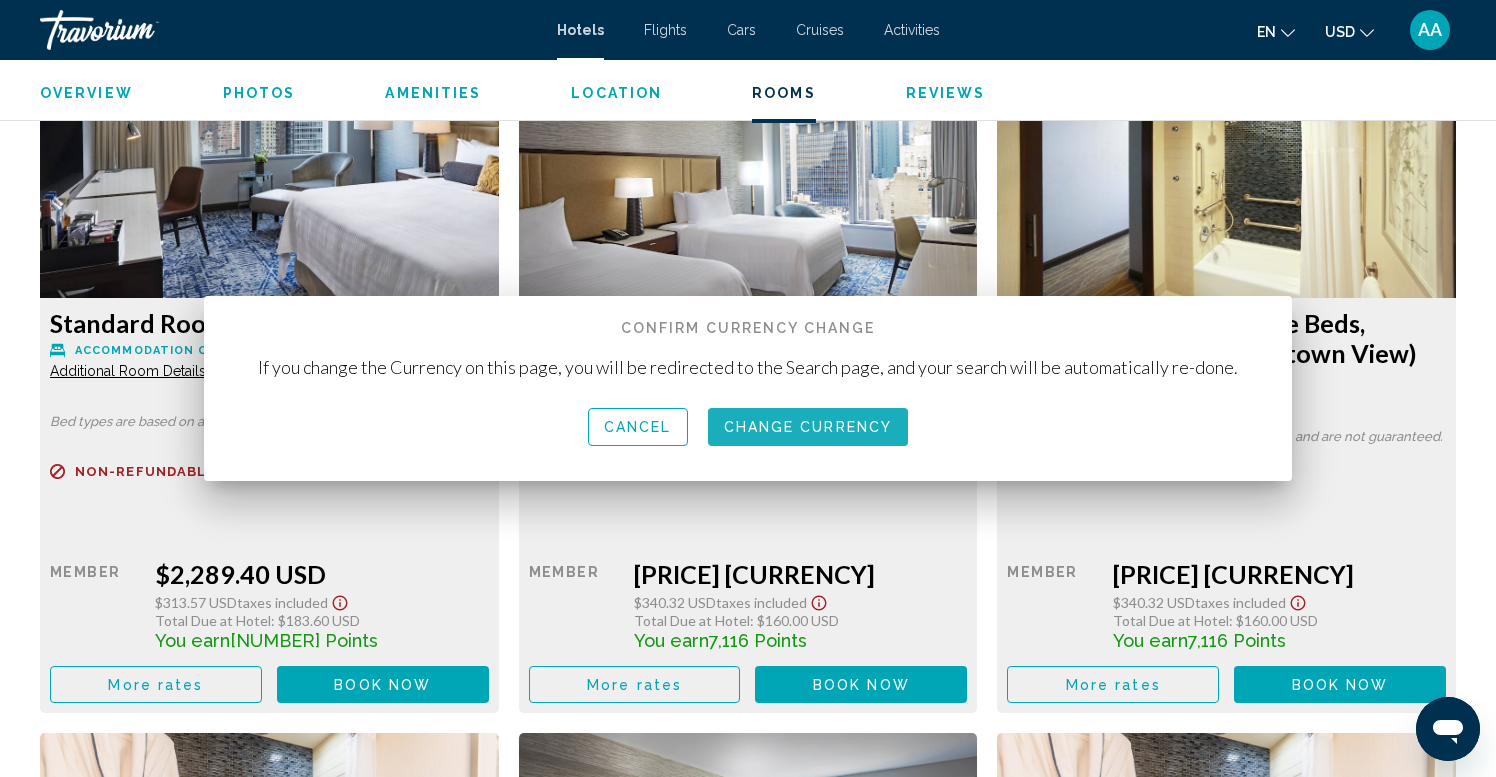 scroll, scrollTop: 2692, scrollLeft: 0, axis: vertical 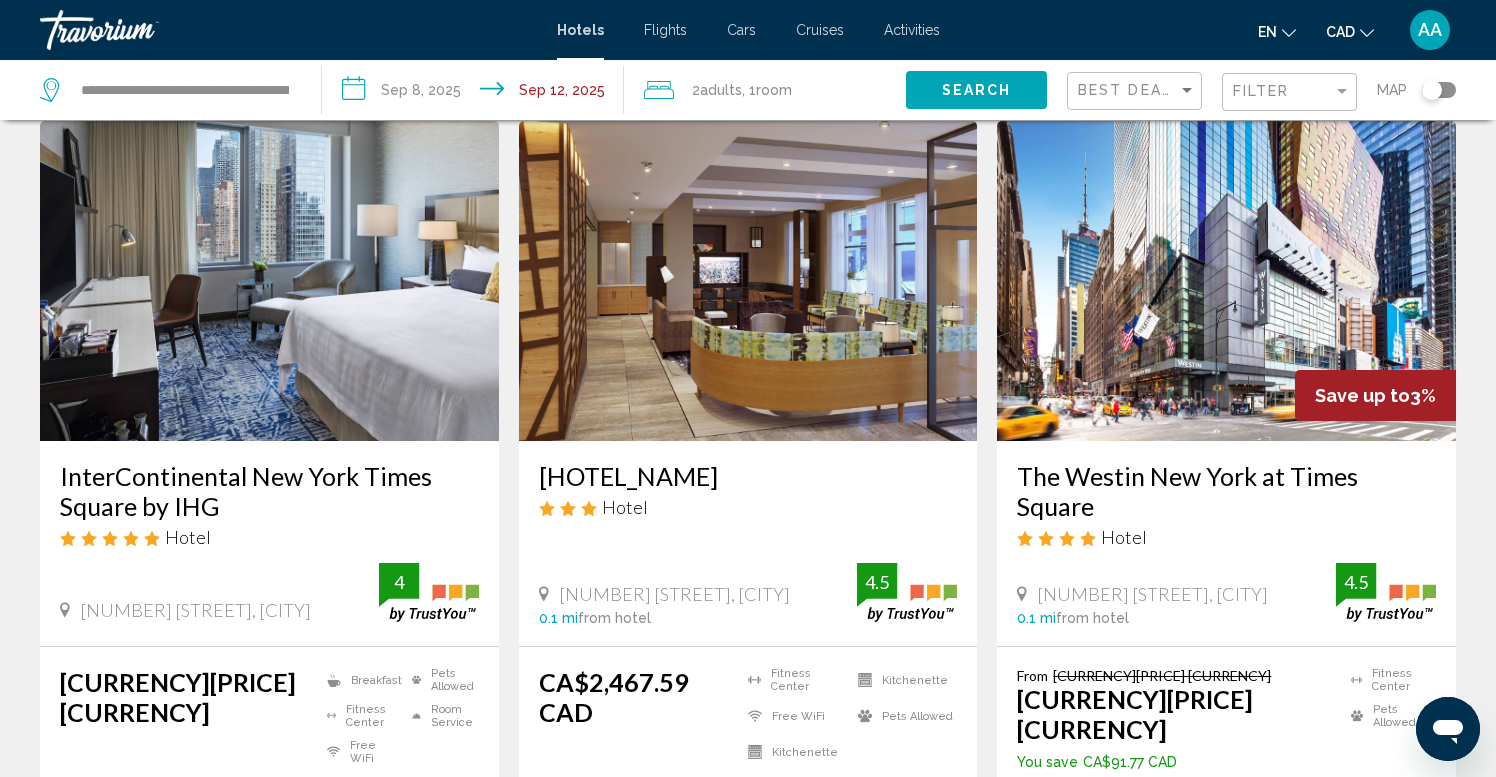 click at bounding box center (748, 281) 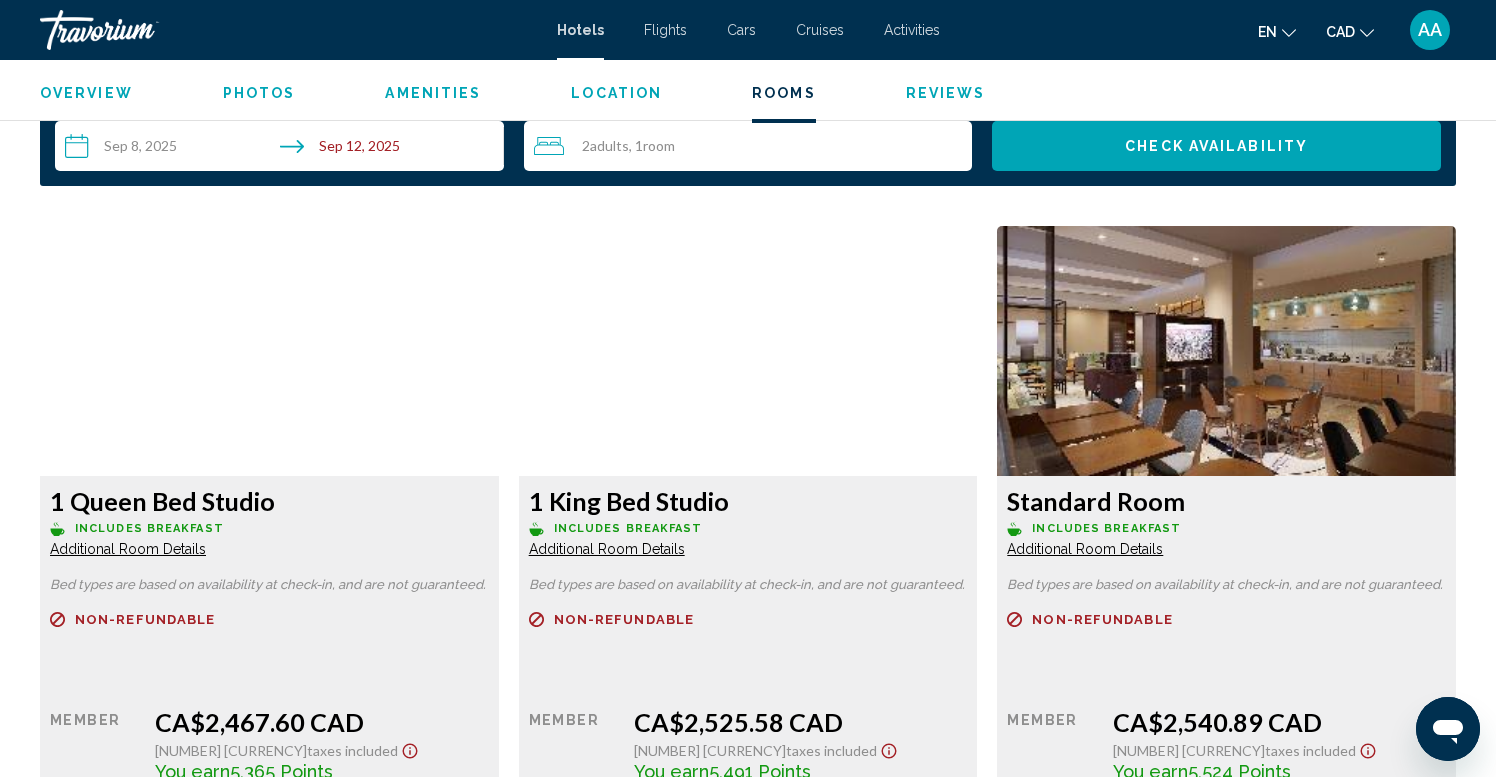 scroll, scrollTop: 2600, scrollLeft: 0, axis: vertical 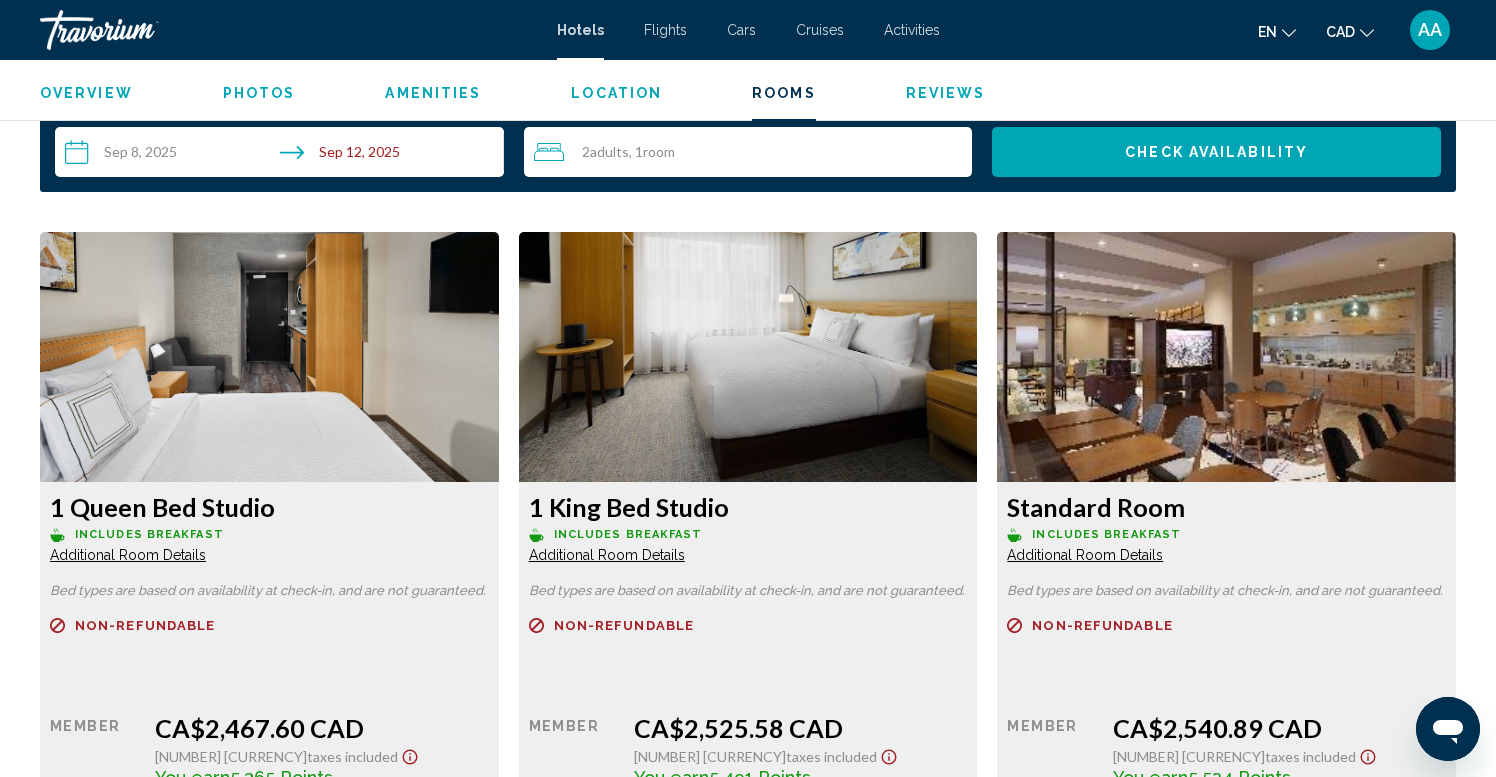click at bounding box center [269, 357] 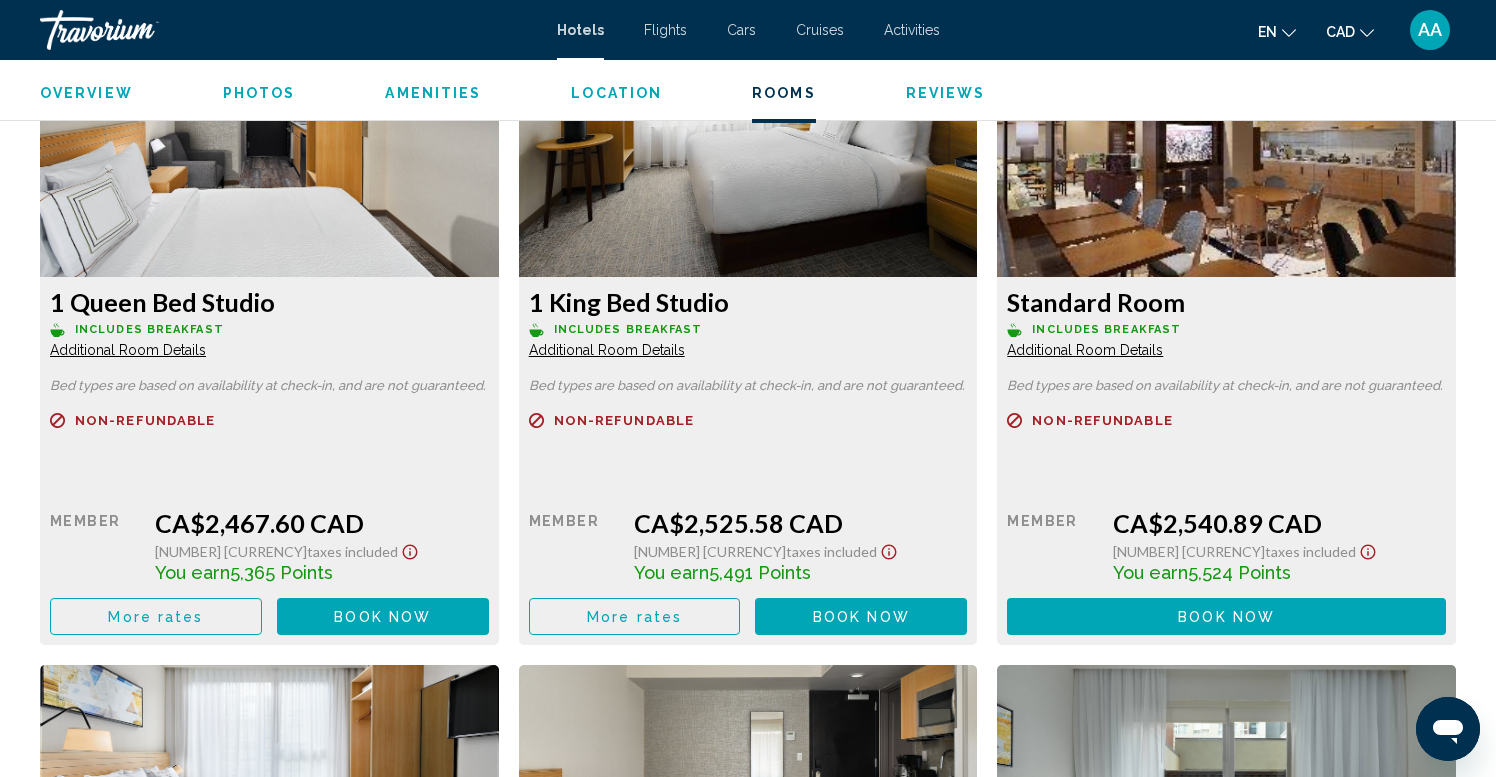 scroll, scrollTop: 2827, scrollLeft: 0, axis: vertical 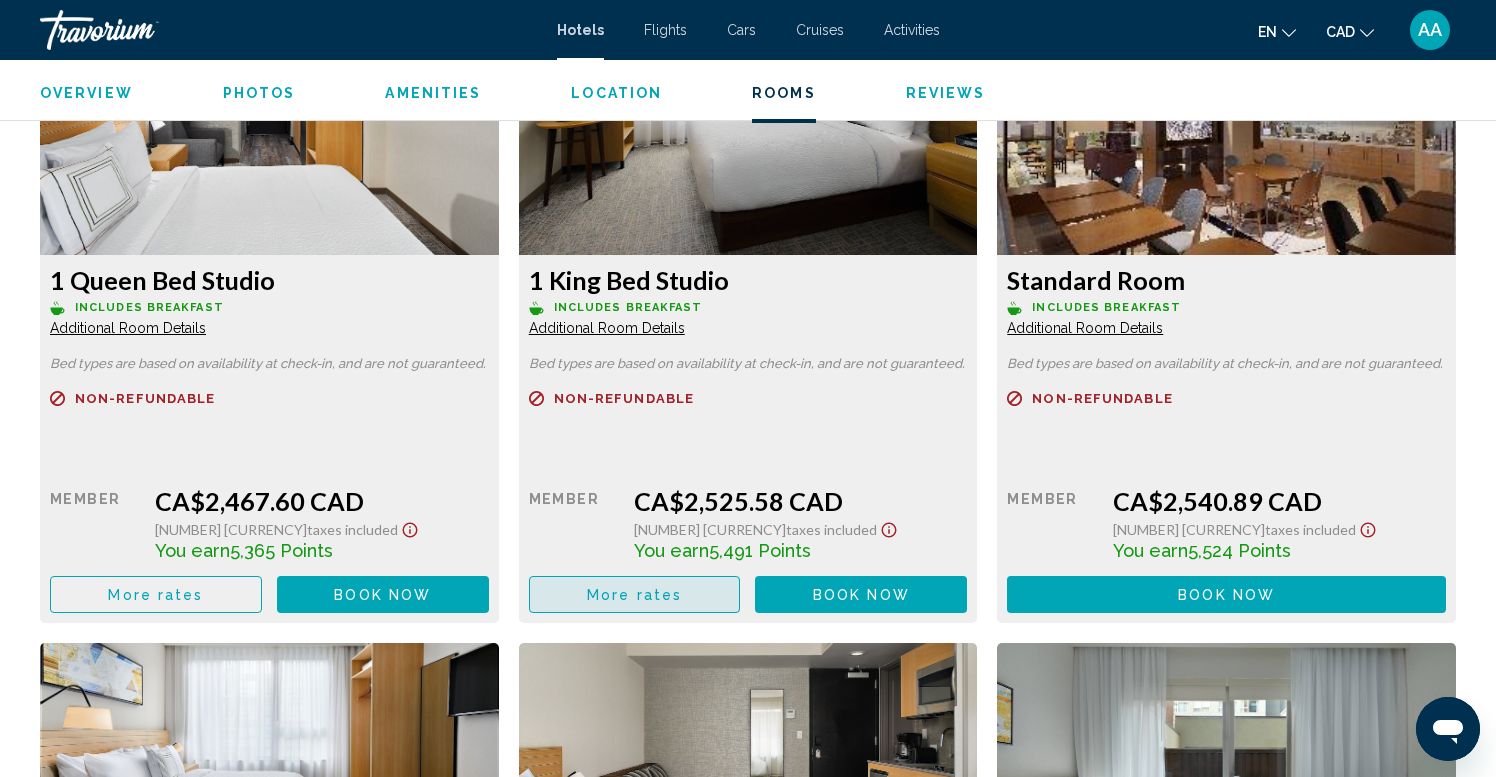 click on "More rates" at bounding box center [634, 595] 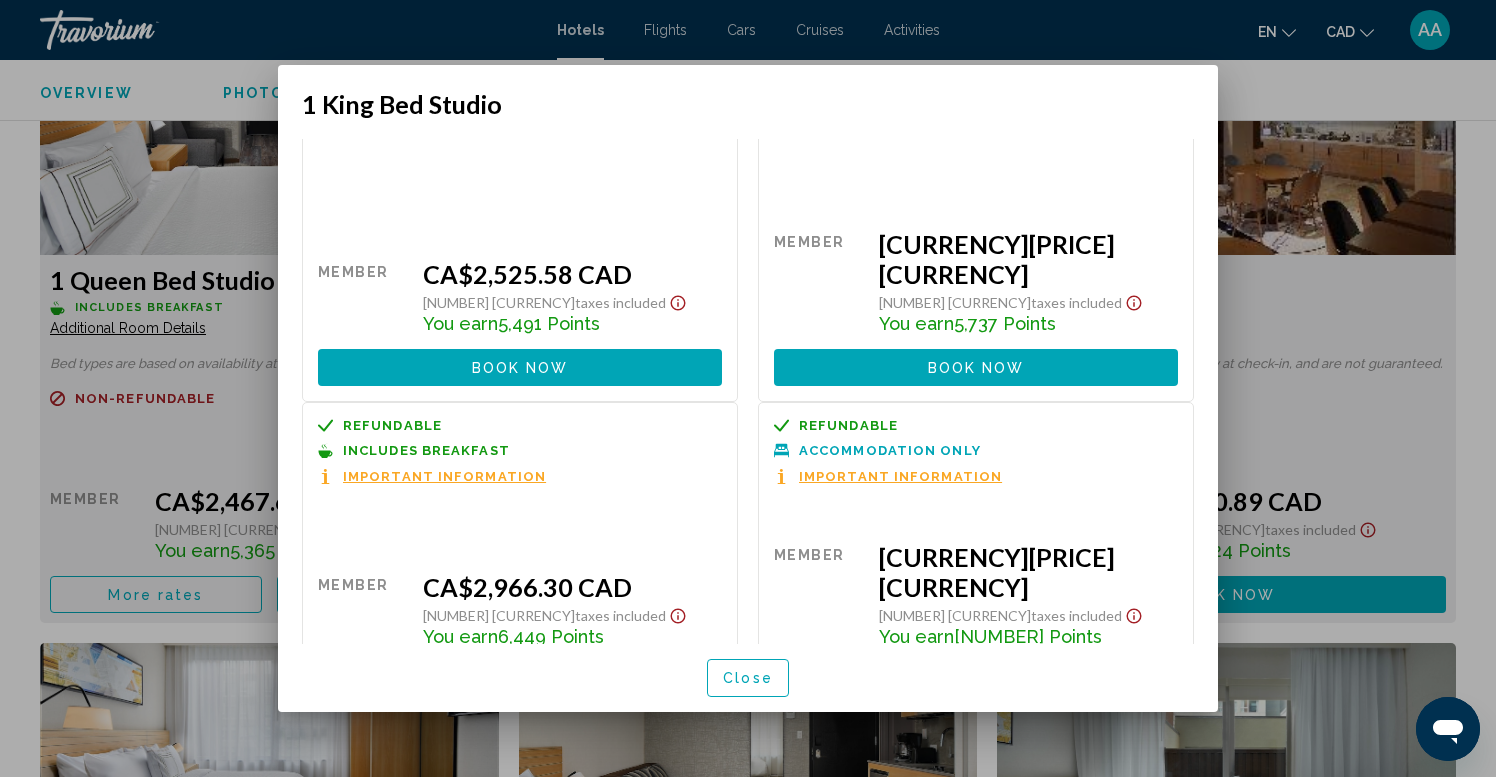 scroll, scrollTop: 76, scrollLeft: 0, axis: vertical 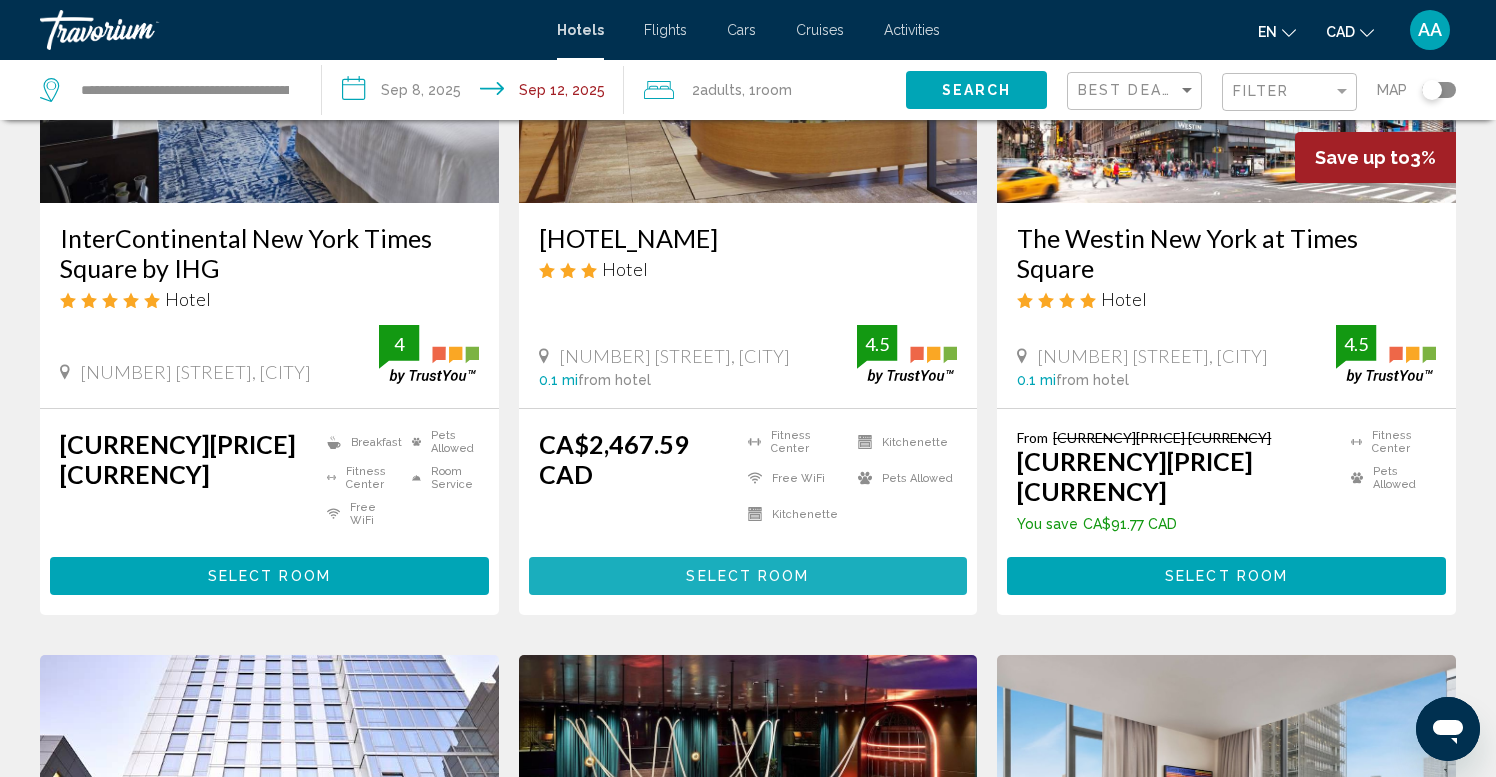 click on "Select Room" at bounding box center (747, 577) 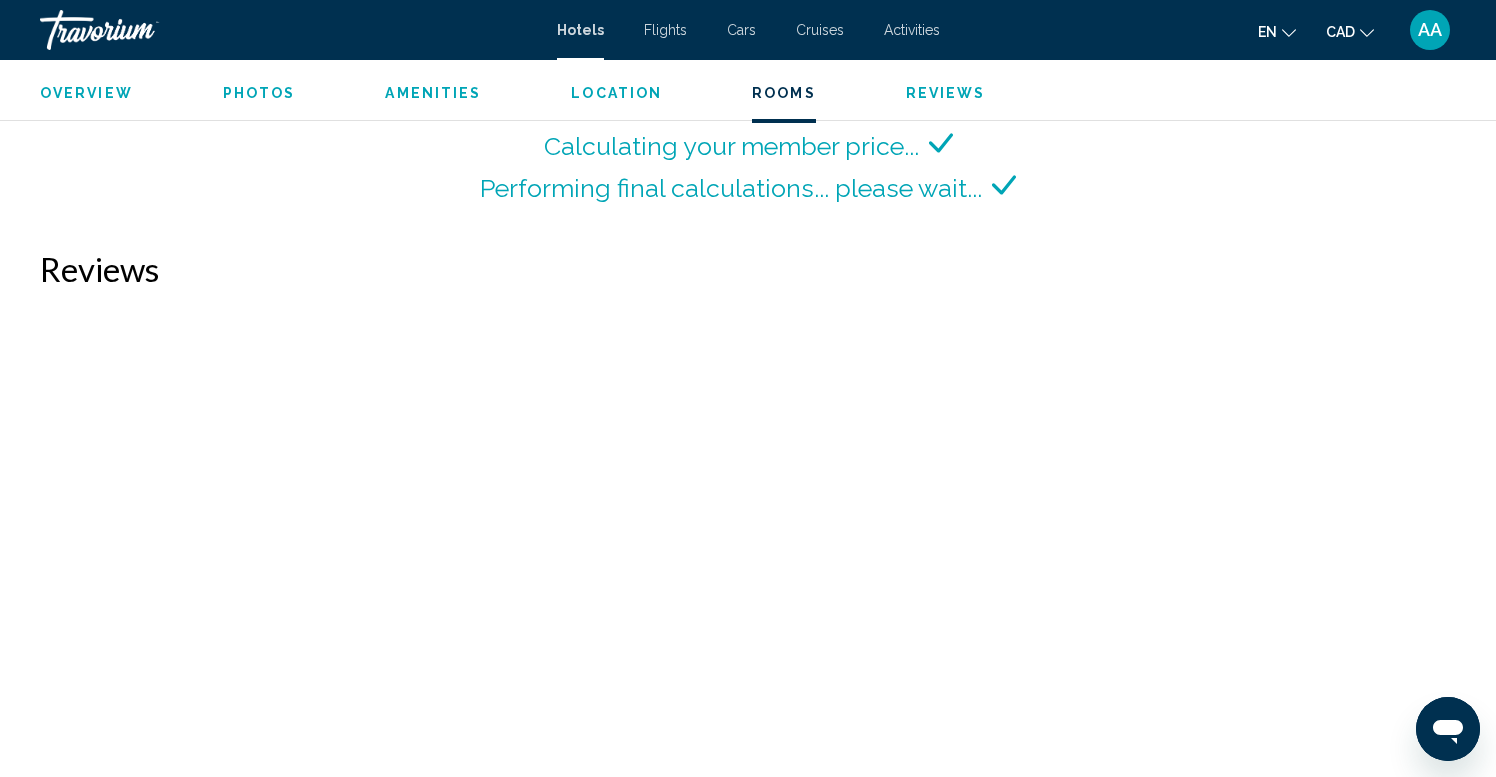 scroll, scrollTop: 2881, scrollLeft: 0, axis: vertical 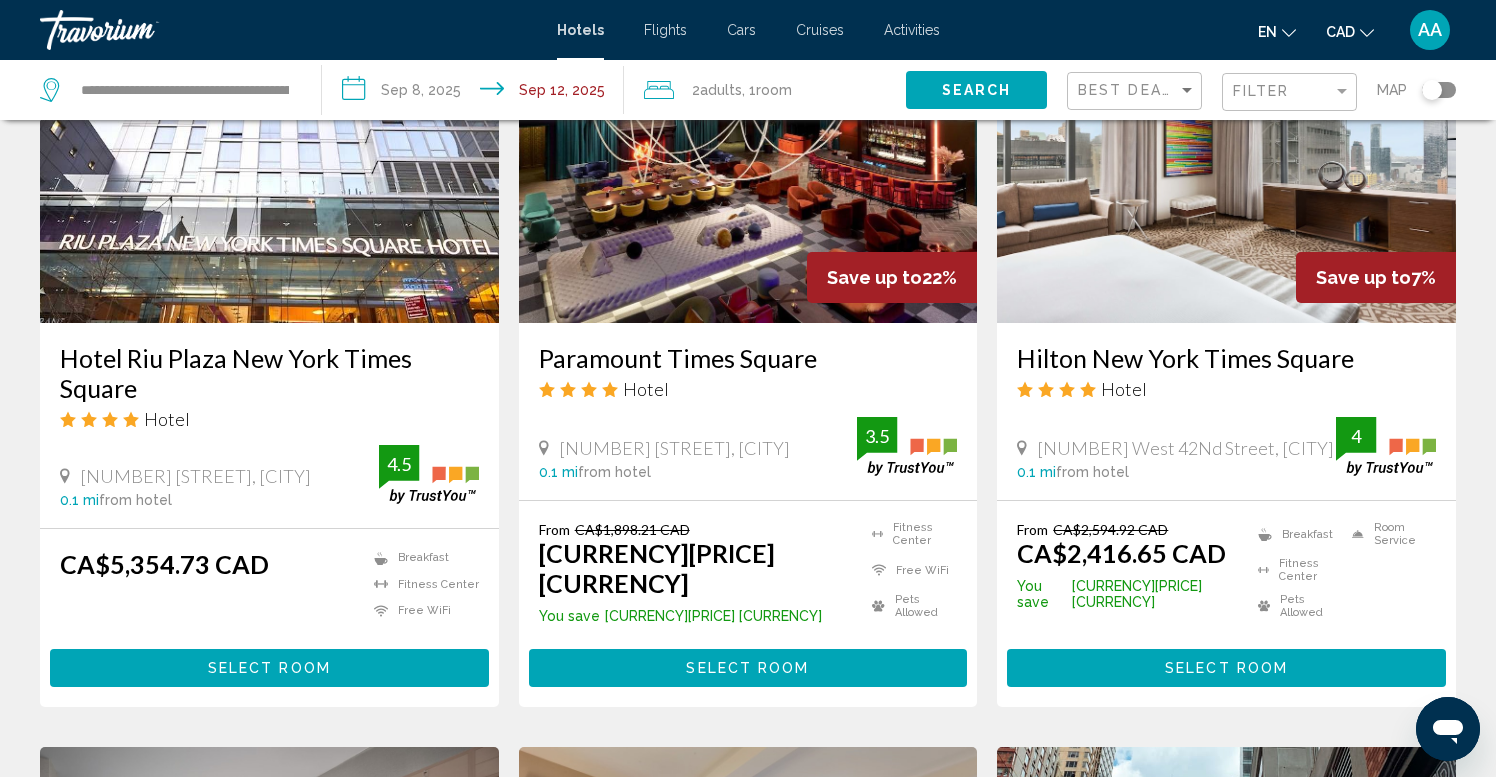 click on "Select Room" at bounding box center (747, 669) 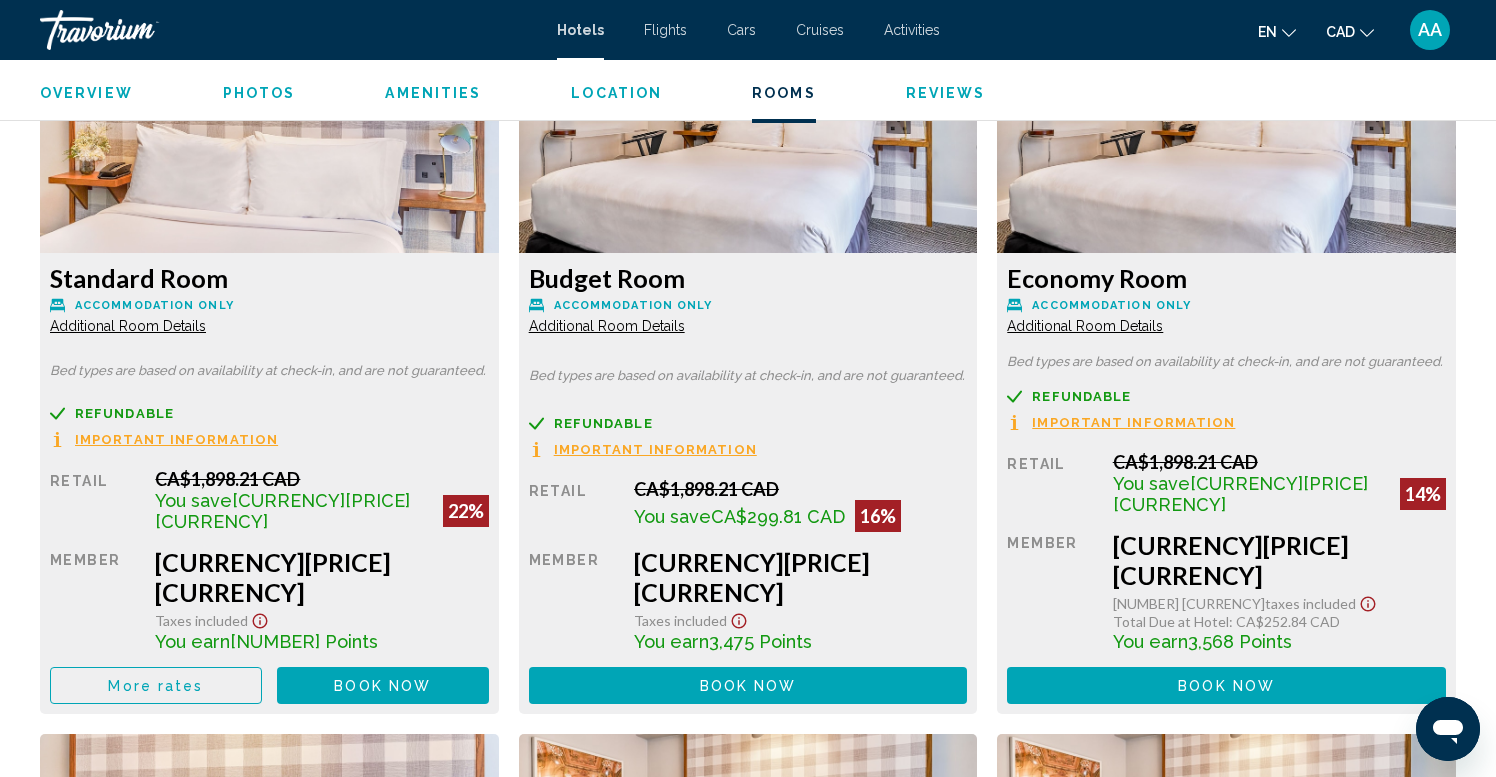 scroll, scrollTop: 2754, scrollLeft: 0, axis: vertical 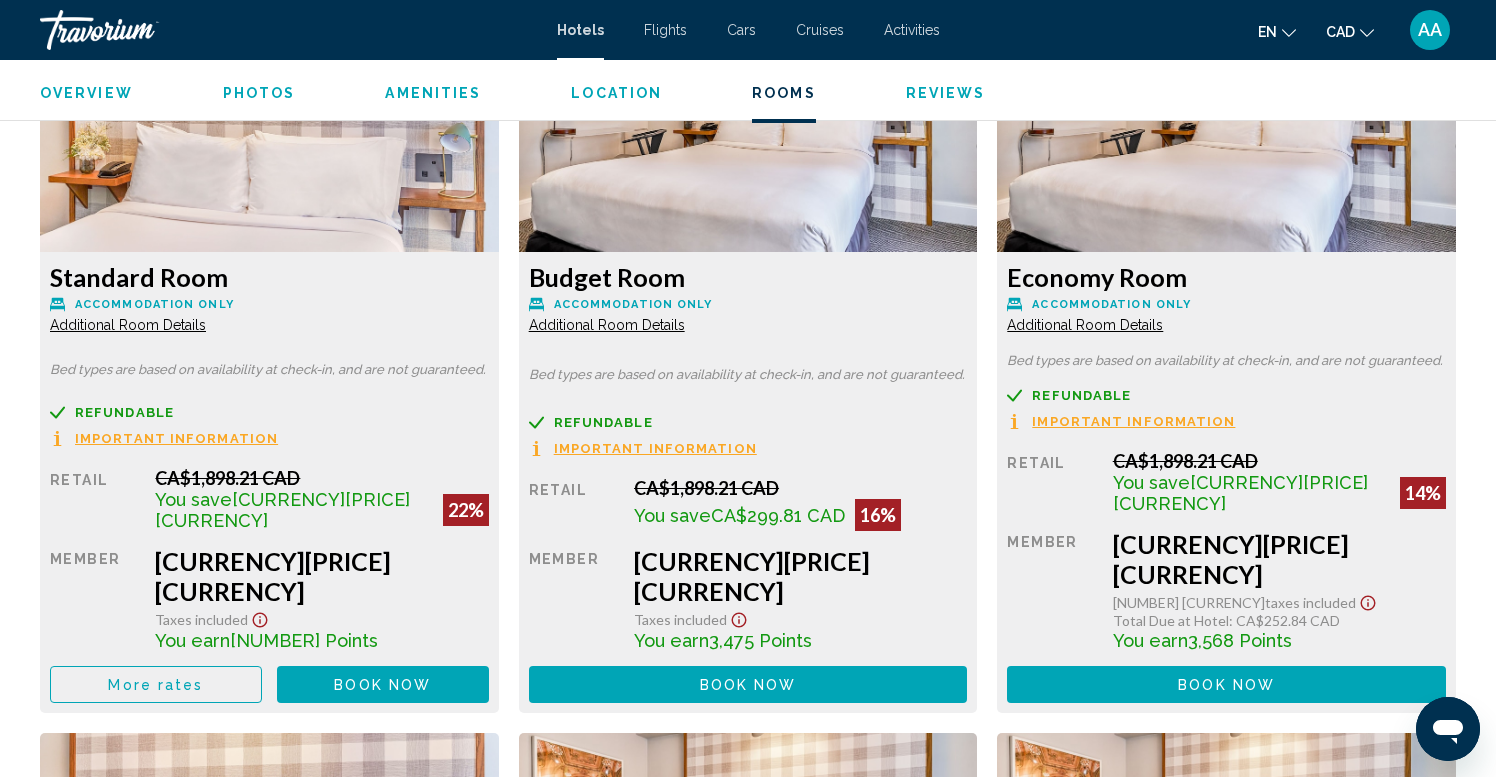 click on "More rates" at bounding box center (155, 685) 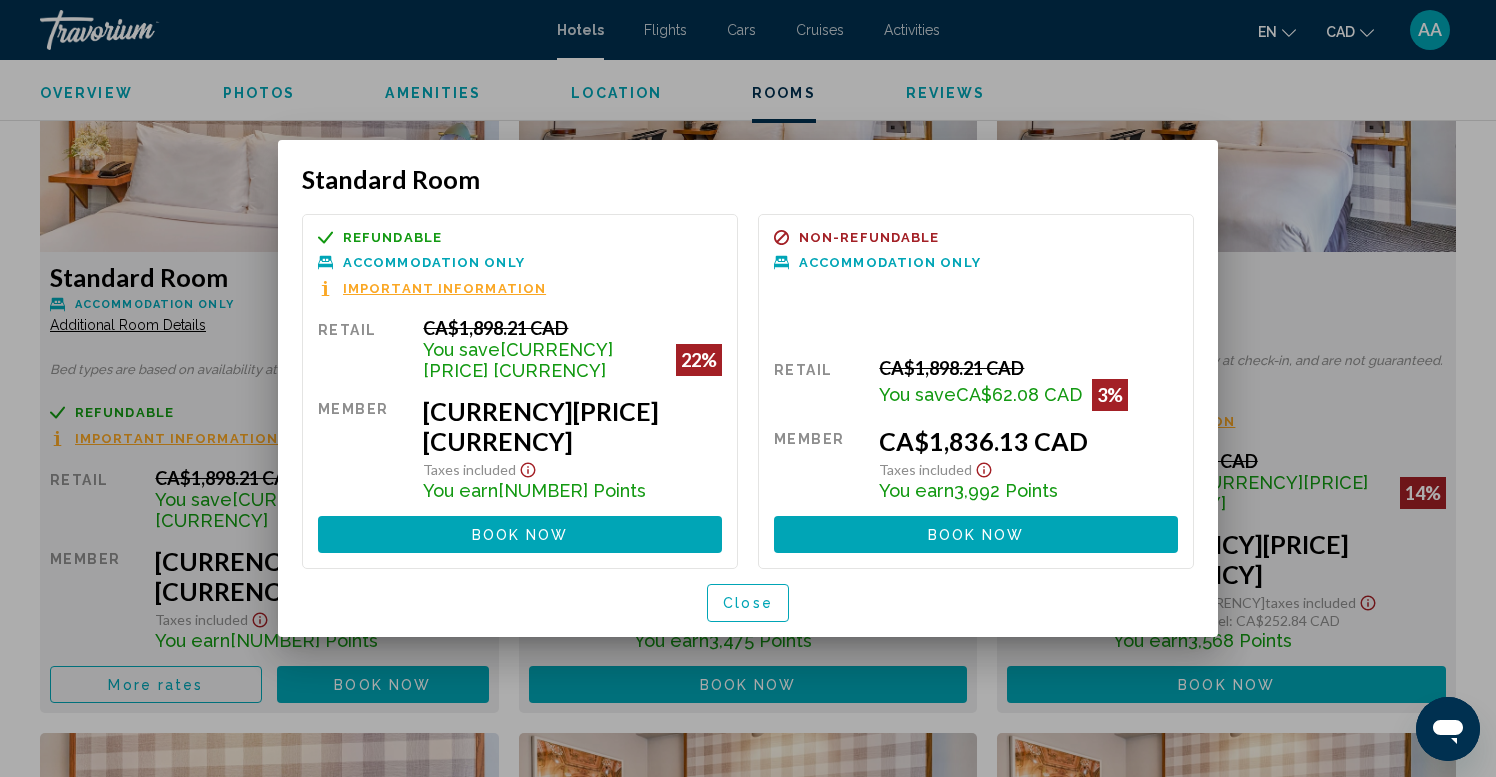 click on "Important Information" at bounding box center [444, 288] 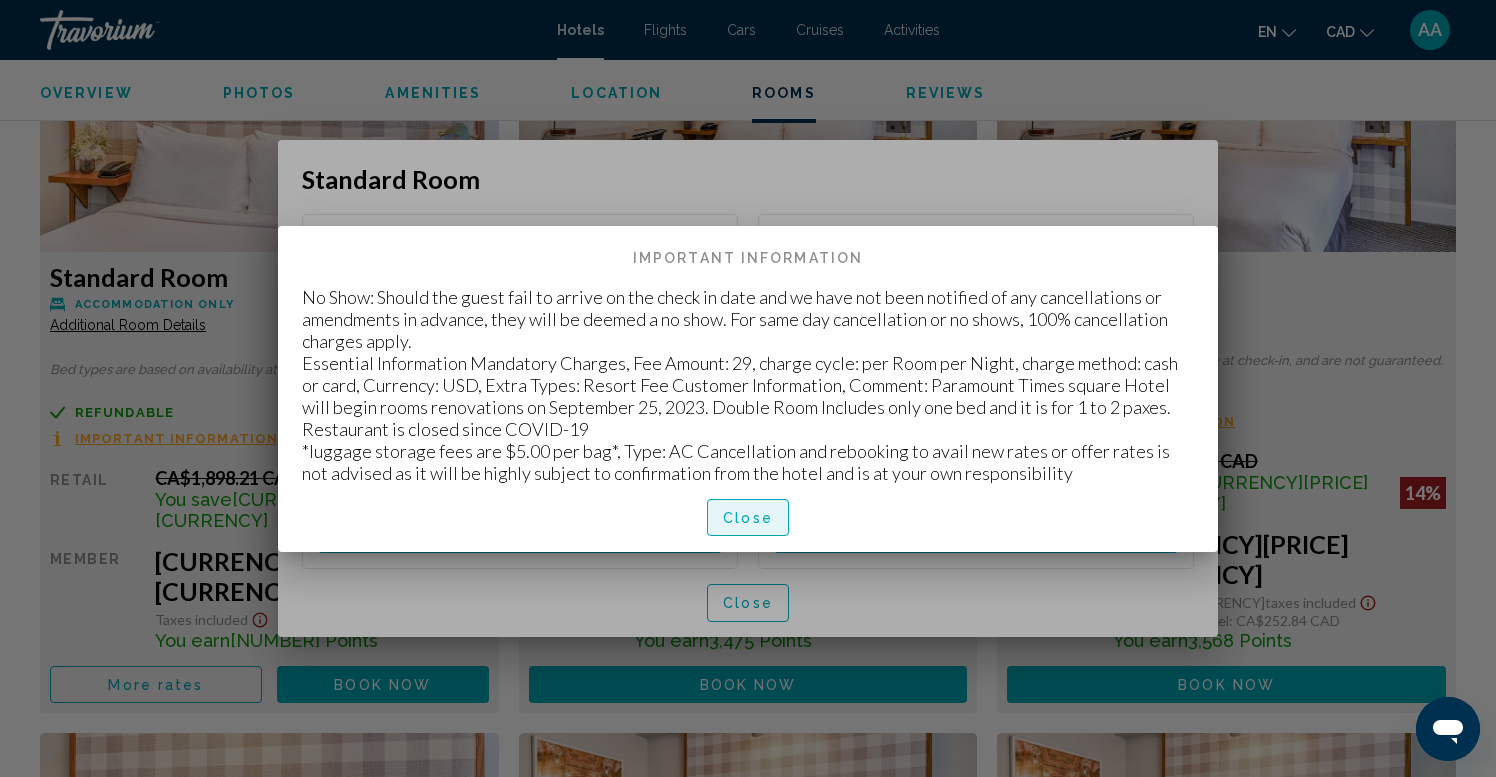 click on "Close" at bounding box center [748, 518] 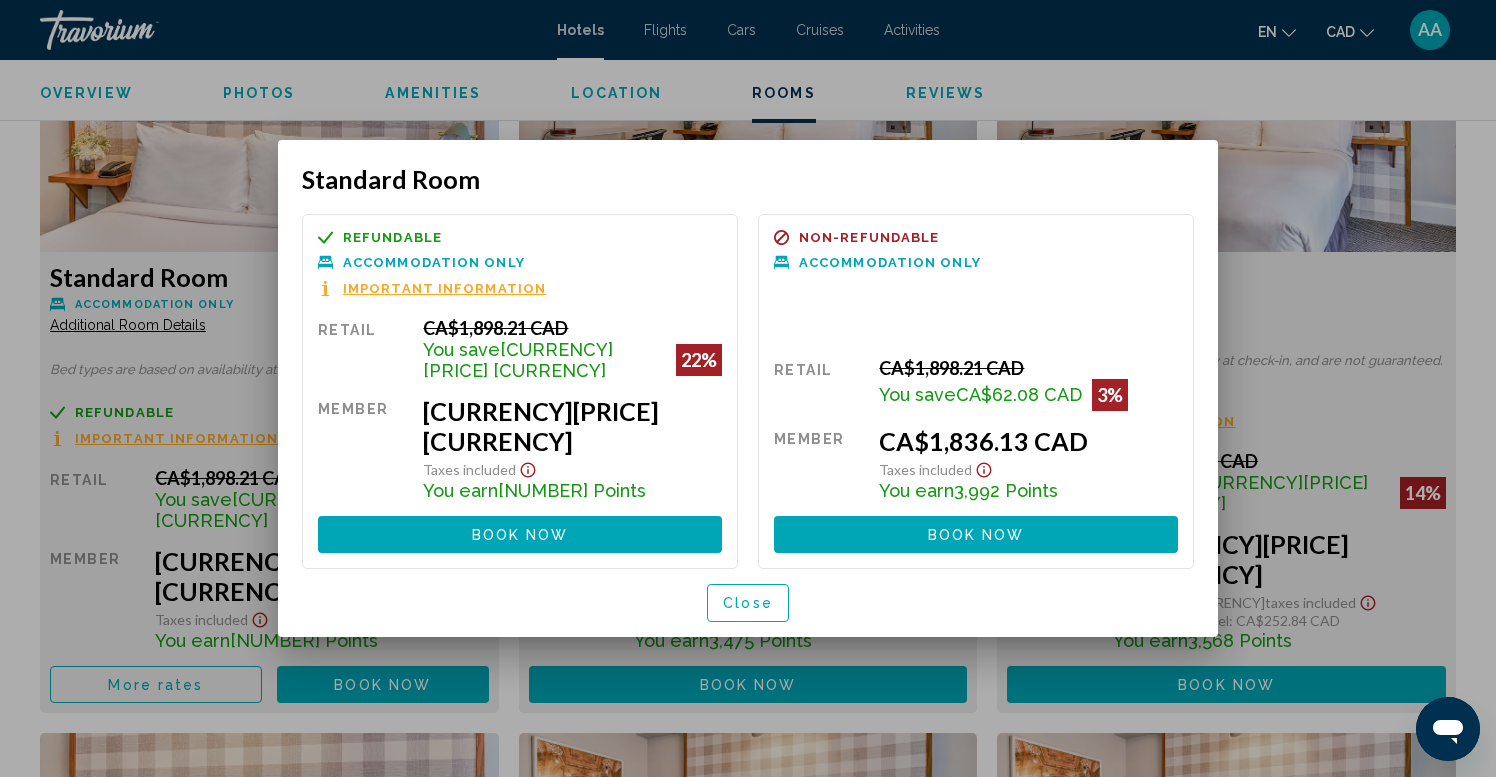 click on "Close" at bounding box center [748, 604] 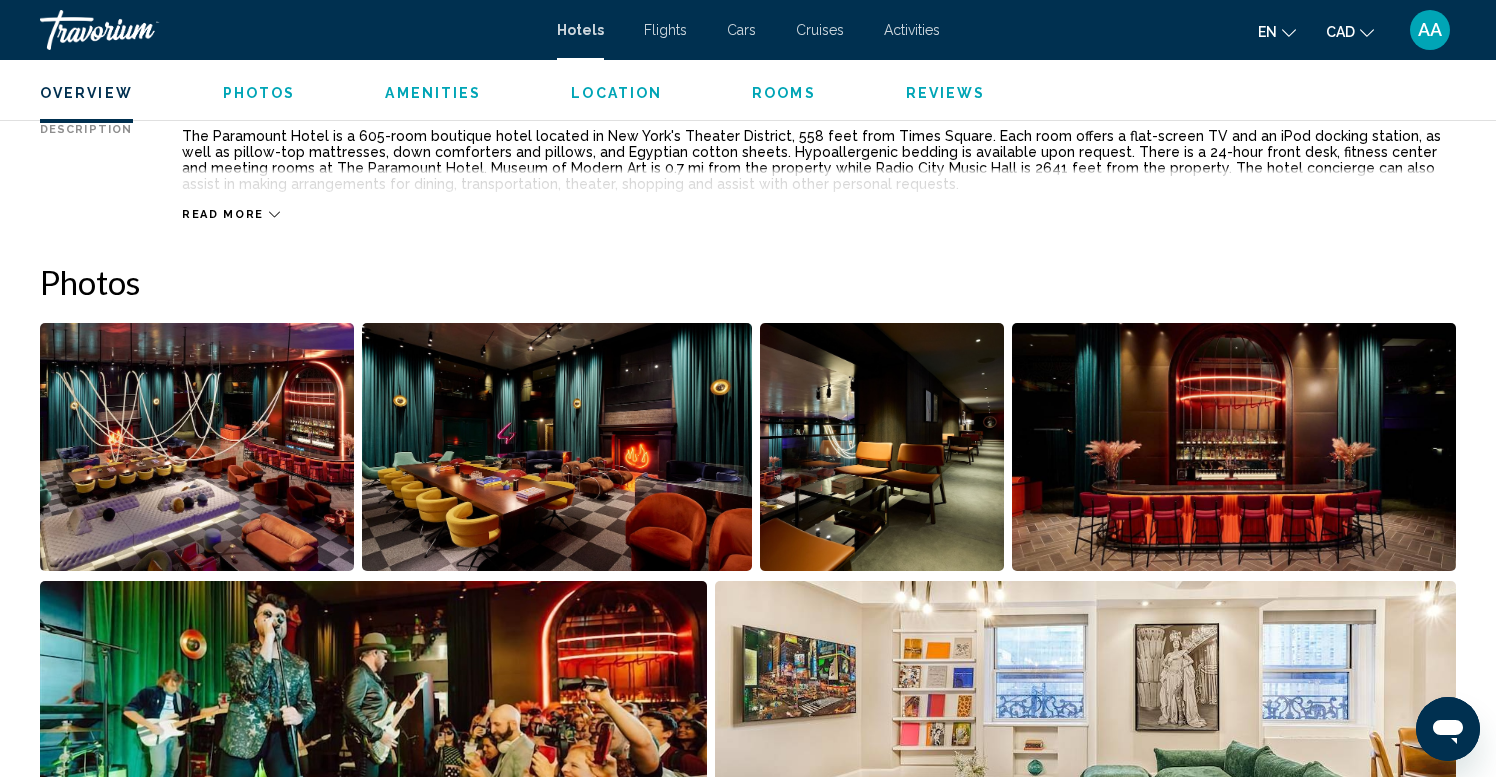 scroll, scrollTop: 767, scrollLeft: 0, axis: vertical 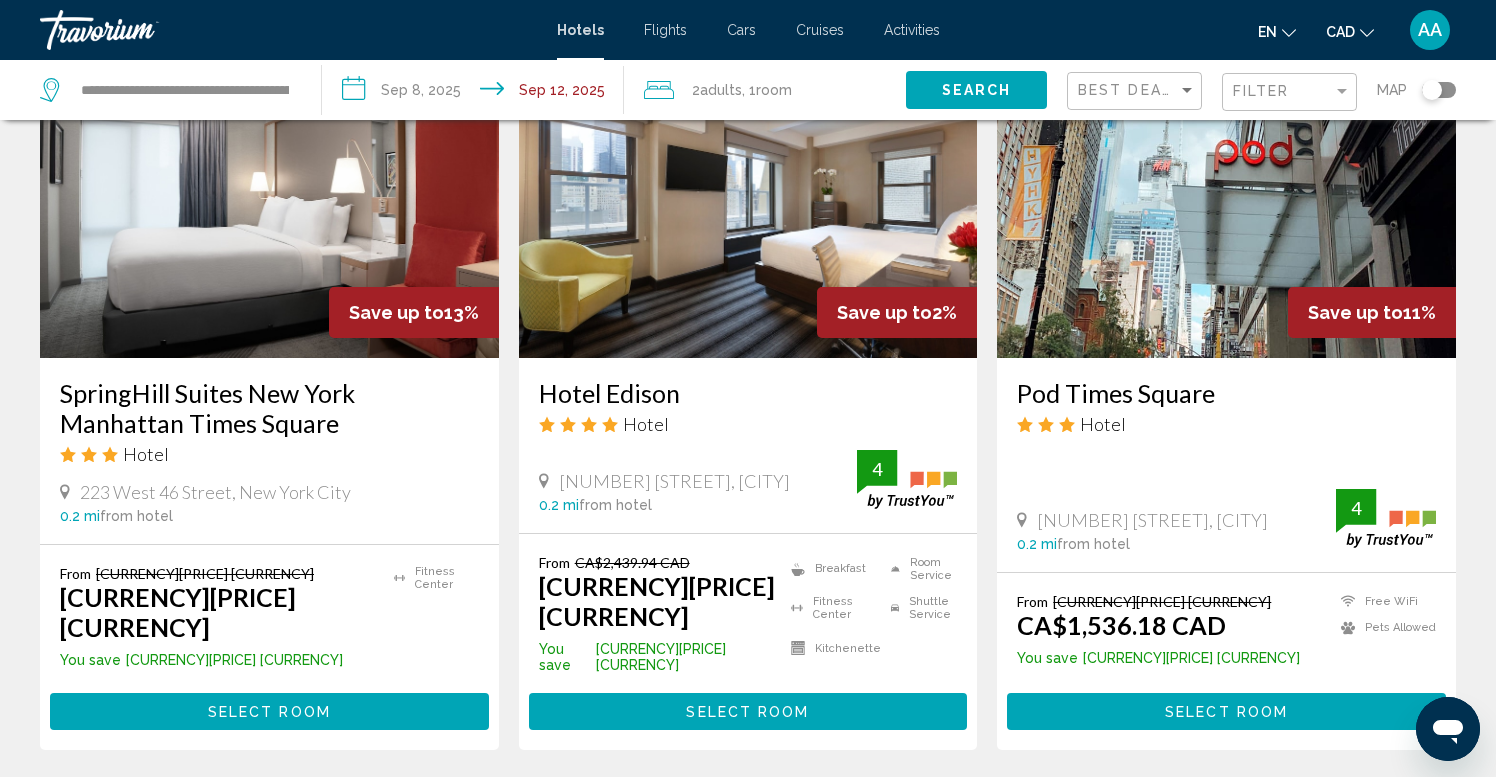 click on "Select Room" at bounding box center (1226, 712) 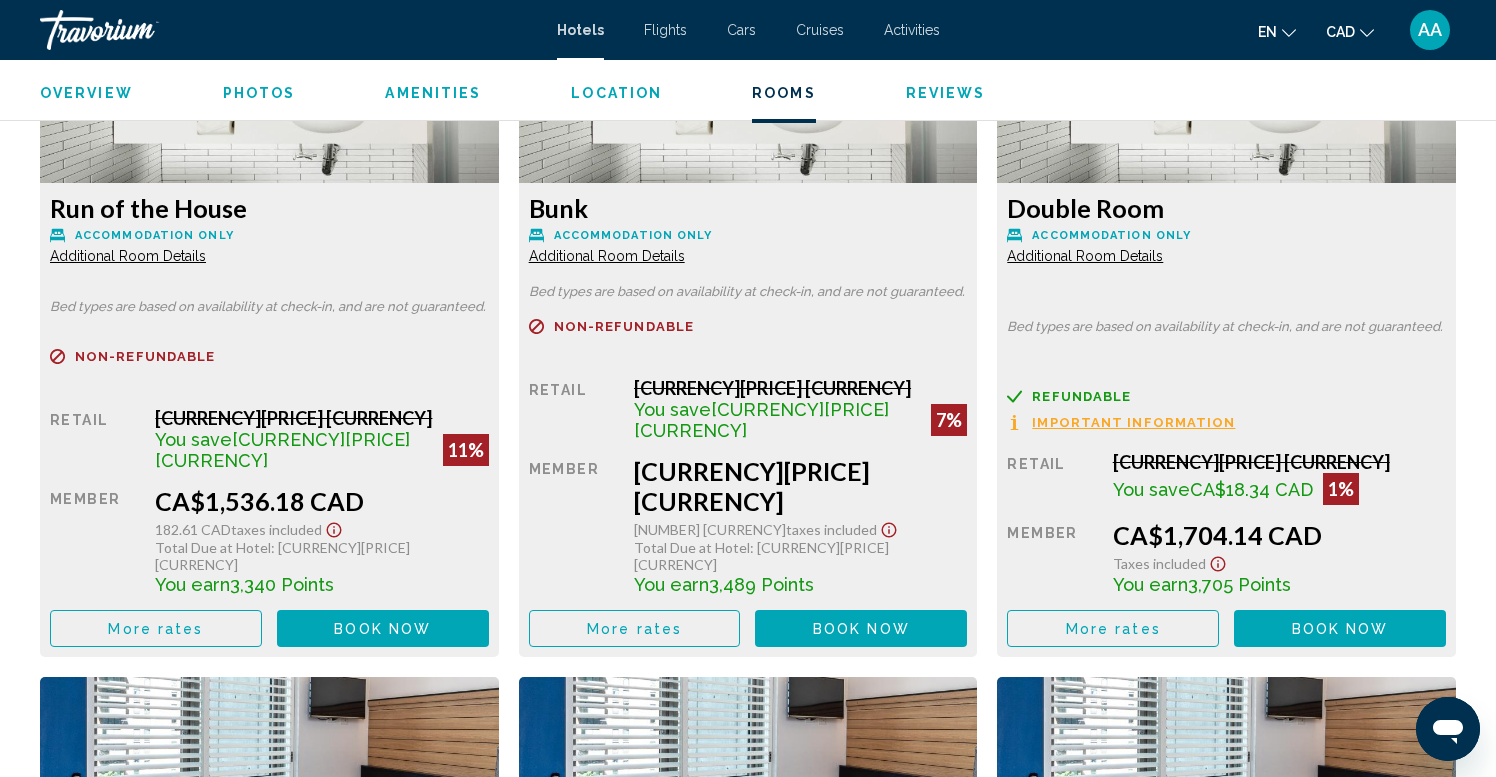 scroll, scrollTop: 2845, scrollLeft: 0, axis: vertical 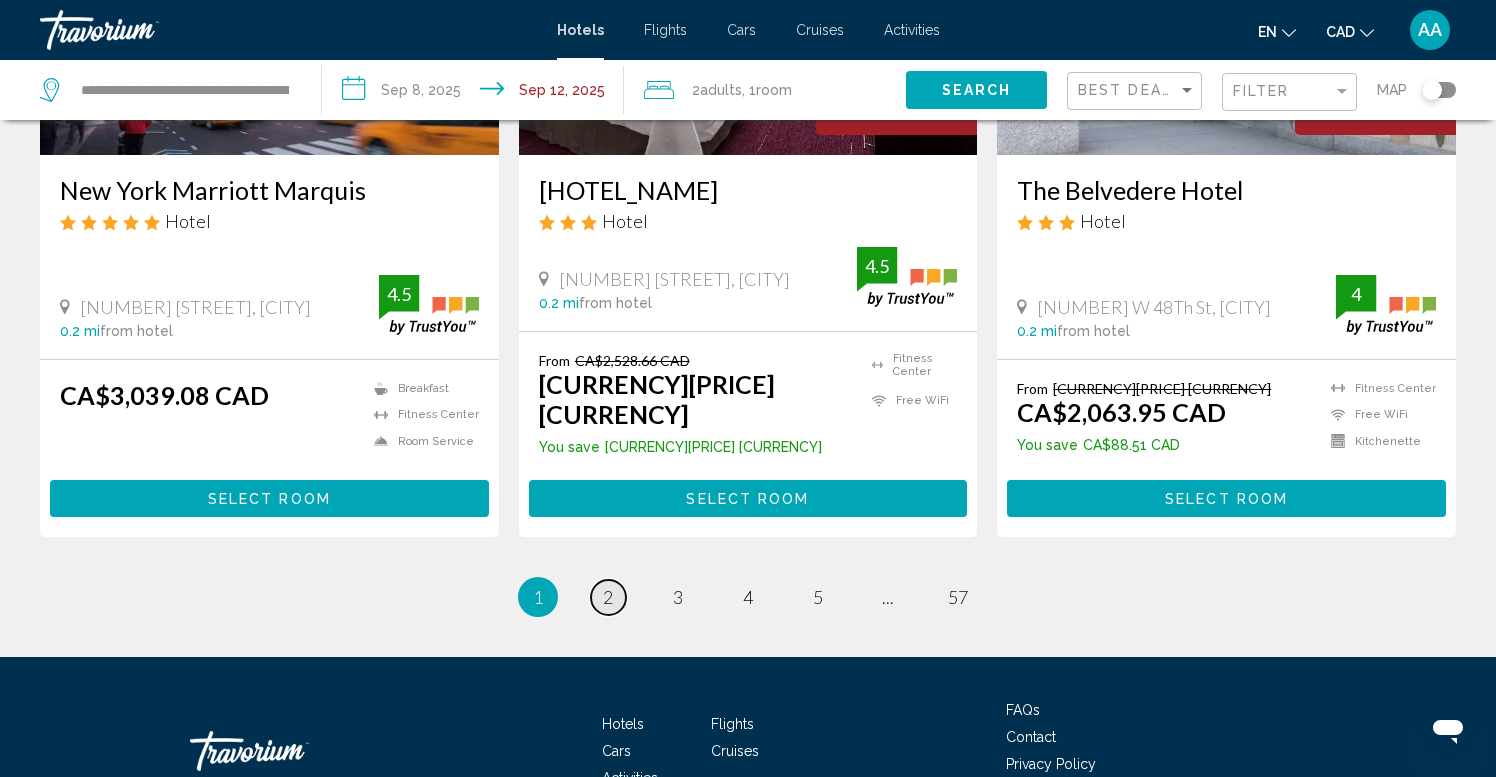 click on "2" at bounding box center (608, 597) 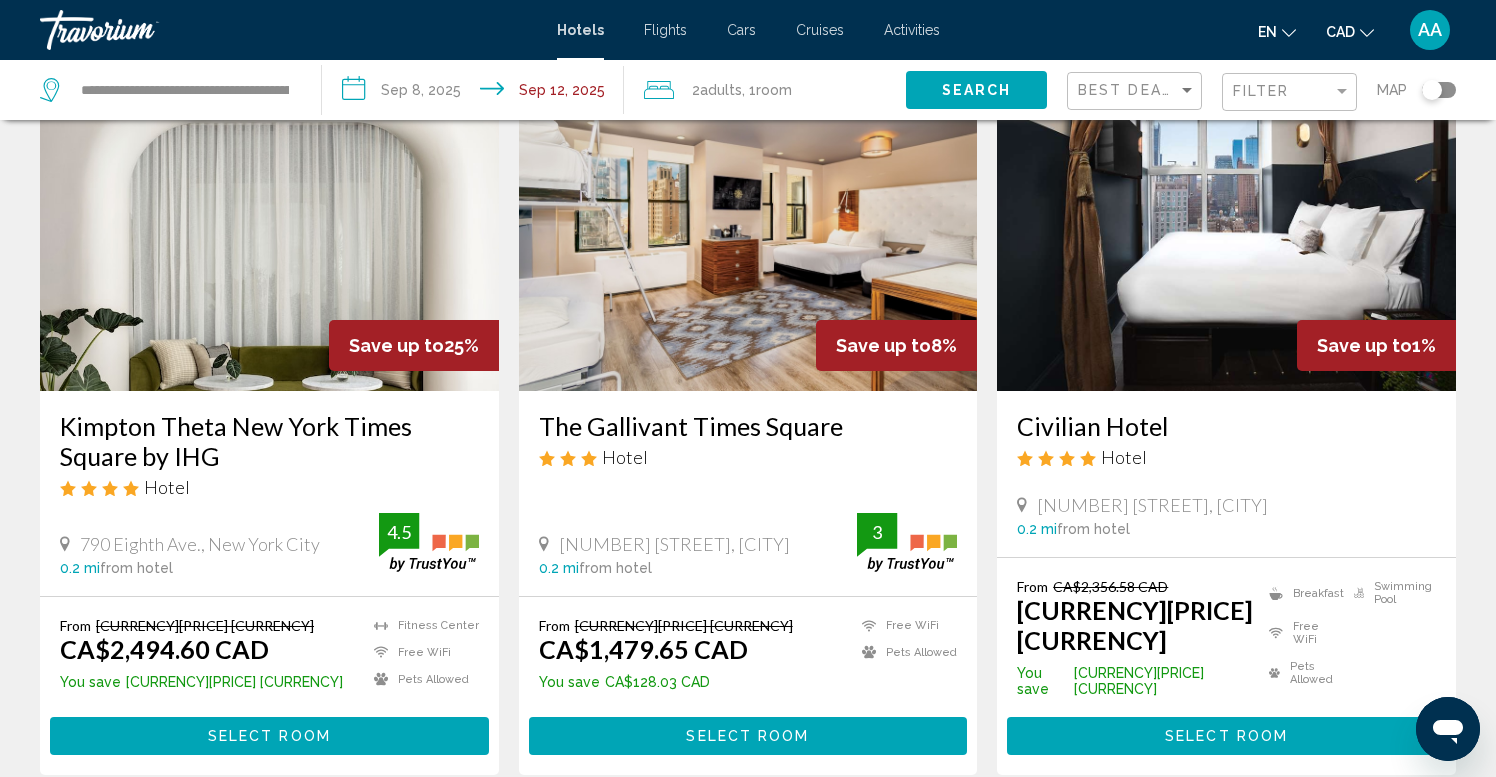 scroll, scrollTop: 121, scrollLeft: 0, axis: vertical 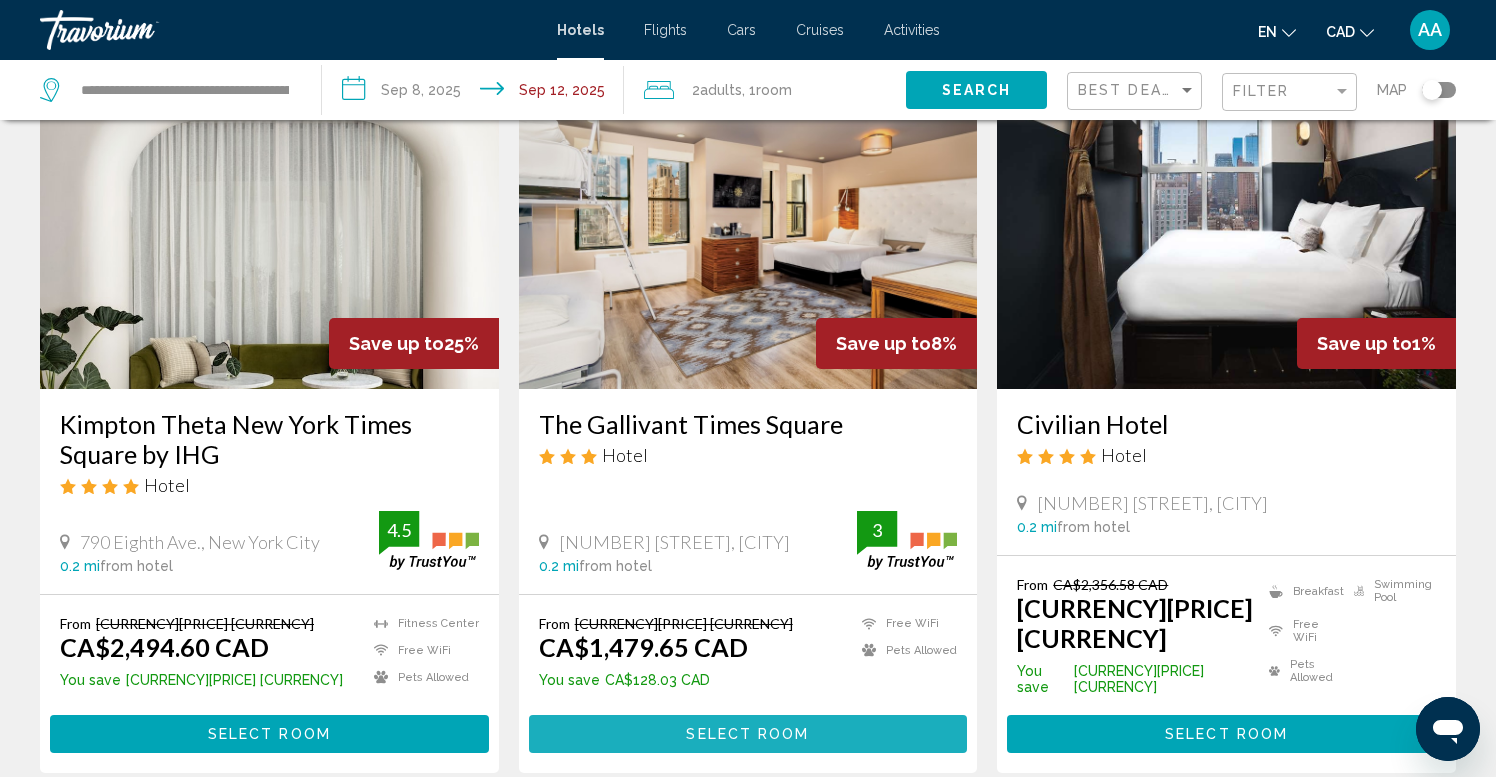 click on "Select Room" at bounding box center (747, 735) 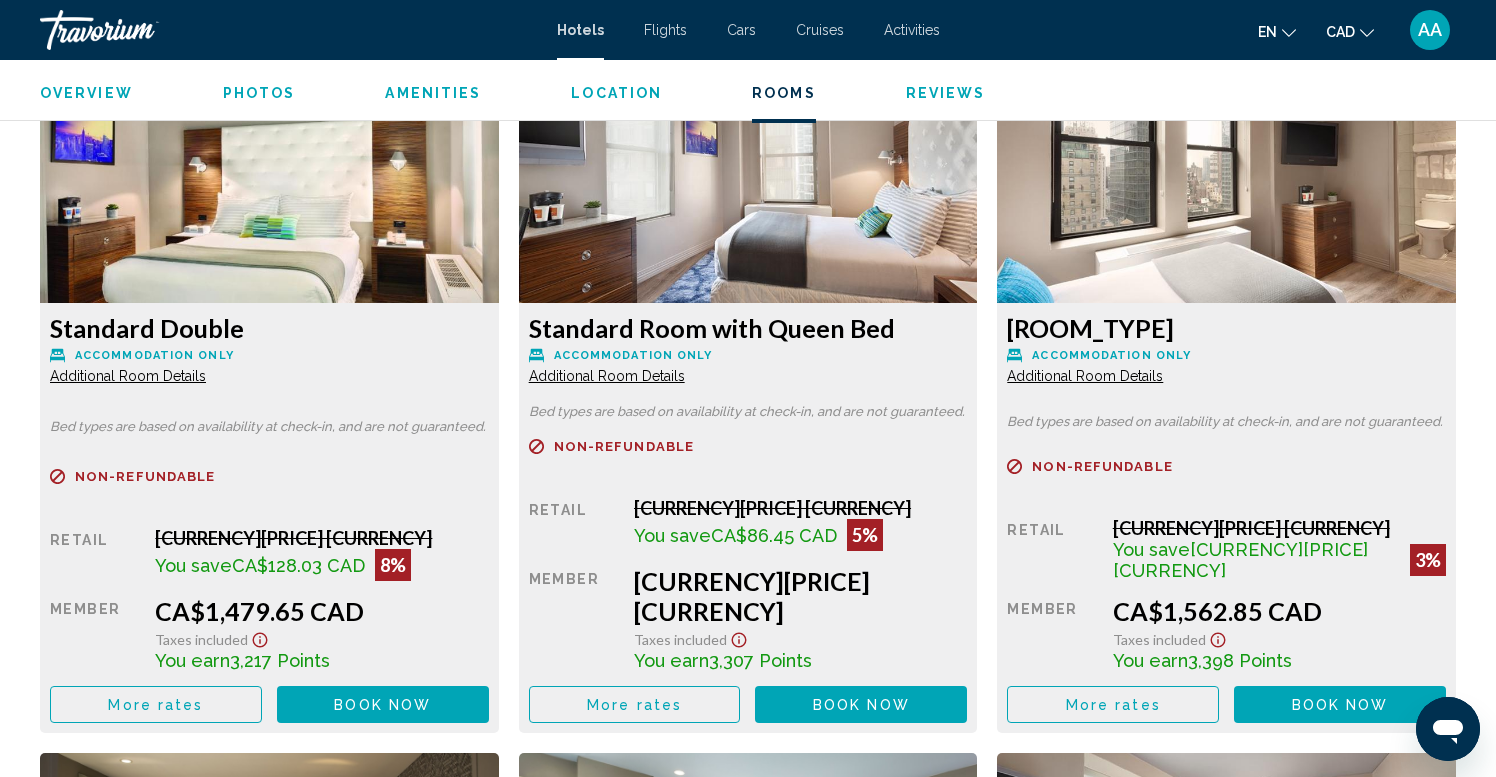 scroll, scrollTop: 2781, scrollLeft: 0, axis: vertical 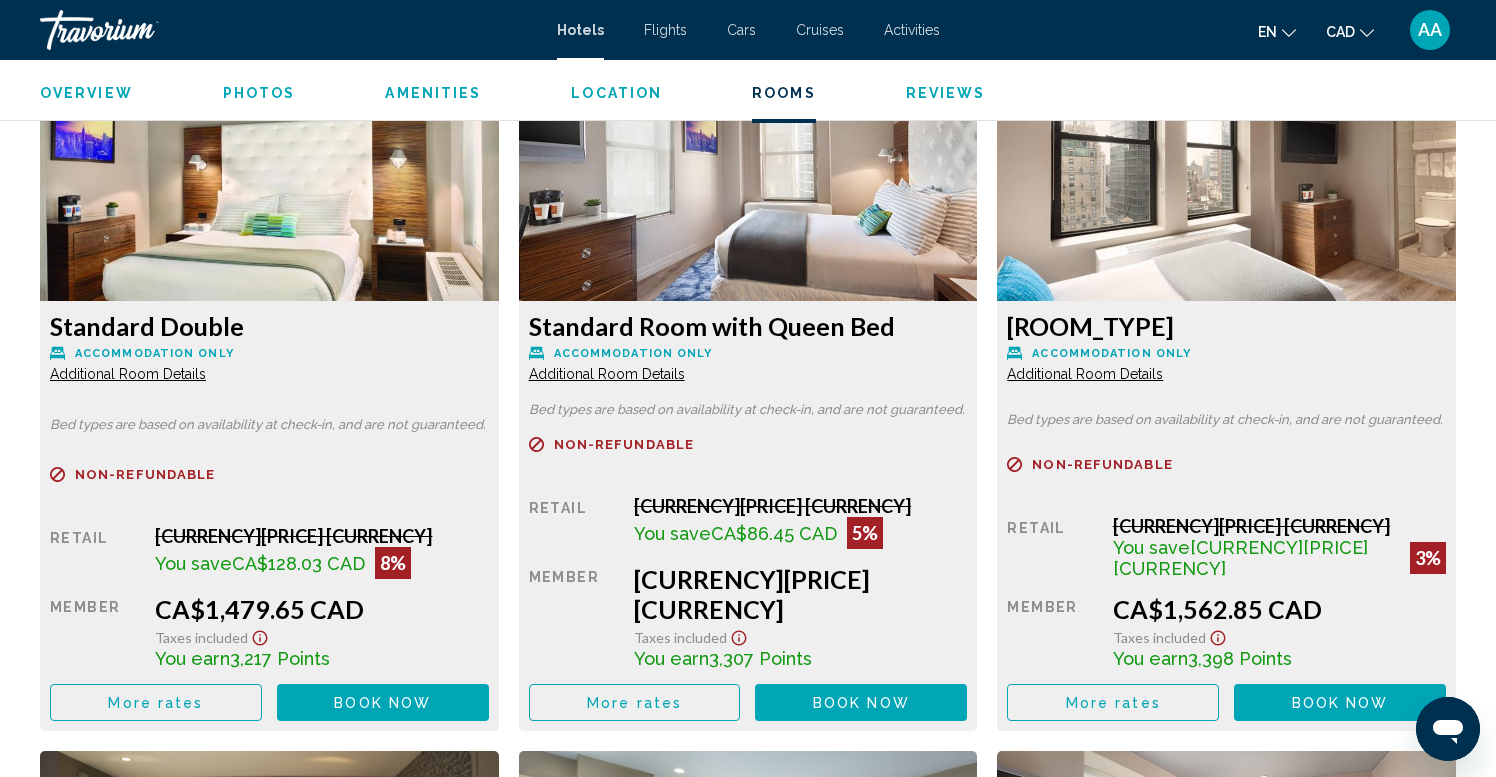 click 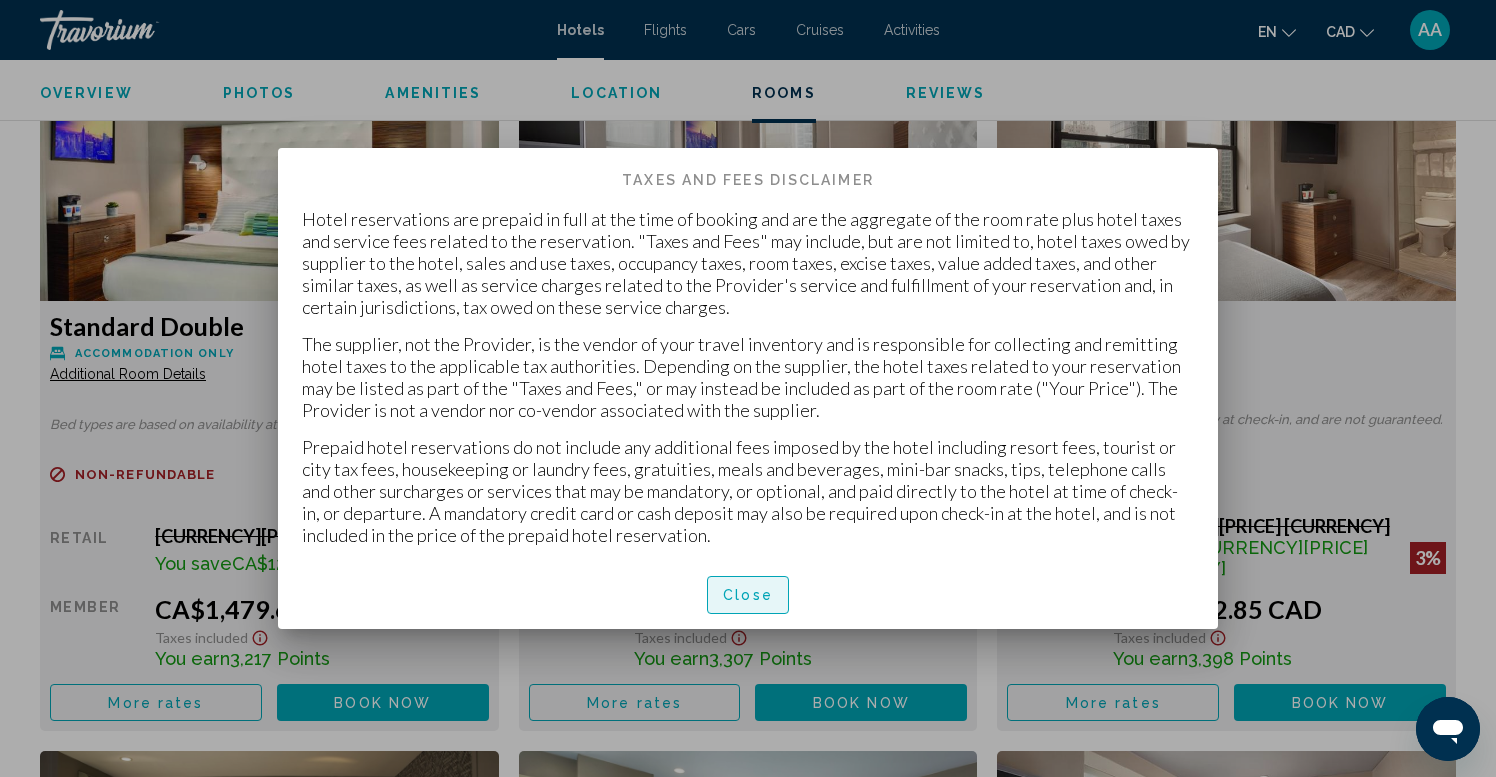 click on "Close" at bounding box center (748, 596) 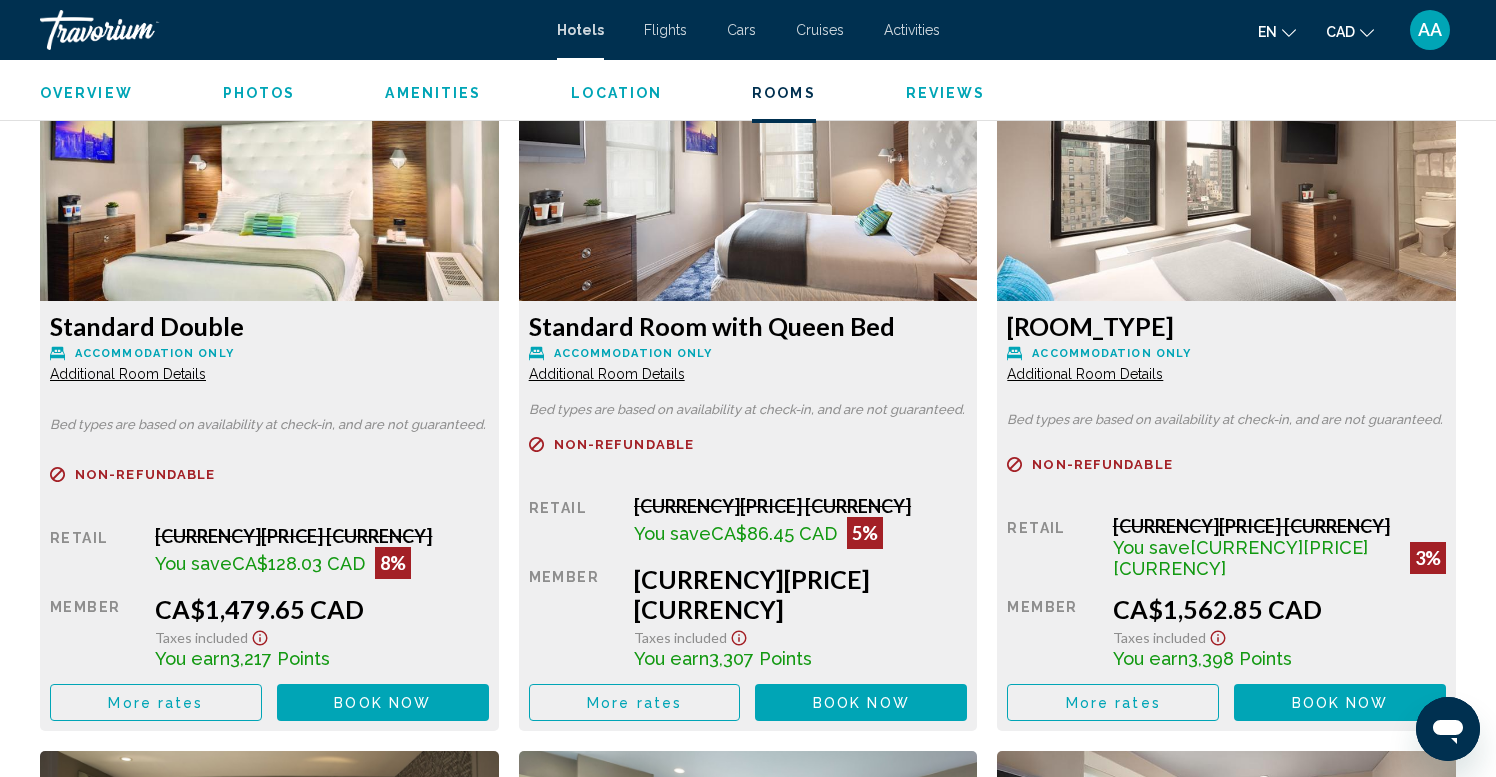 click at bounding box center (269, 176) 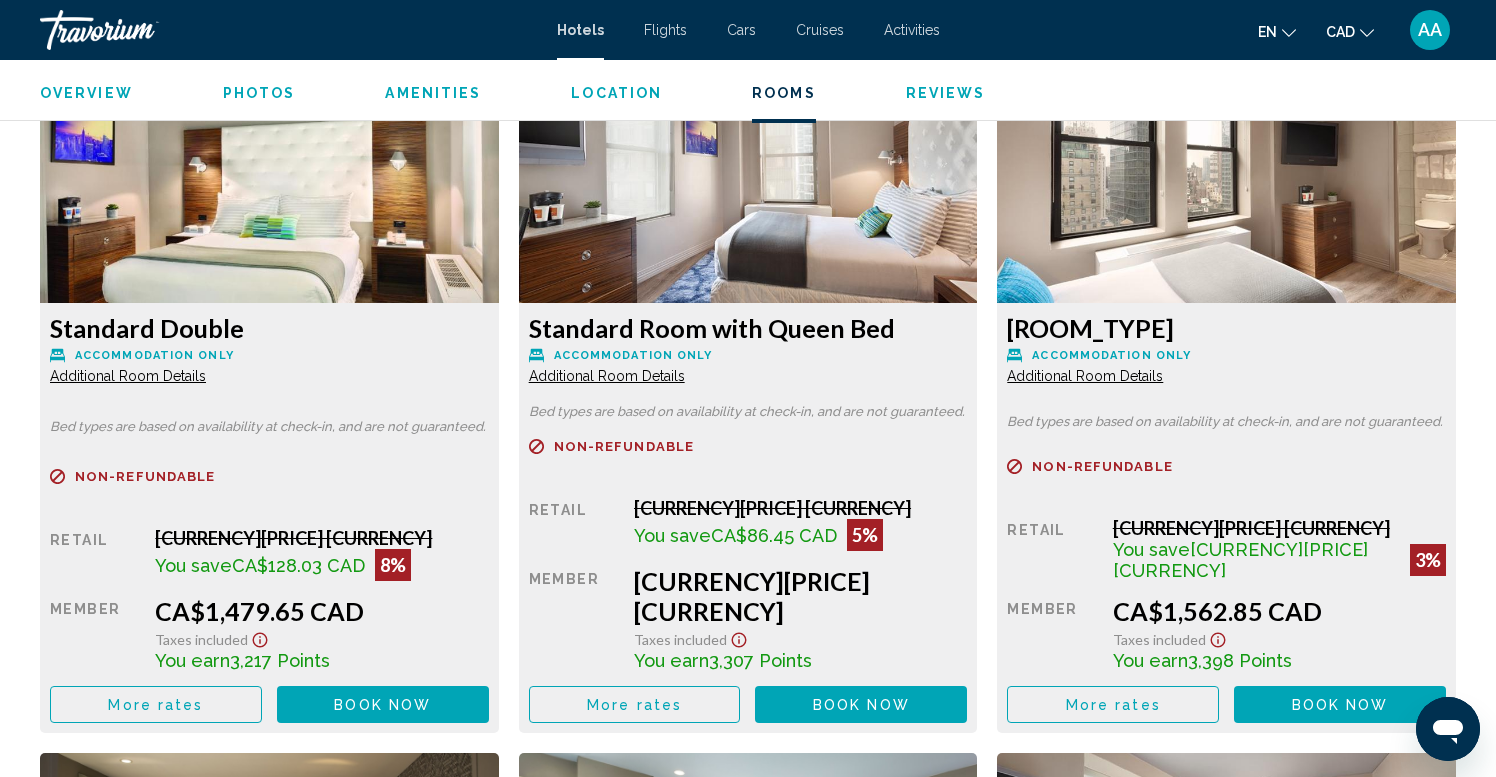scroll, scrollTop: 2783, scrollLeft: 0, axis: vertical 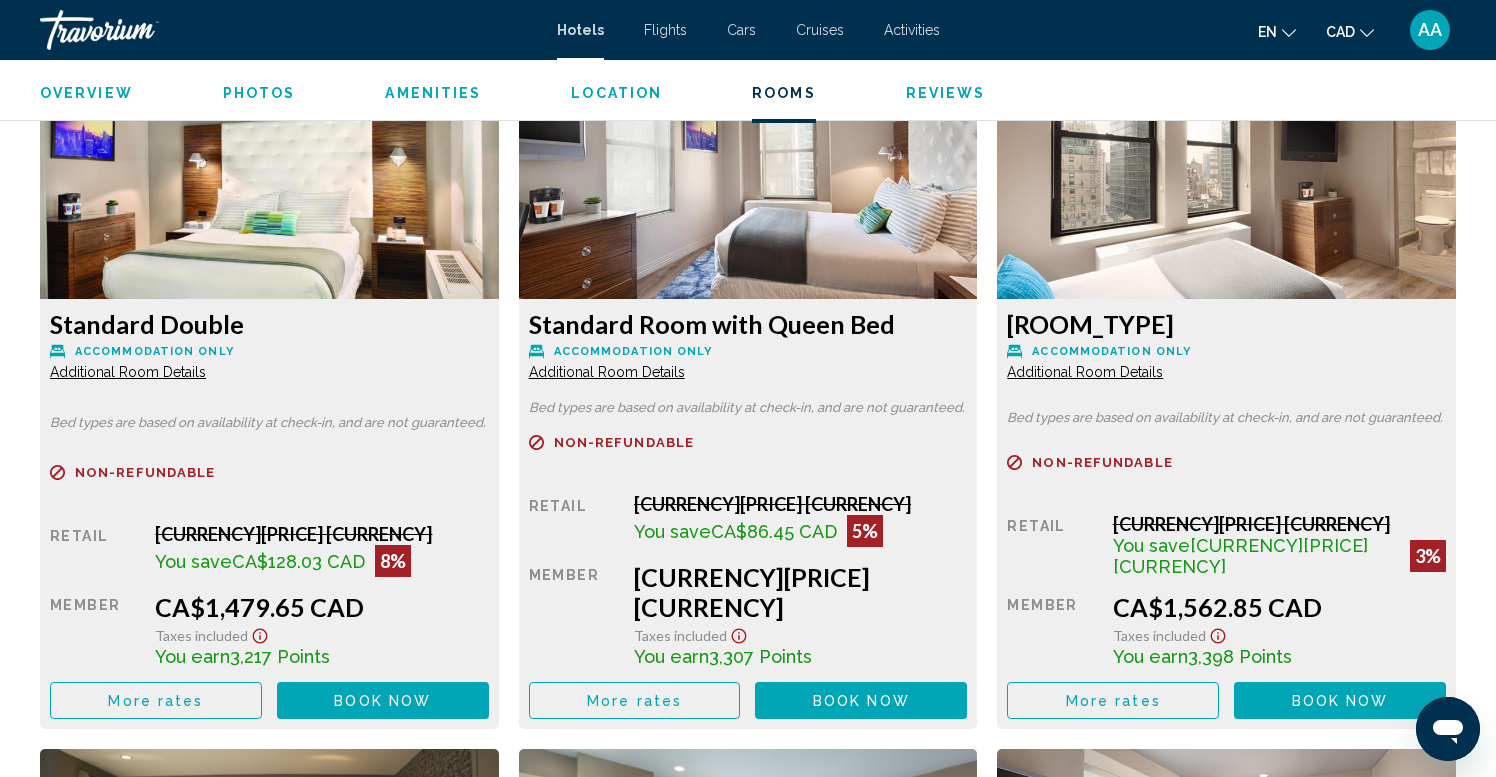 click on "Book now" at bounding box center [382, 701] 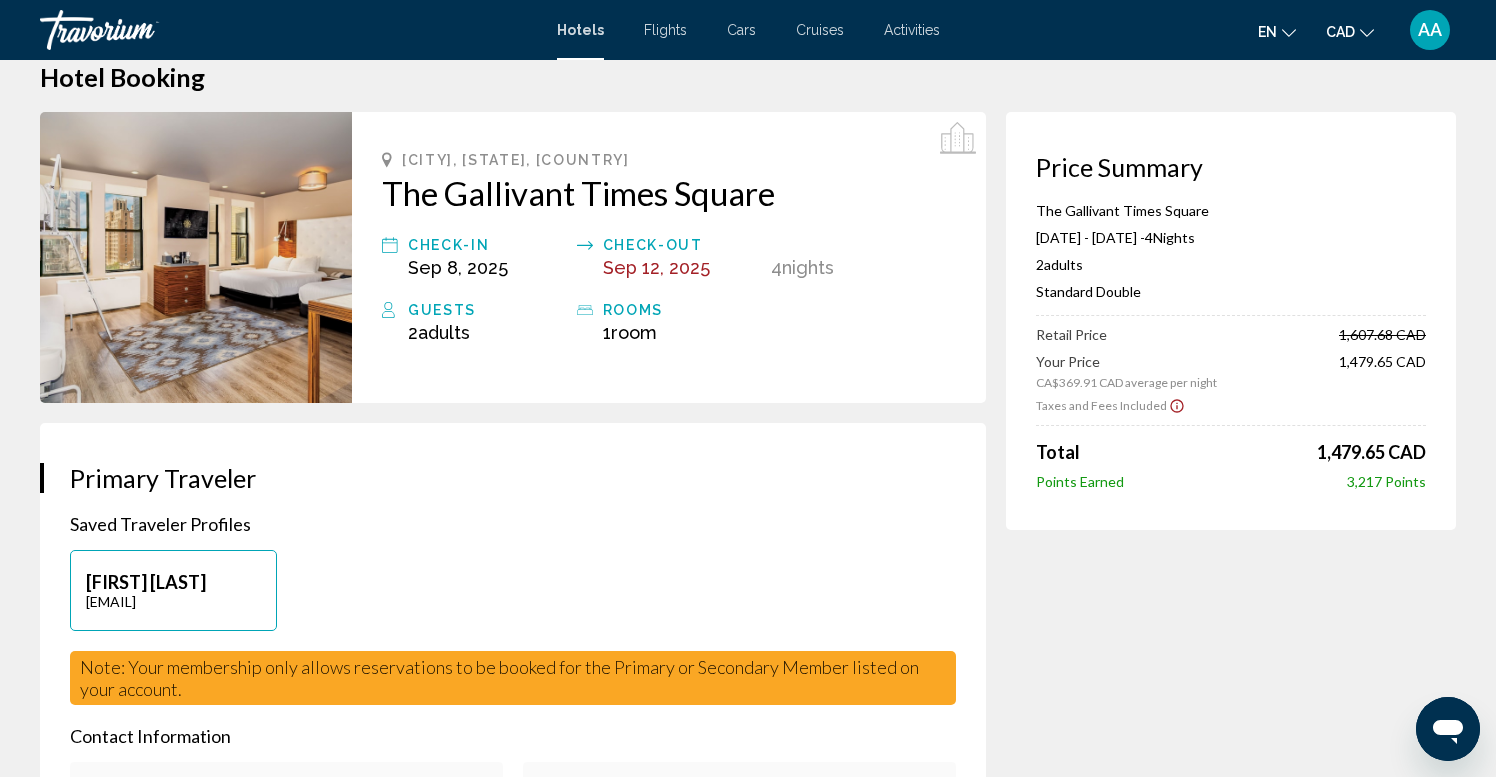 scroll, scrollTop: 41, scrollLeft: 0, axis: vertical 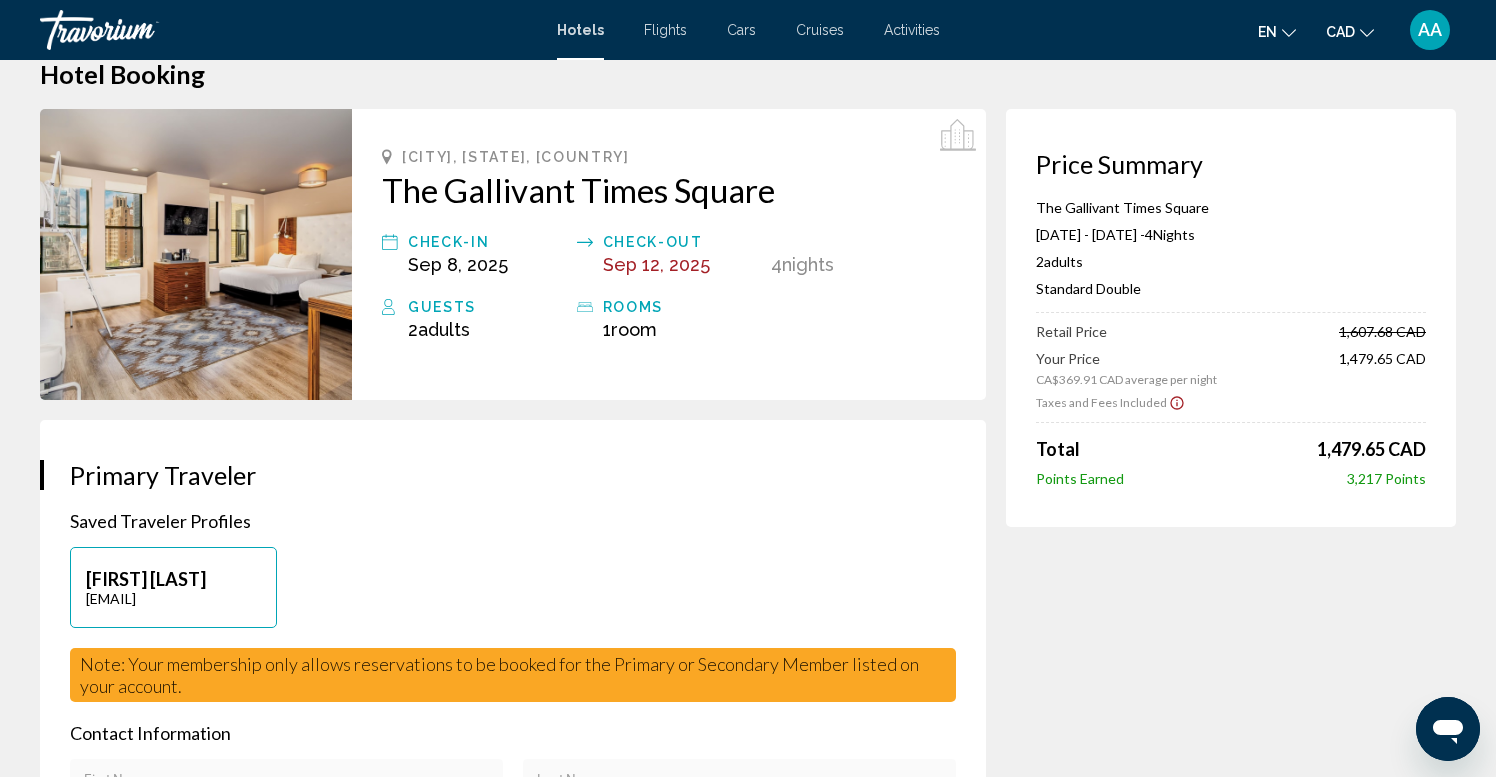 click 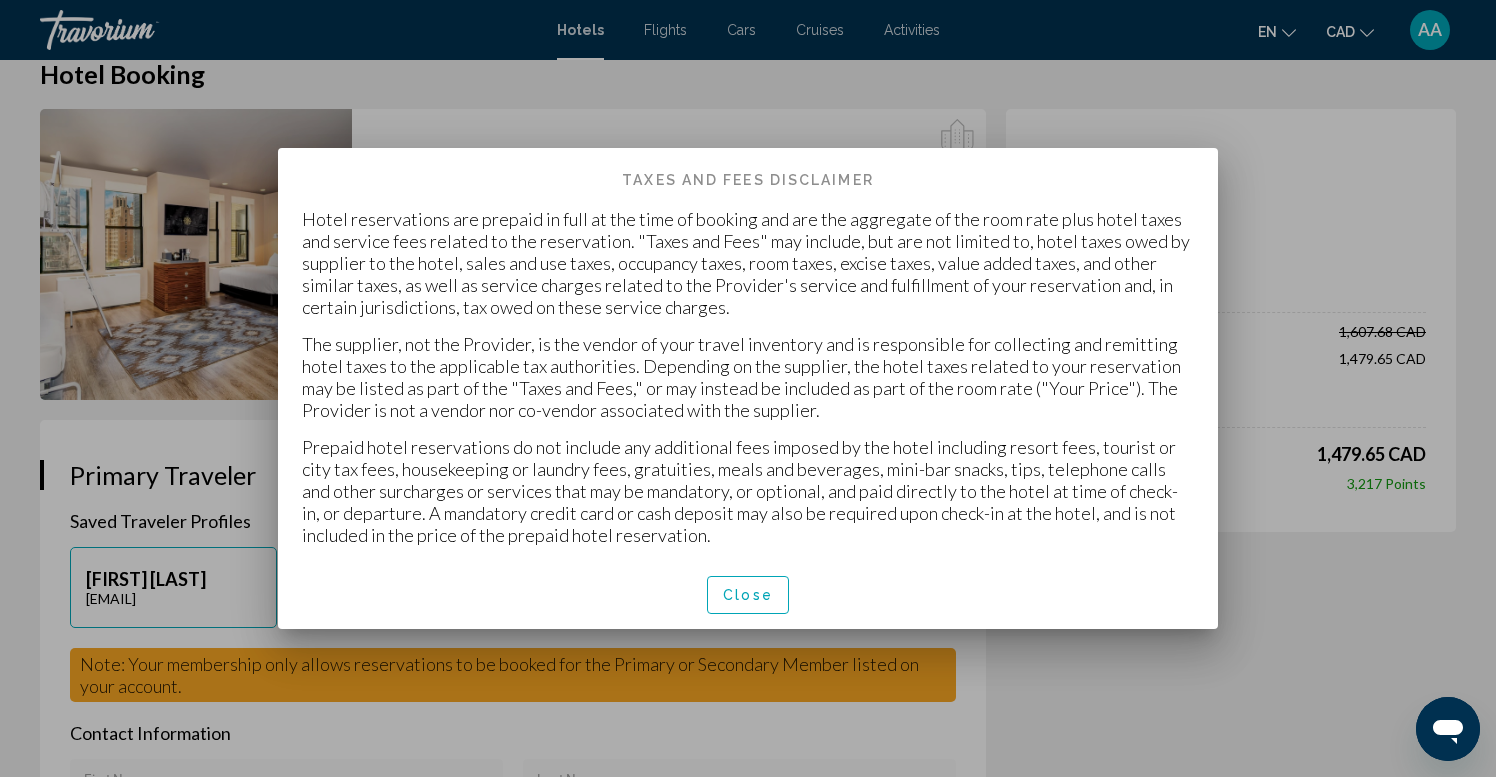 scroll, scrollTop: 0, scrollLeft: 0, axis: both 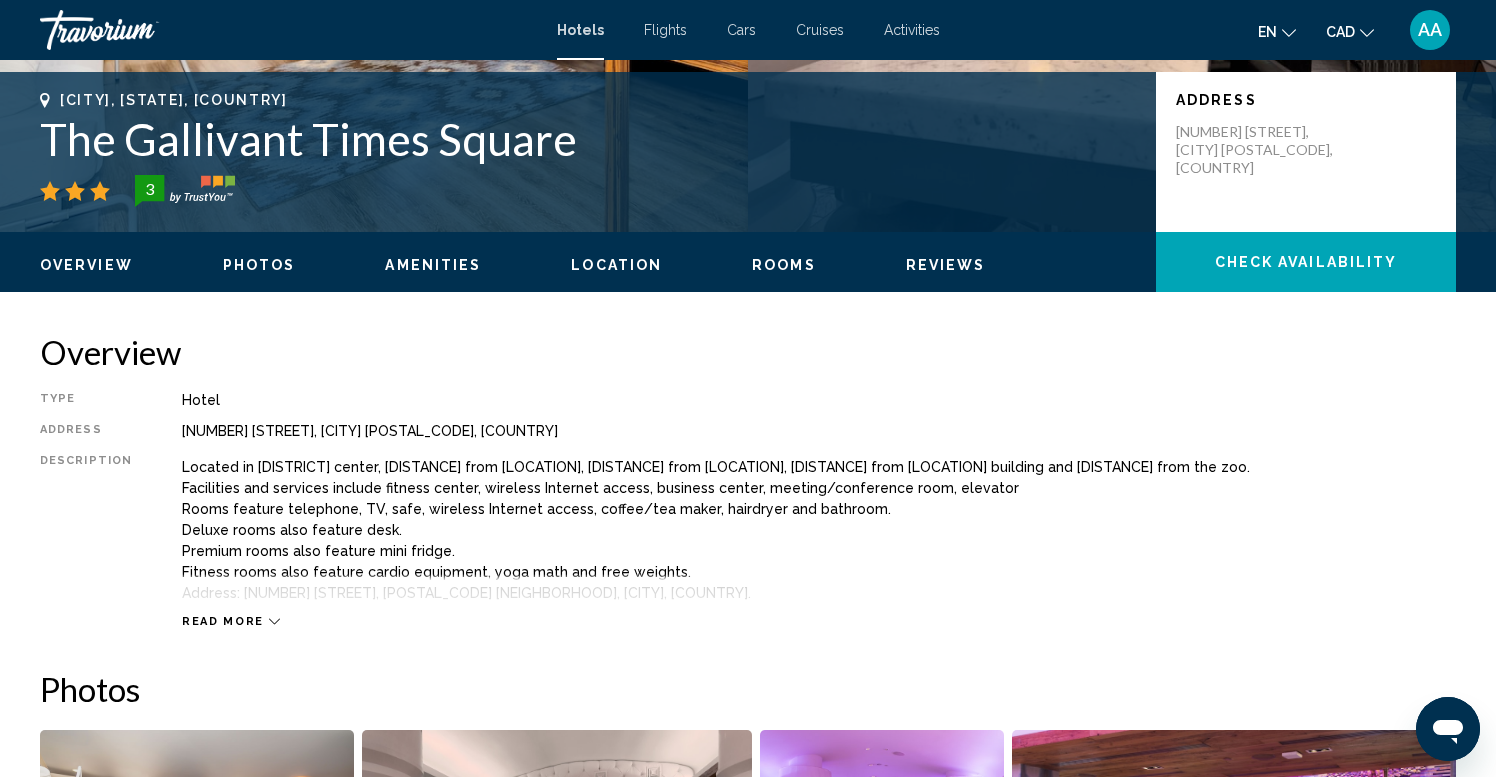 click on "Photos" at bounding box center (259, 265) 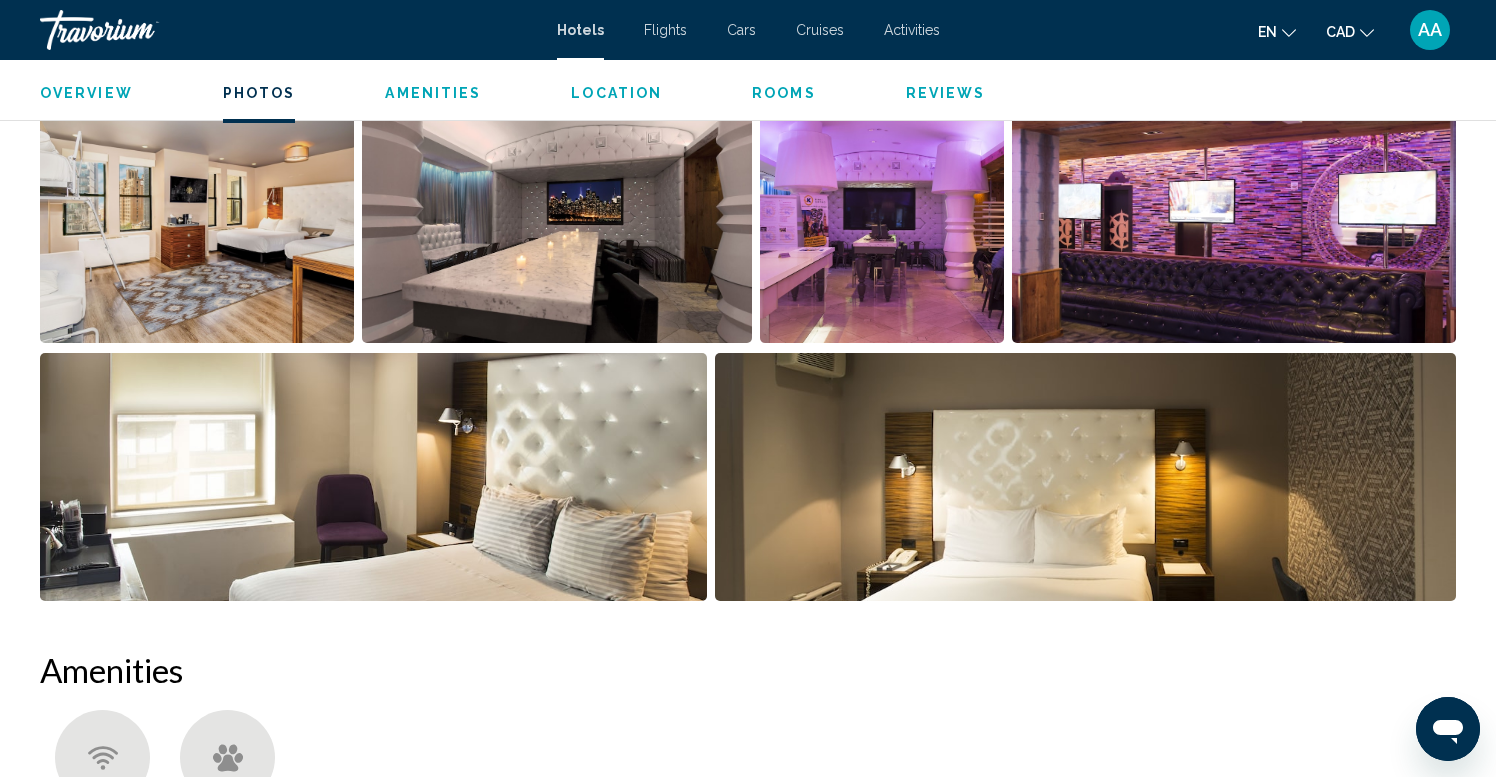 scroll, scrollTop: 1039, scrollLeft: 0, axis: vertical 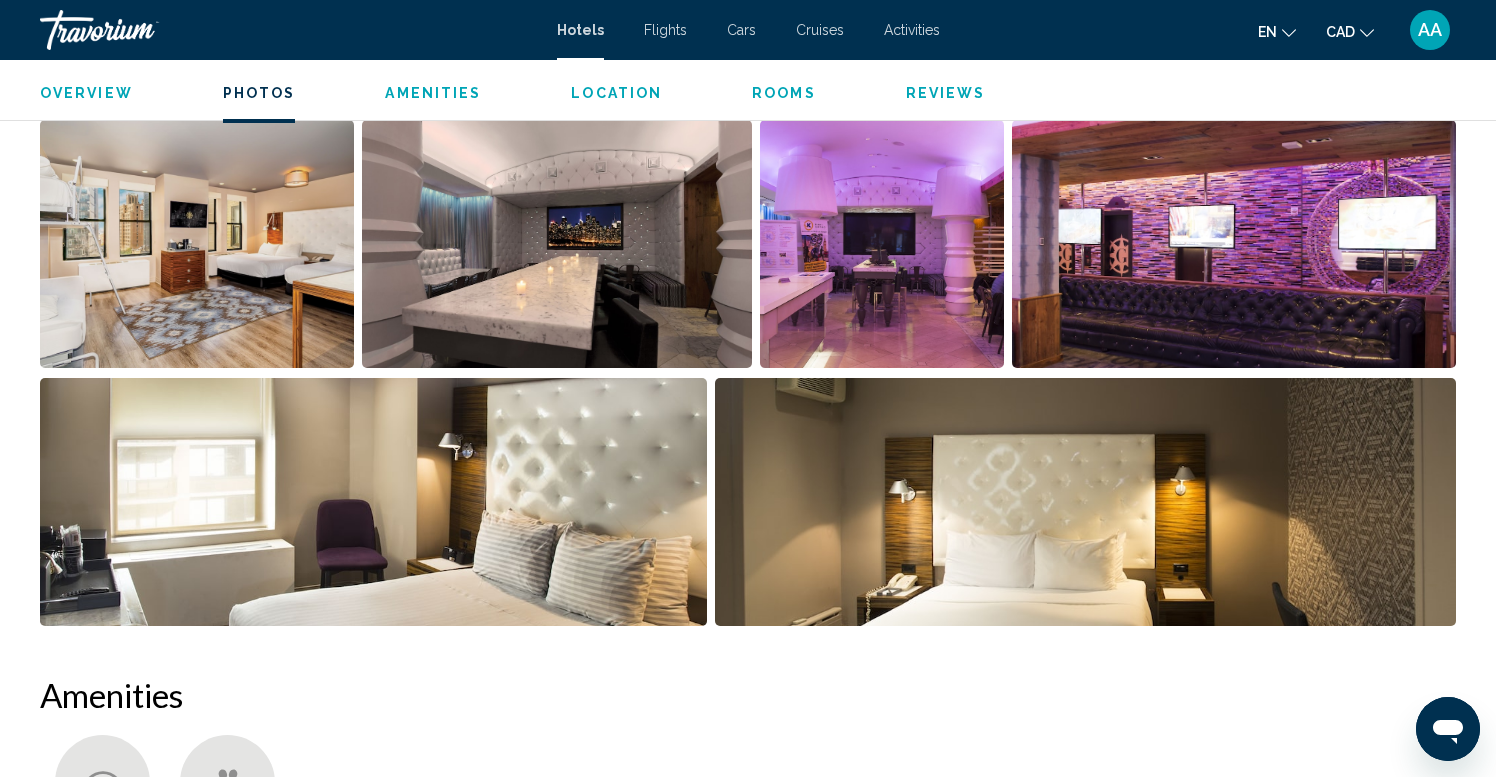 click at bounding box center [373, 502] 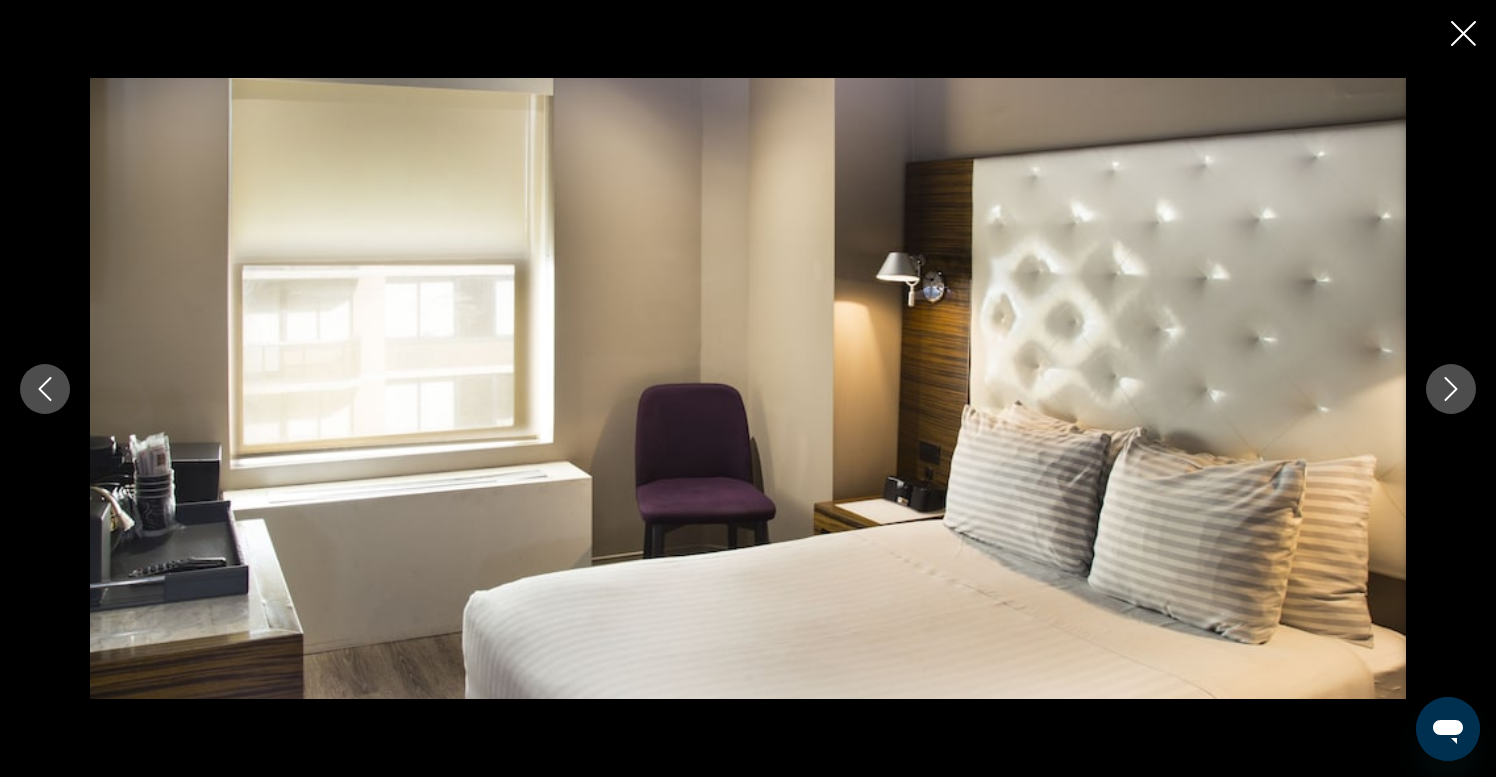 type 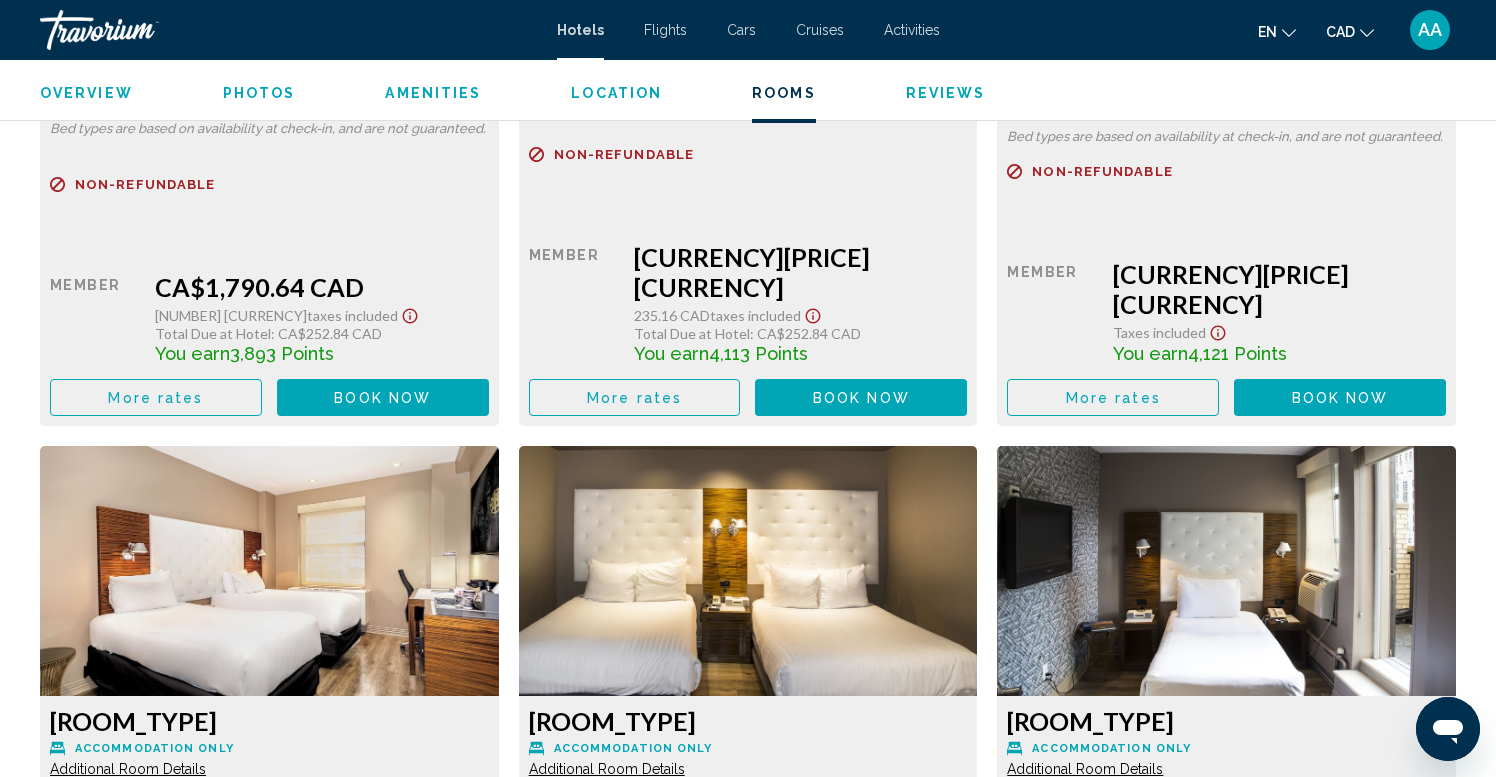 scroll, scrollTop: 5148, scrollLeft: 0, axis: vertical 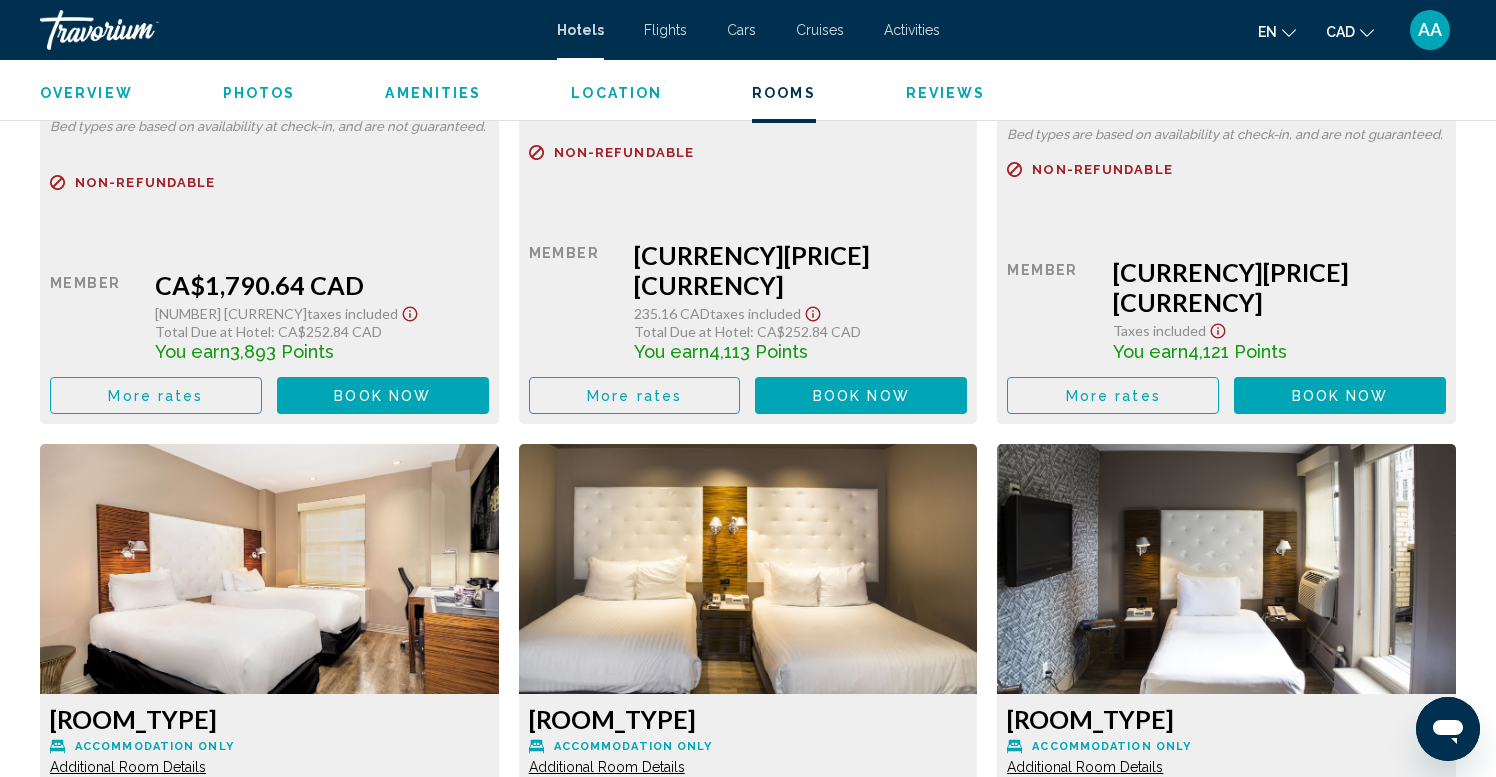 click at bounding box center [288, 30] 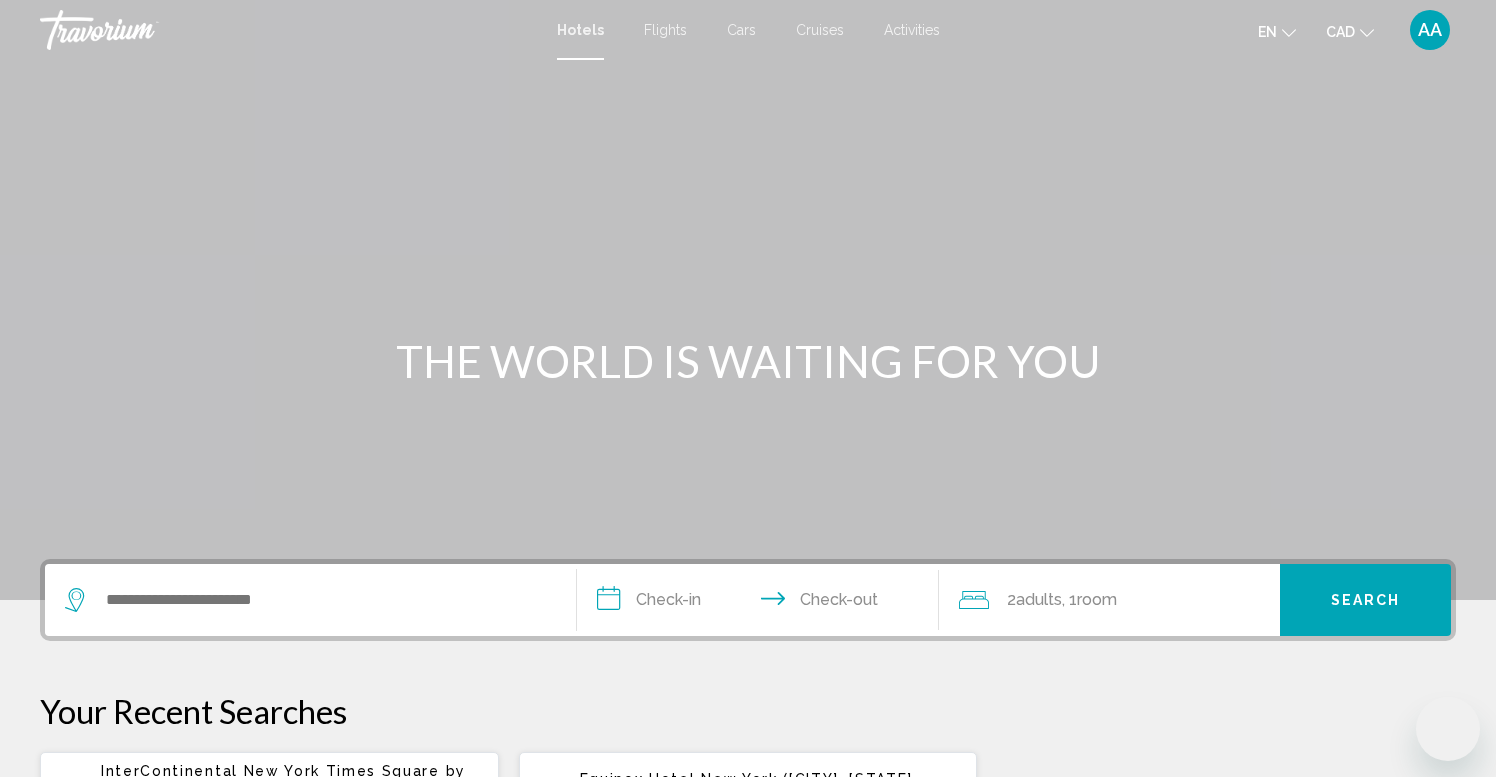 scroll, scrollTop: 0, scrollLeft: 0, axis: both 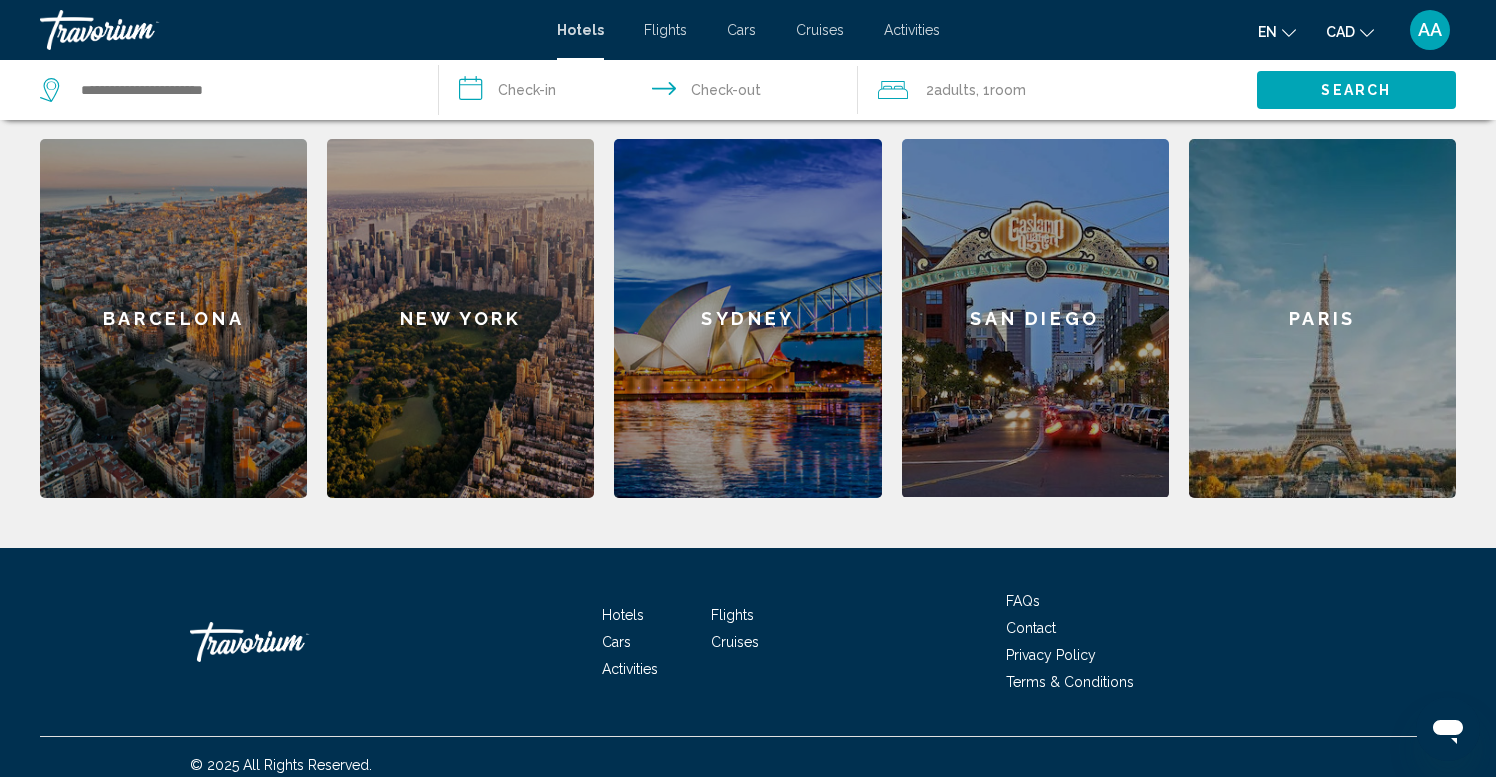 click on "New York" 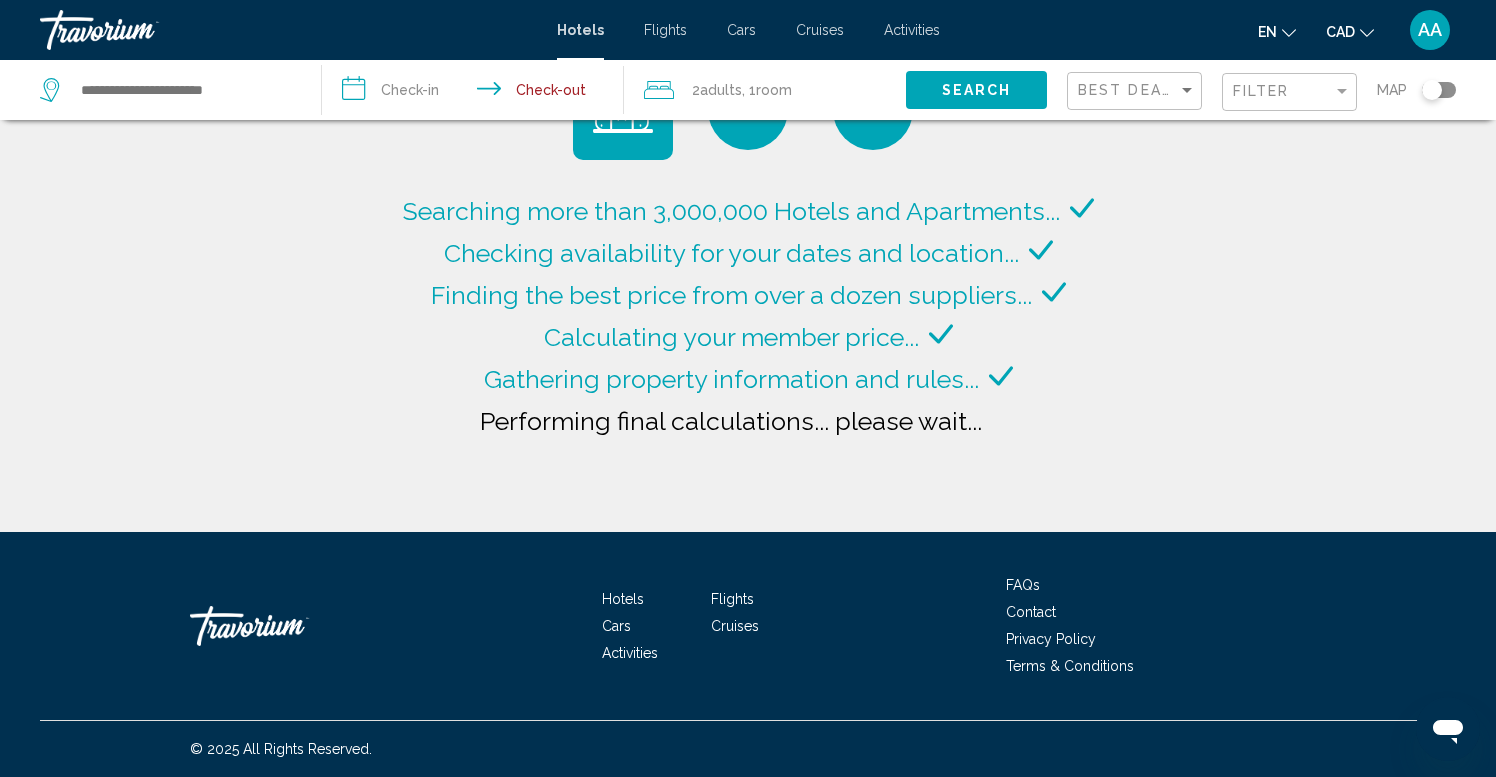 type on "**********" 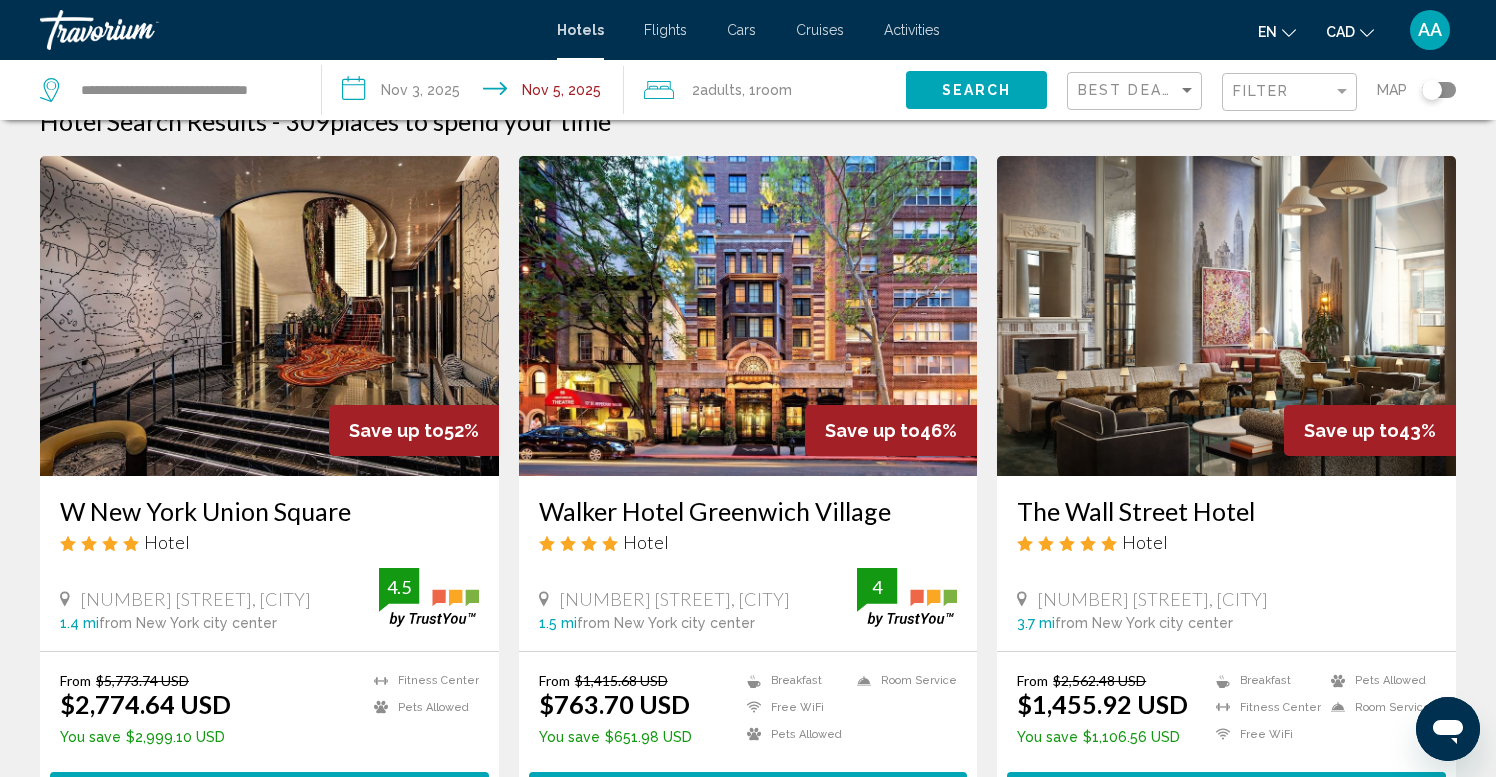 scroll, scrollTop: 0, scrollLeft: 0, axis: both 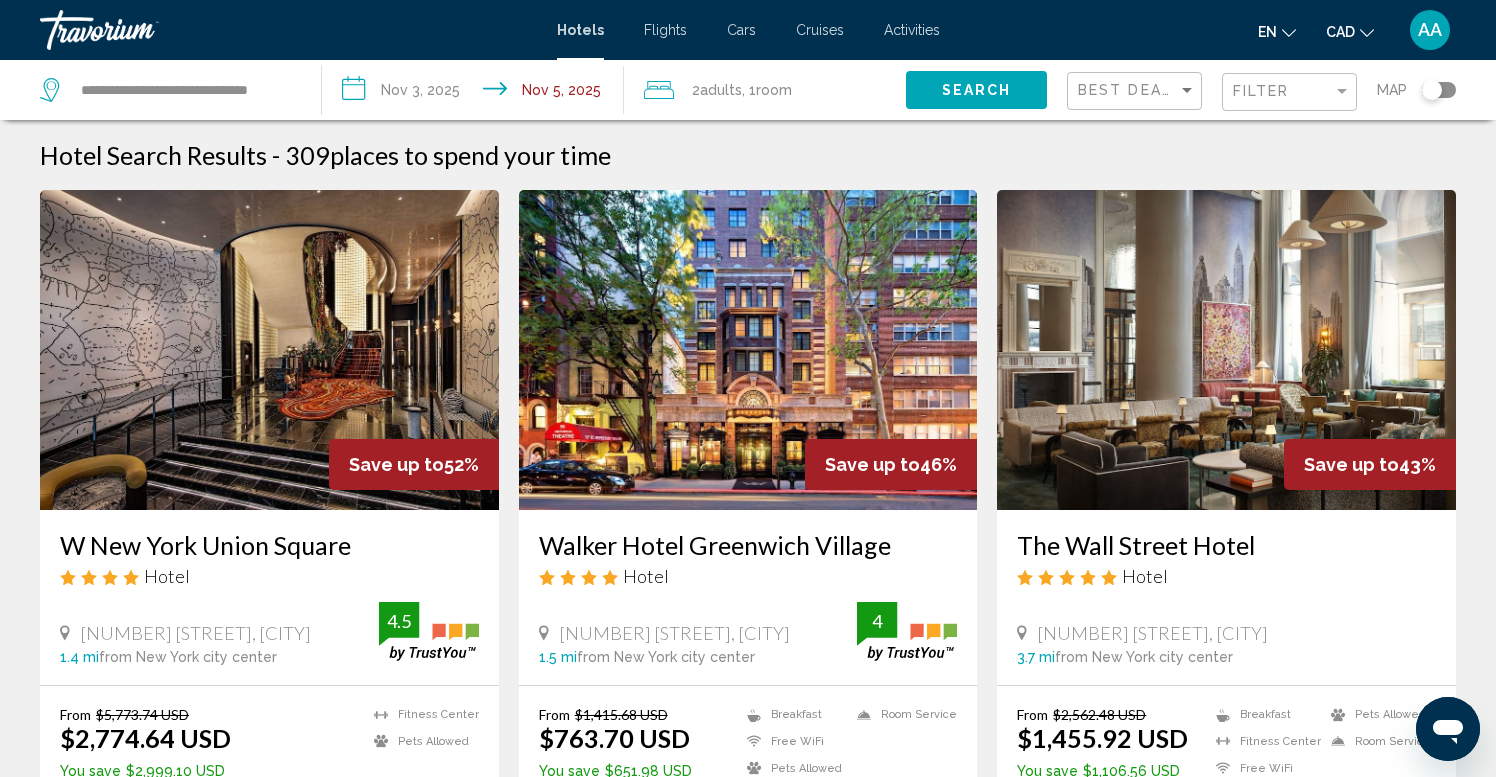click on "**********" at bounding box center [477, 93] 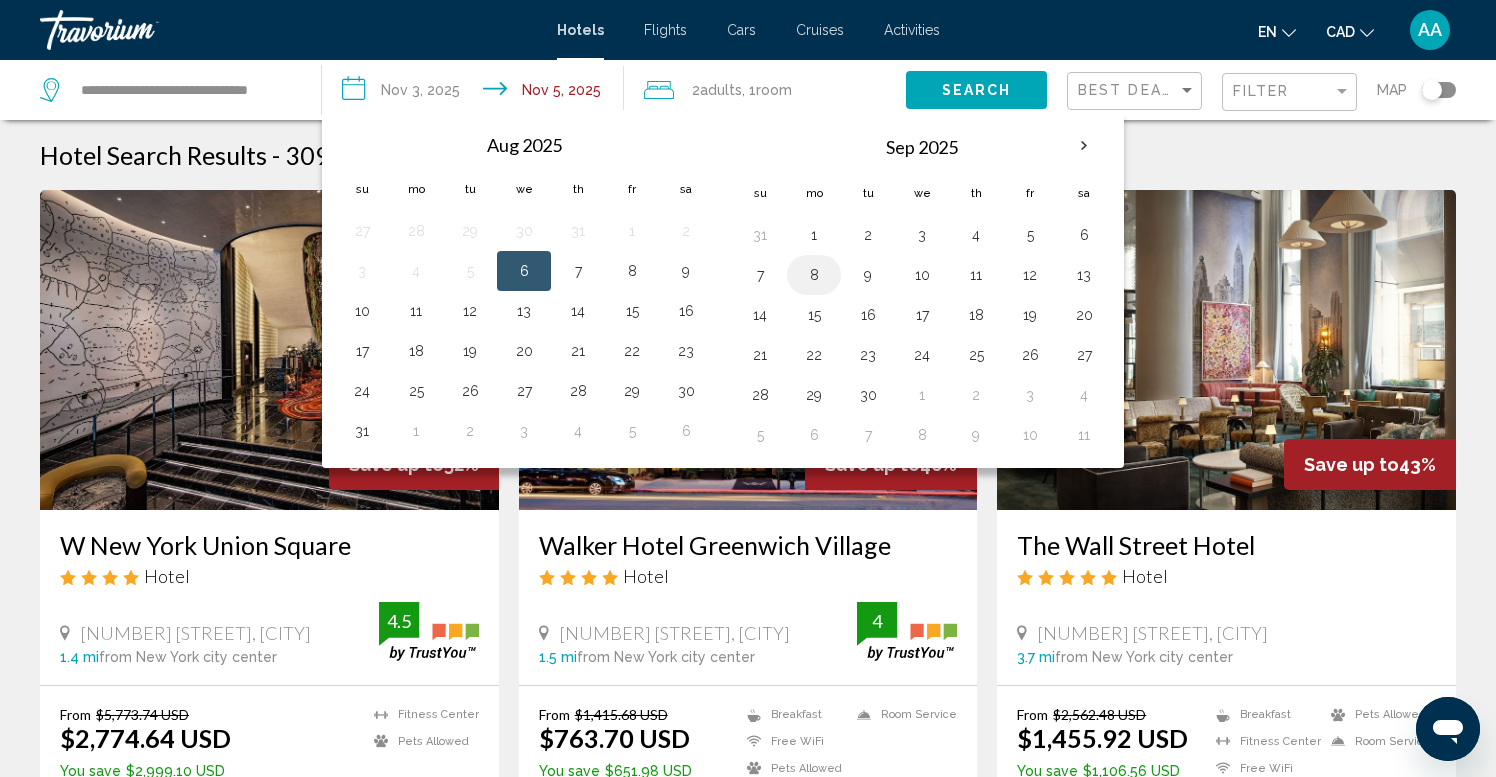 click on "8" at bounding box center [814, 275] 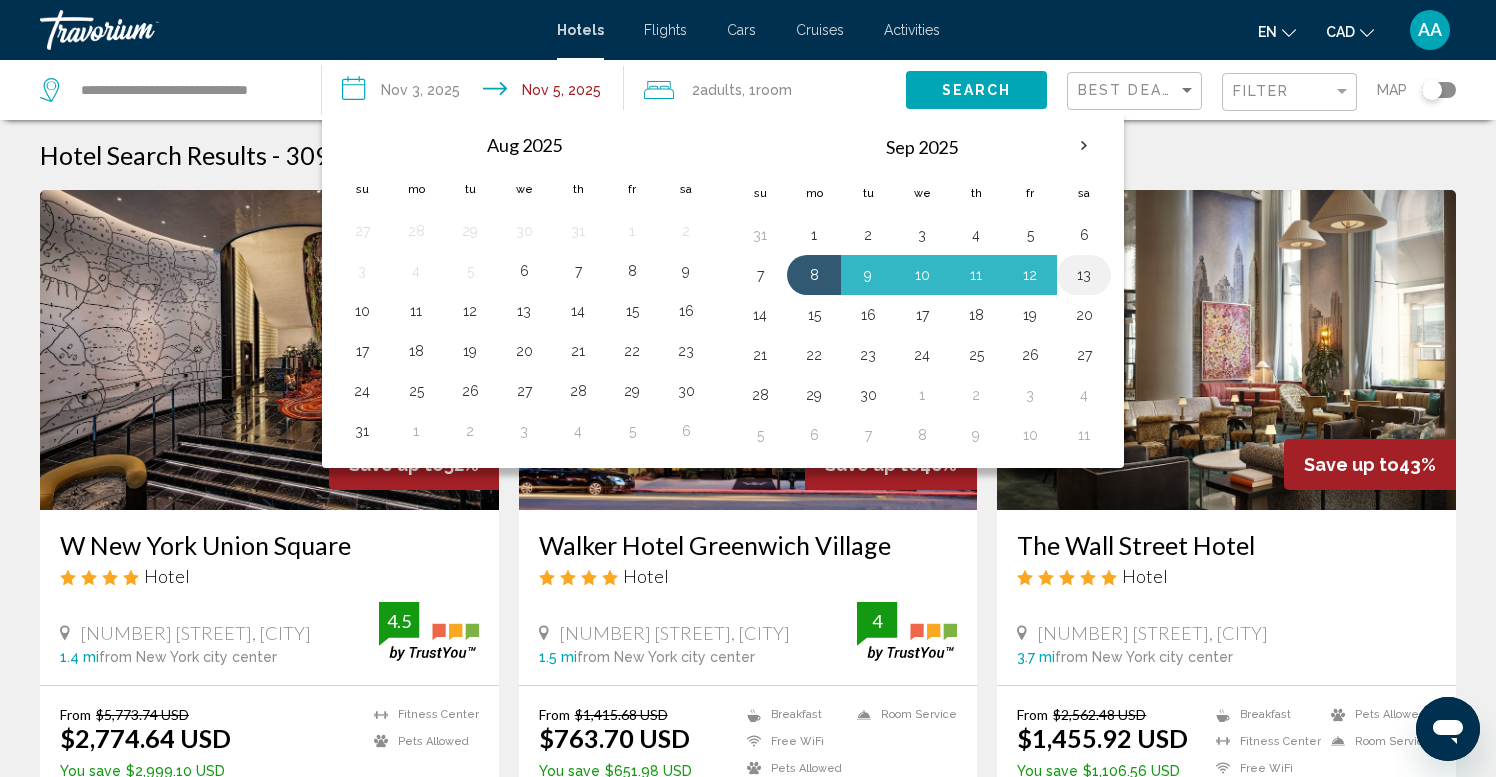 click on "13" at bounding box center (1084, 275) 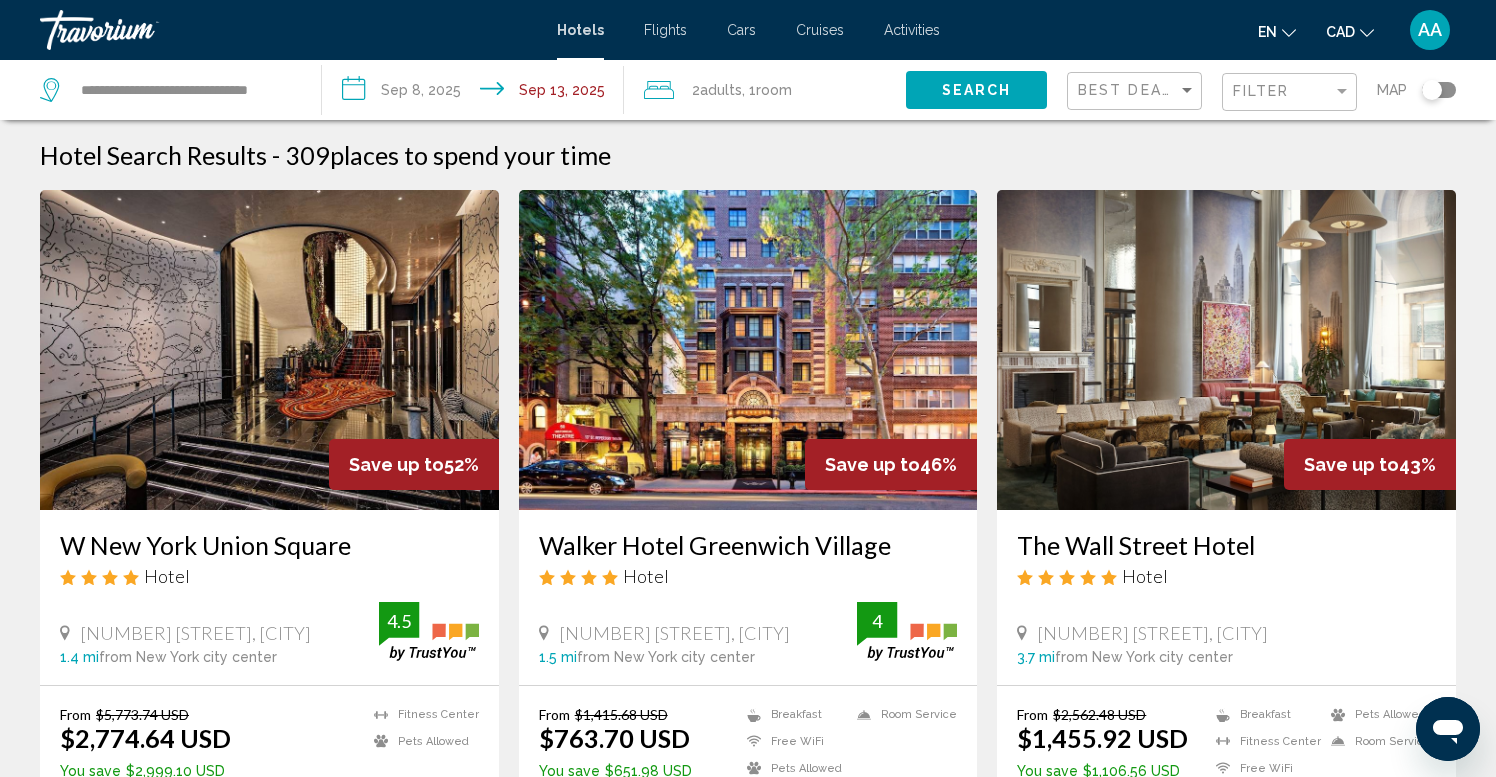 click on "**********" at bounding box center [477, 93] 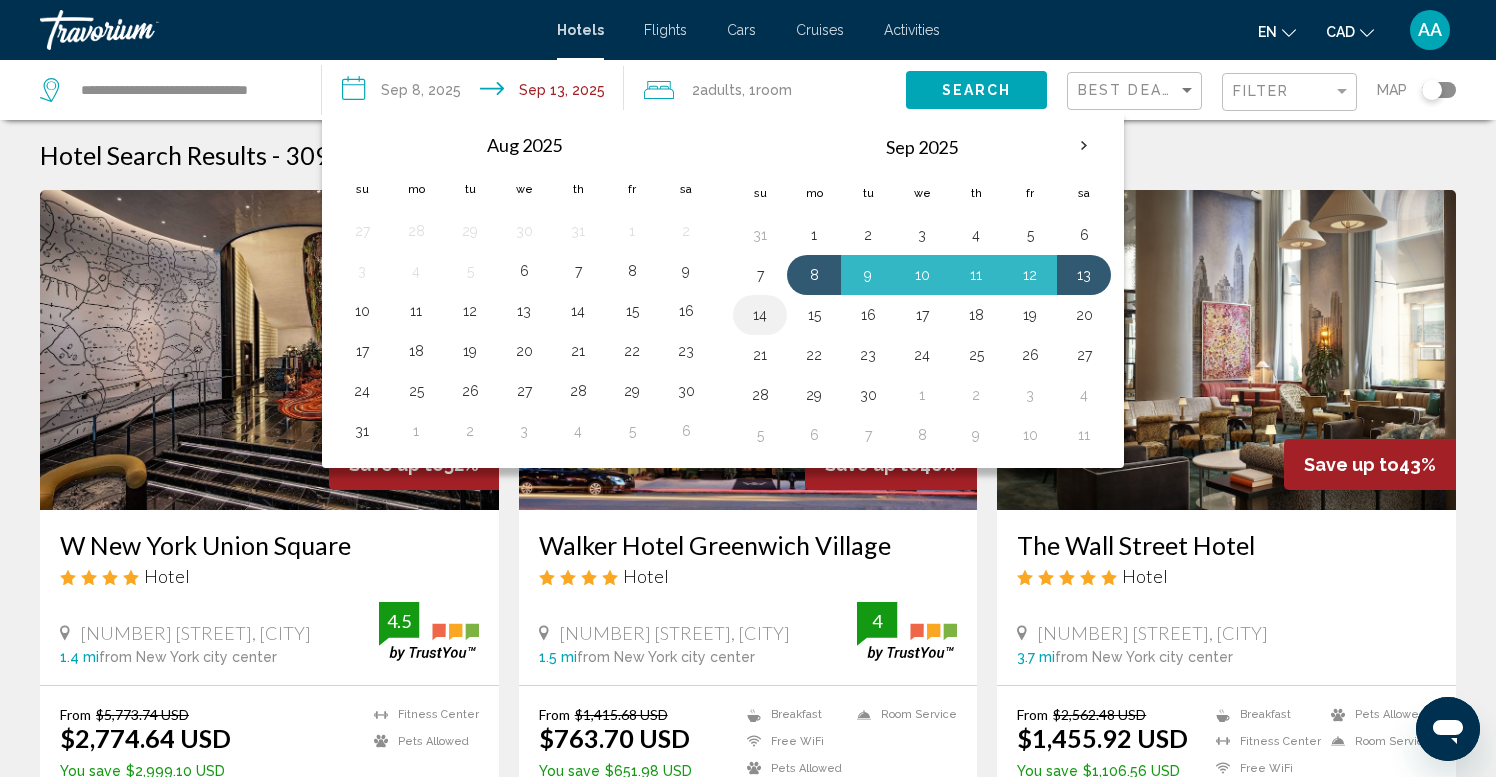 click on "14" at bounding box center (760, 315) 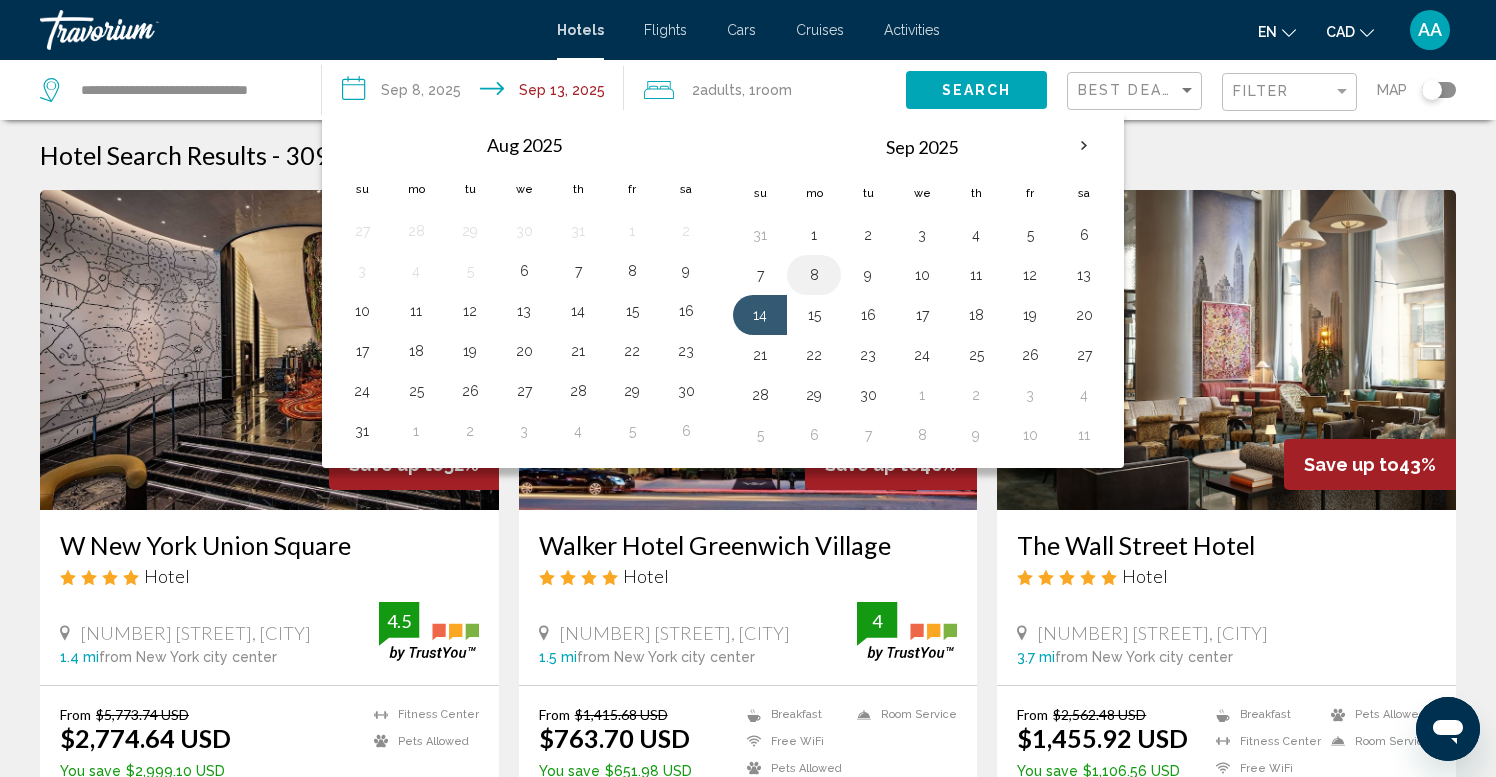 click on "8" at bounding box center [814, 275] 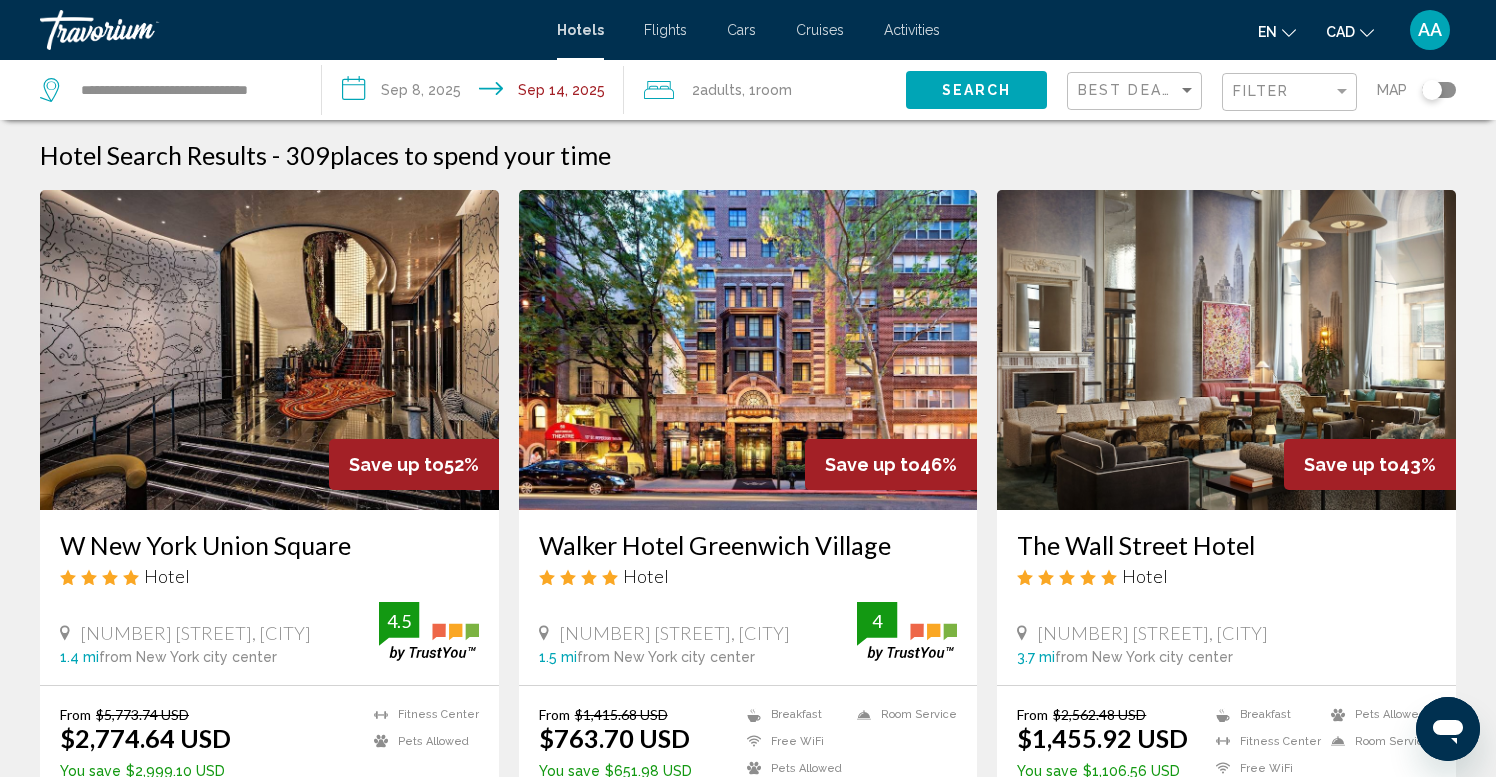 click on "Search" 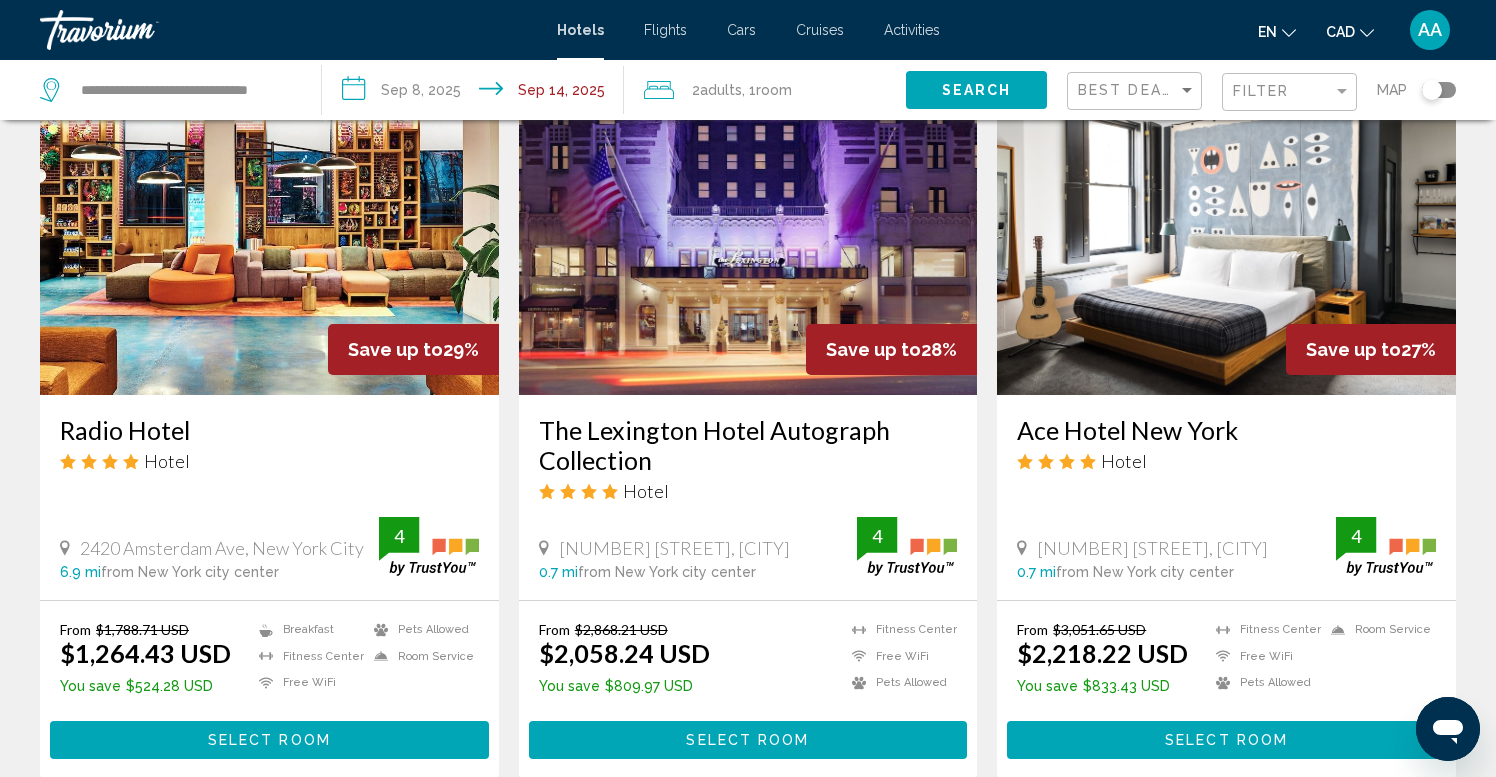 scroll, scrollTop: 860, scrollLeft: 0, axis: vertical 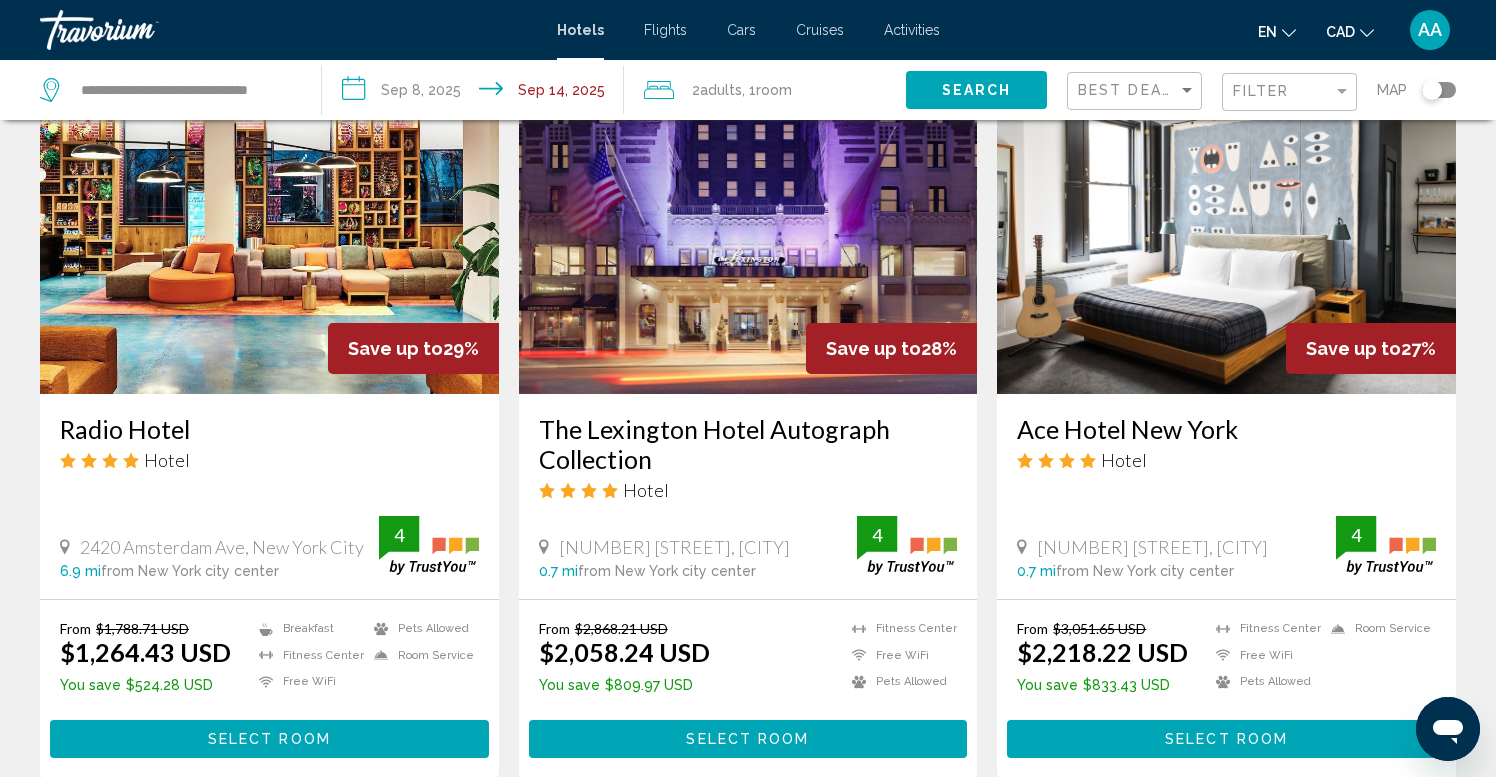 click 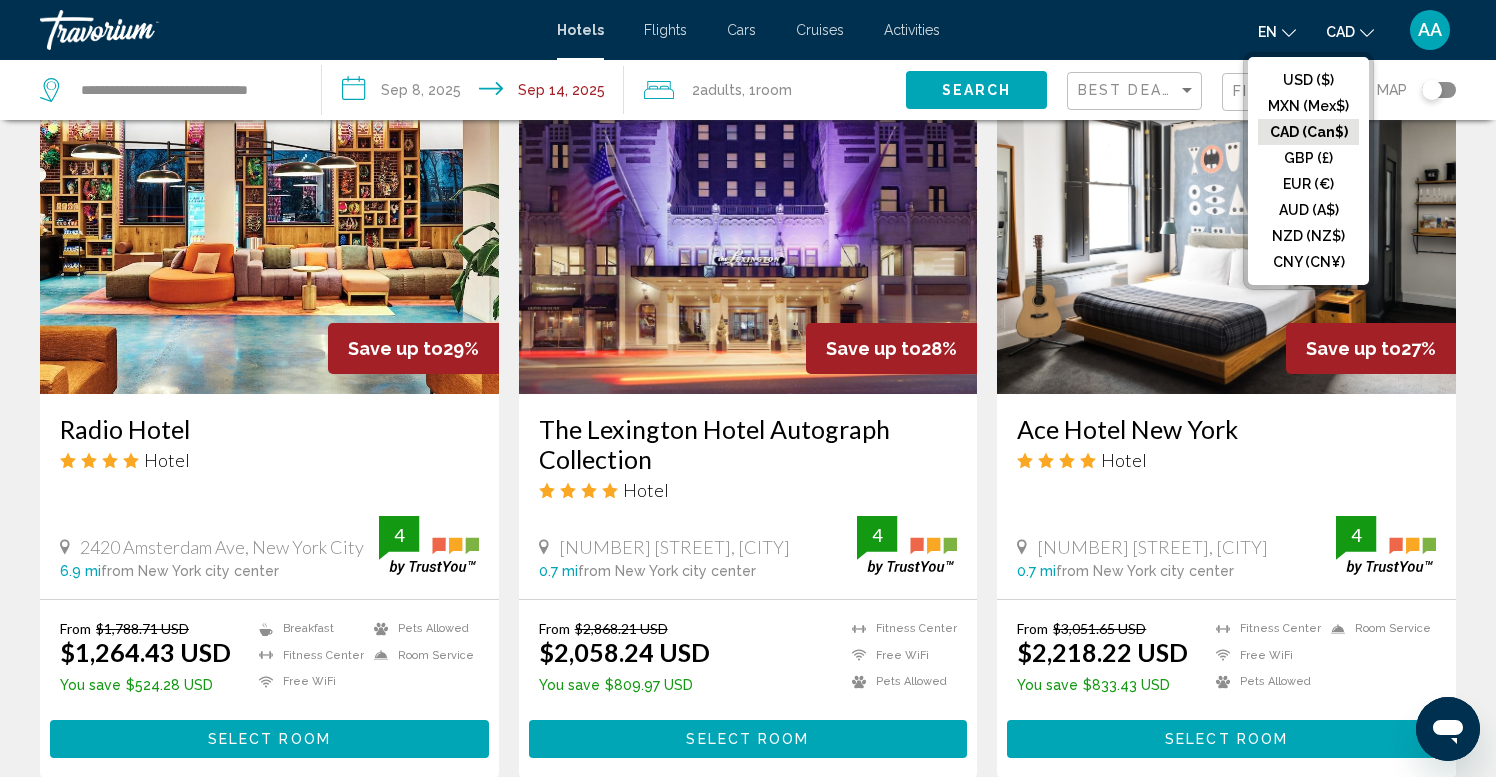 click on "CAD (Can$)" 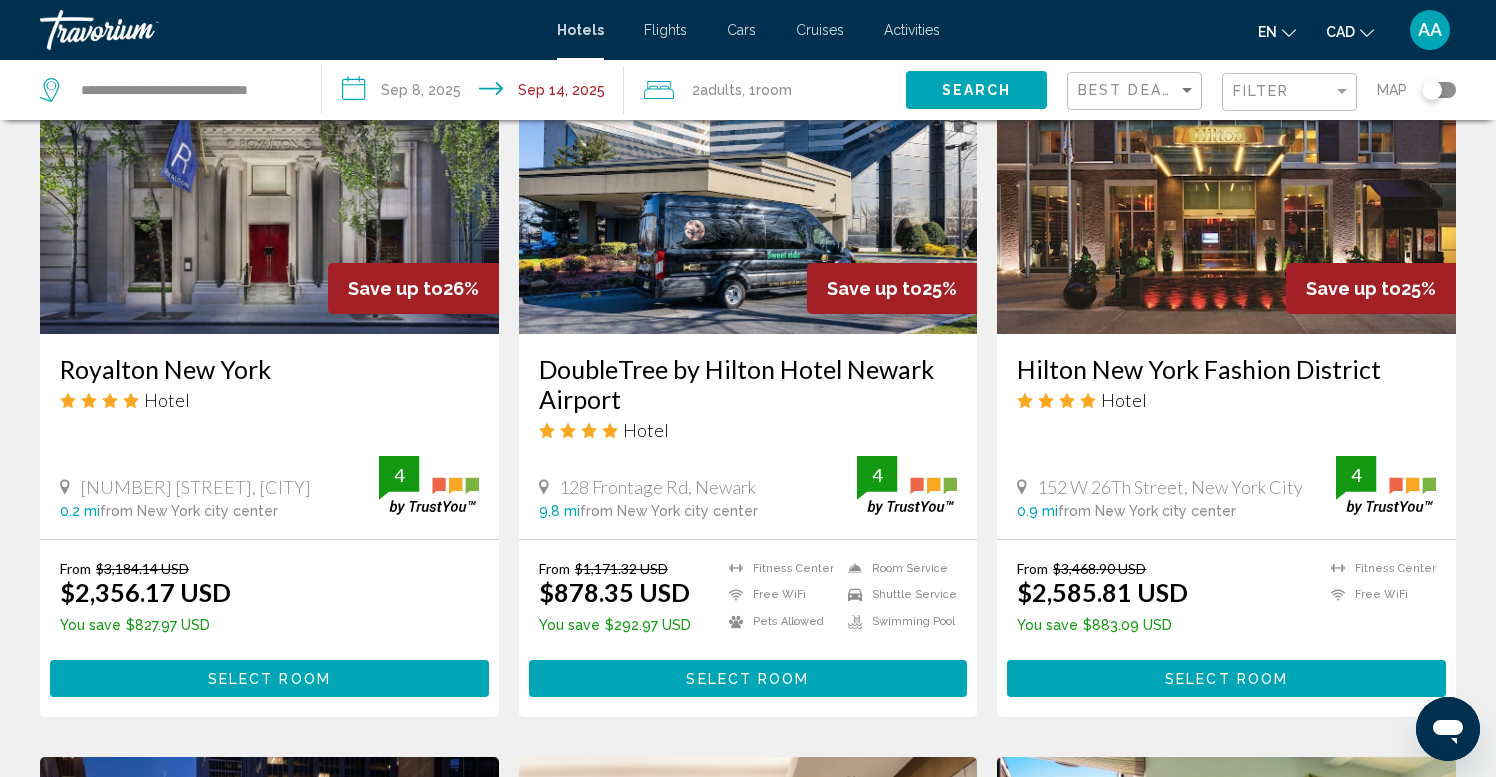 scroll, scrollTop: 1662, scrollLeft: 0, axis: vertical 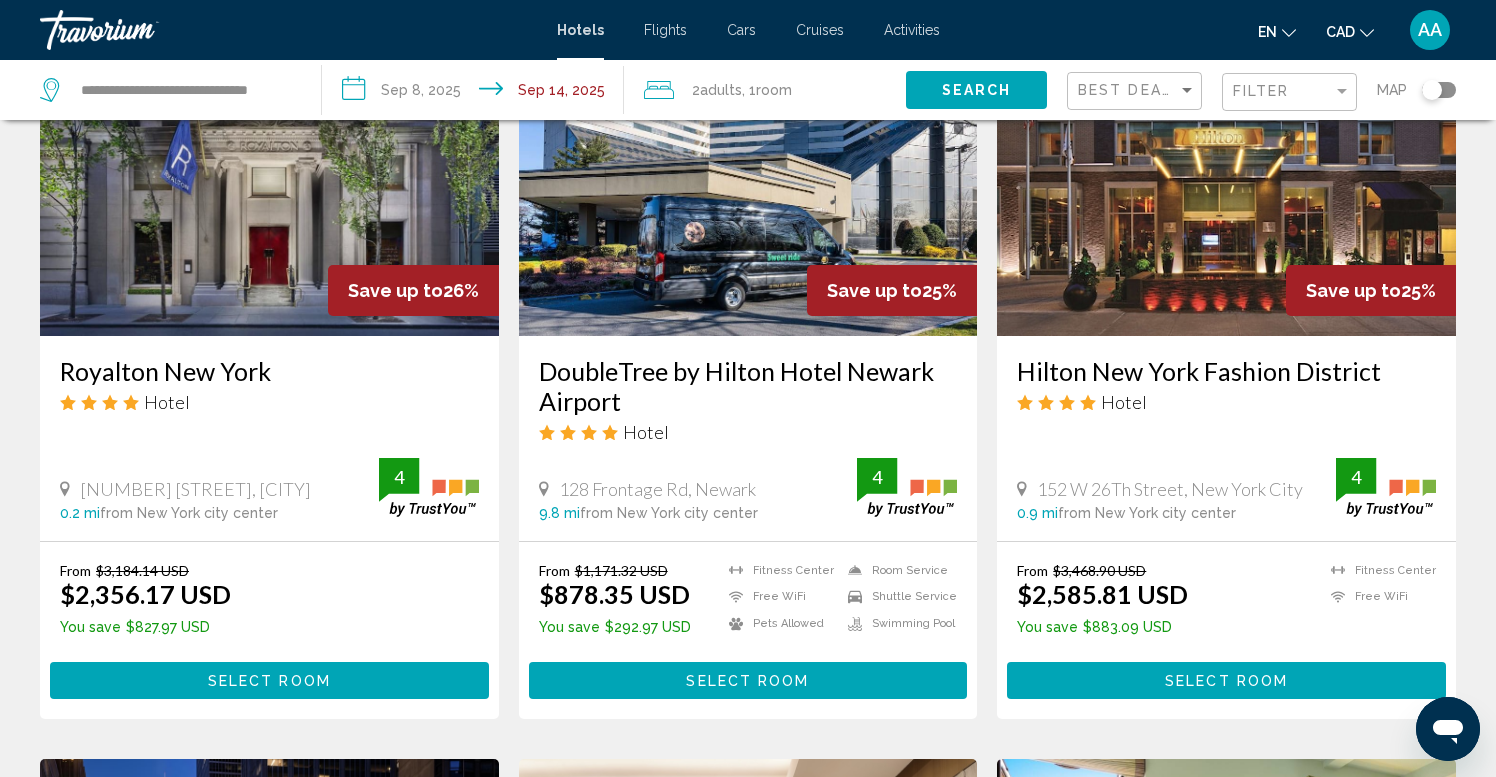 click on "CAD" 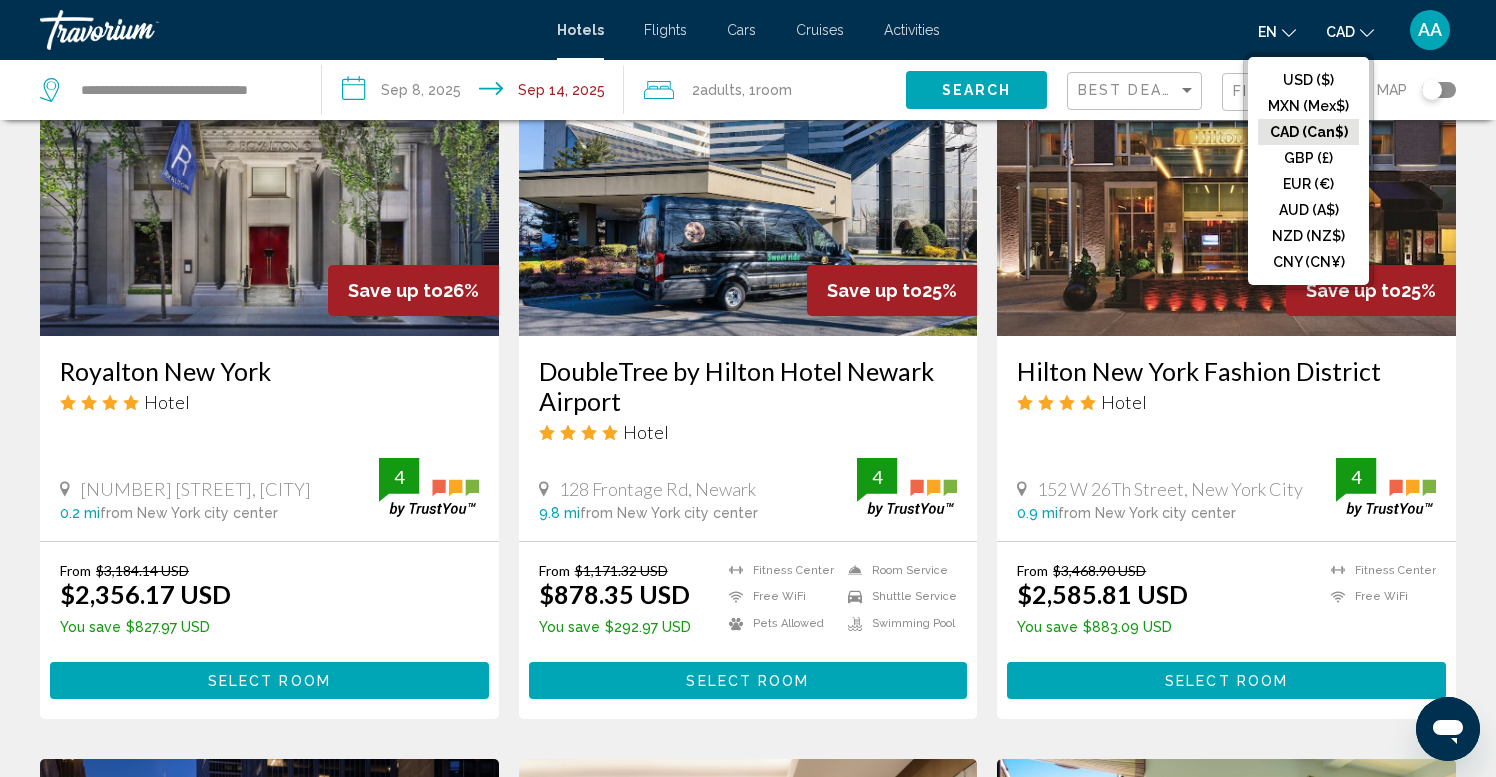 click on "USD ($) MXN (Mex$) CAD (Can$) GBP (£) EUR (€) AUD (A$) NZD (NZ$) CNY (CN¥)" 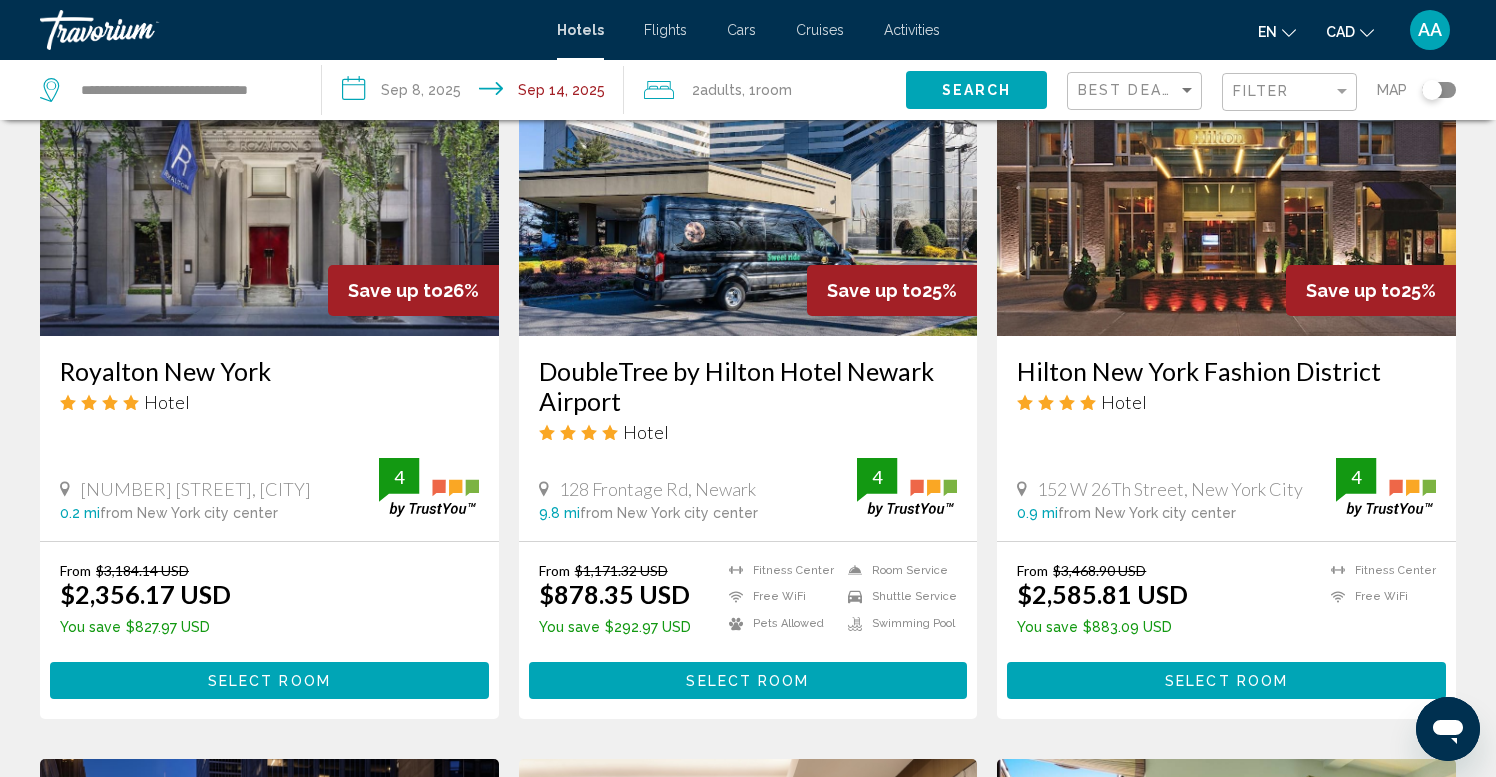 click 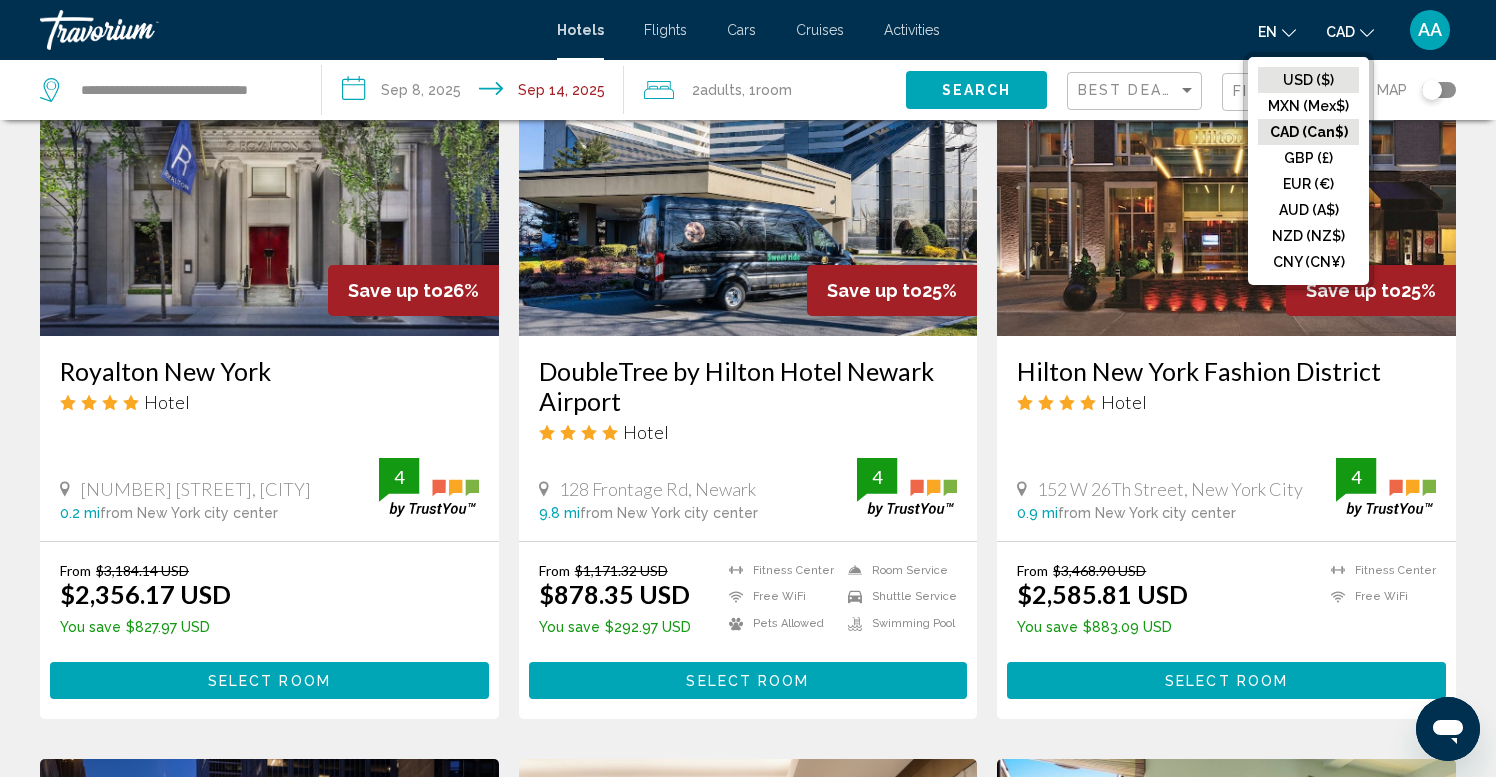 click on "USD ($)" 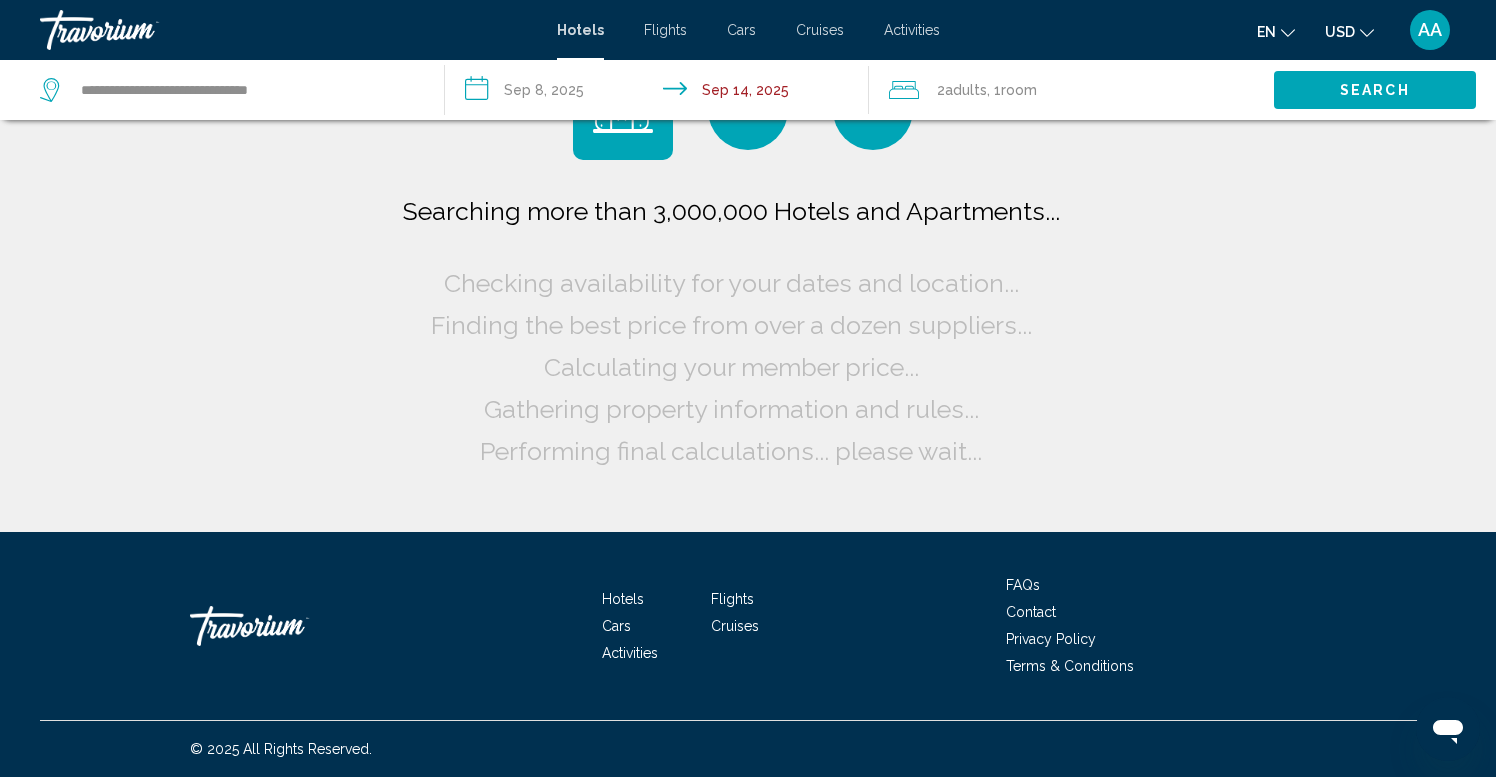 scroll, scrollTop: 0, scrollLeft: 0, axis: both 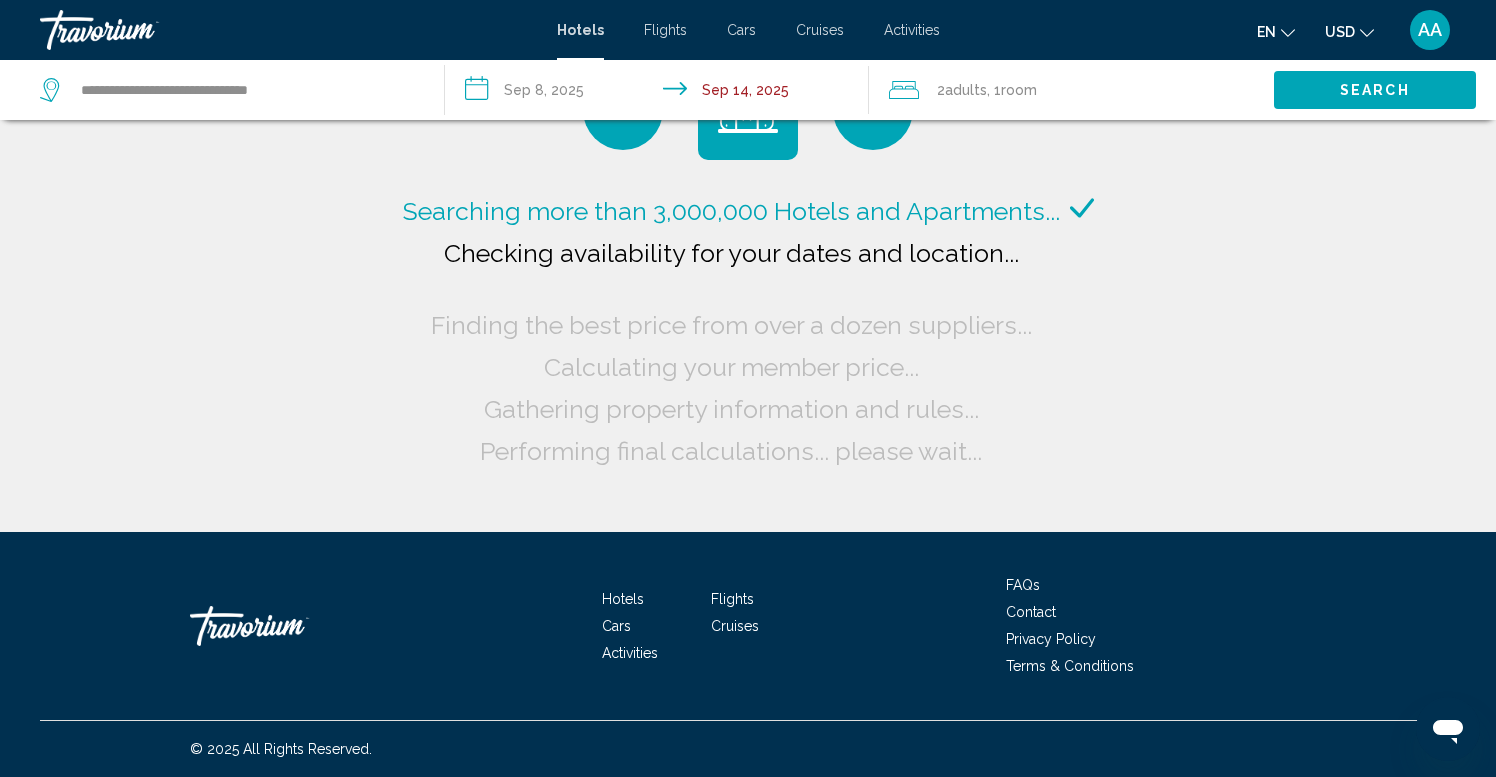 click 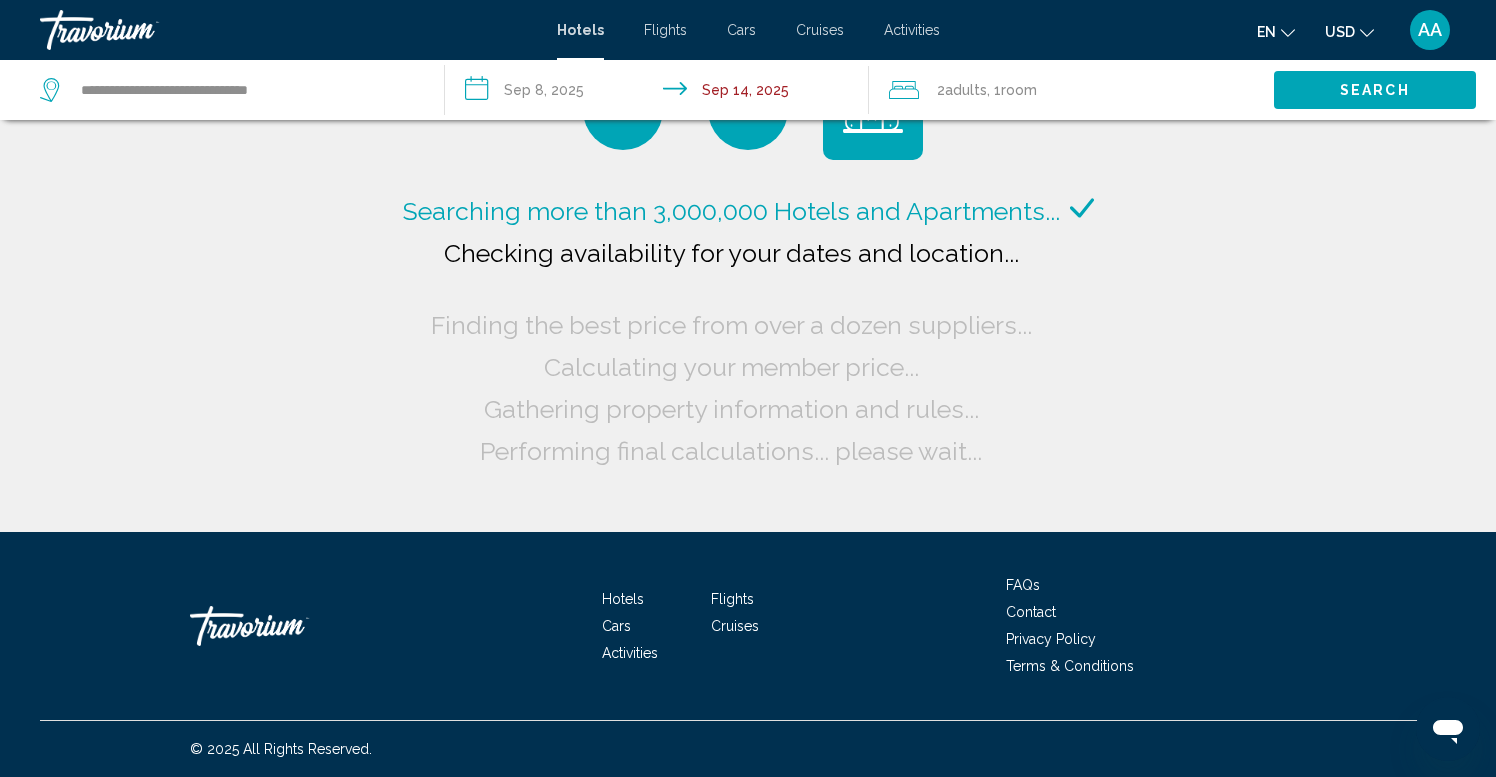click 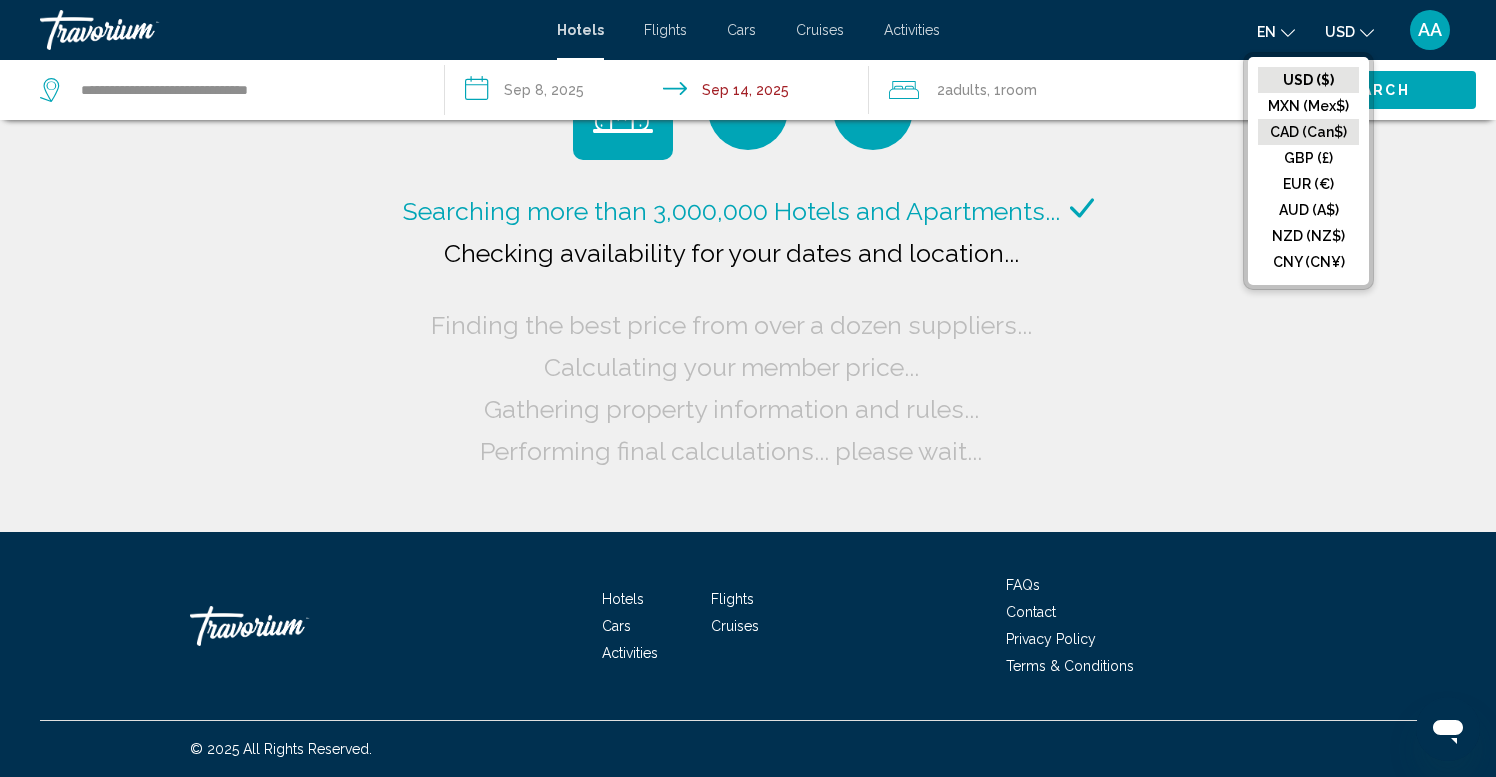 click on "CAD (Can$)" 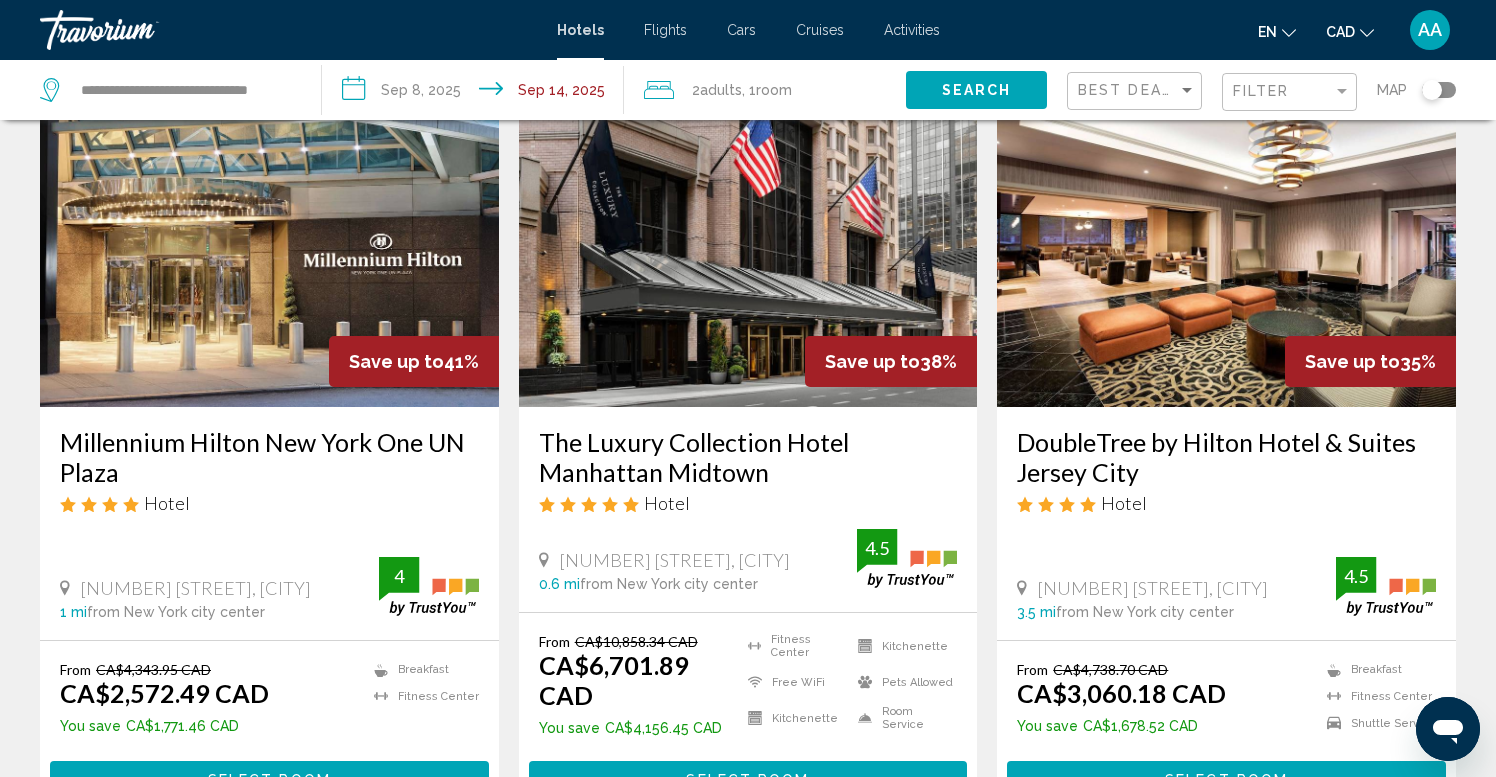 scroll, scrollTop: 102, scrollLeft: 0, axis: vertical 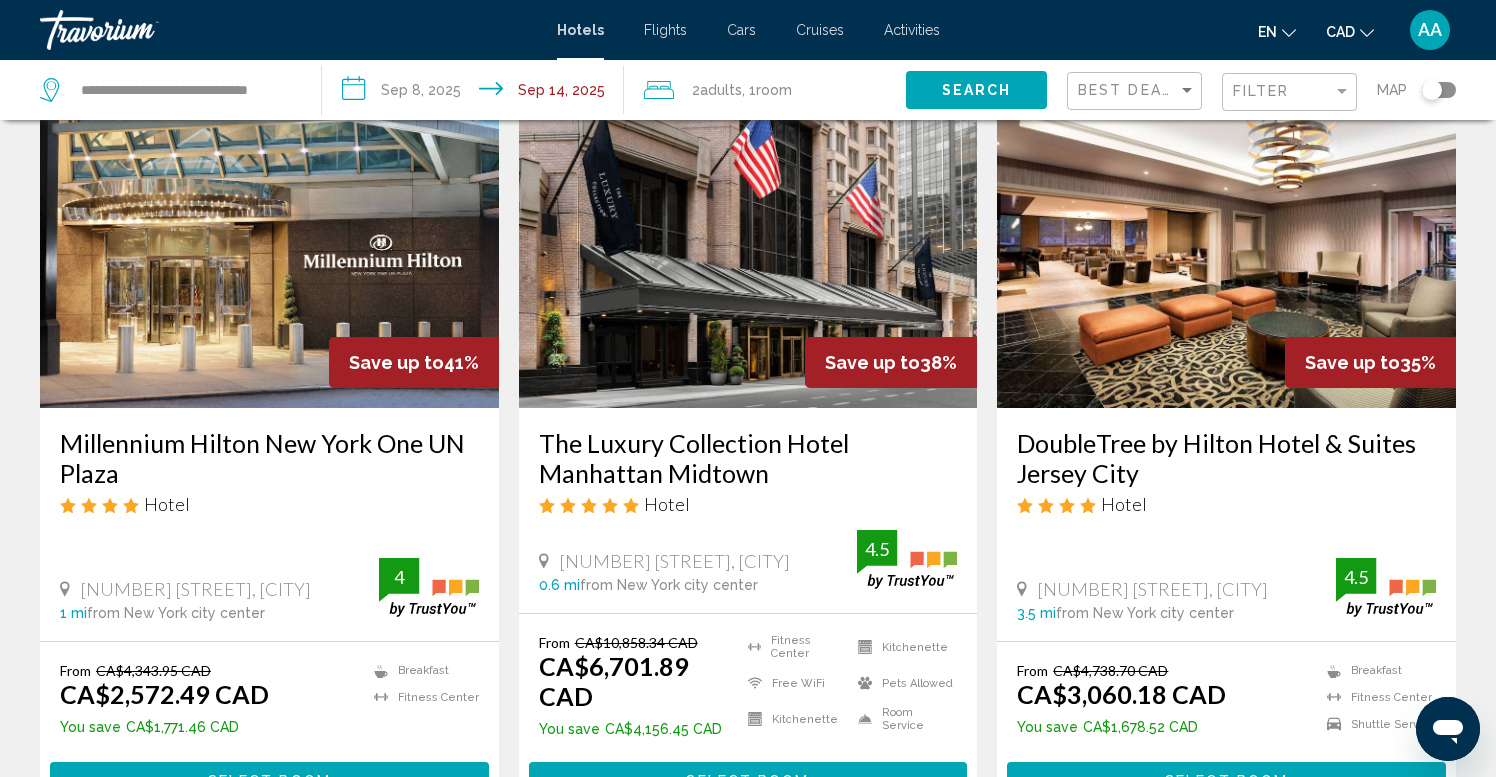 click at bounding box center [269, 248] 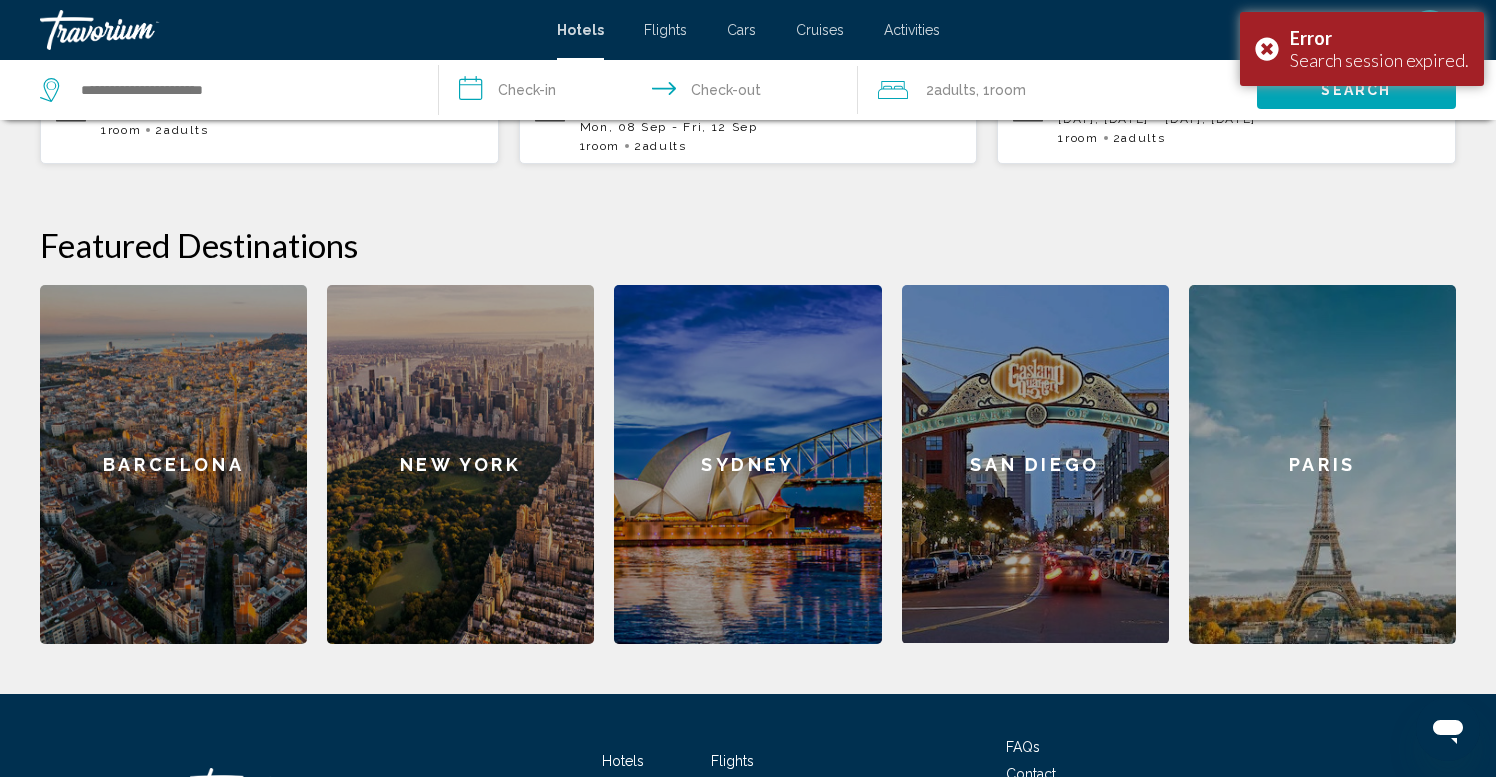 scroll, scrollTop: 697, scrollLeft: 0, axis: vertical 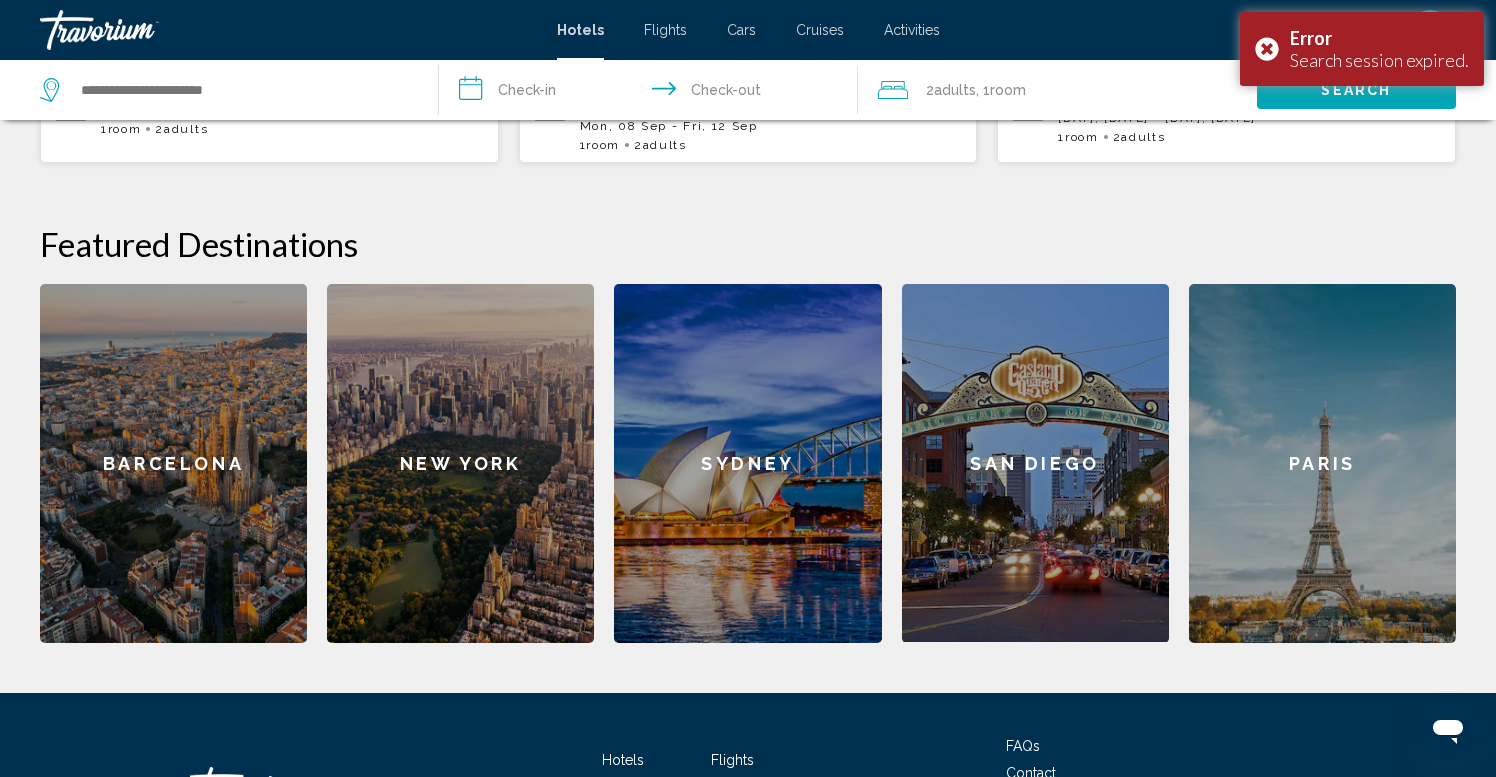 click on "New York" 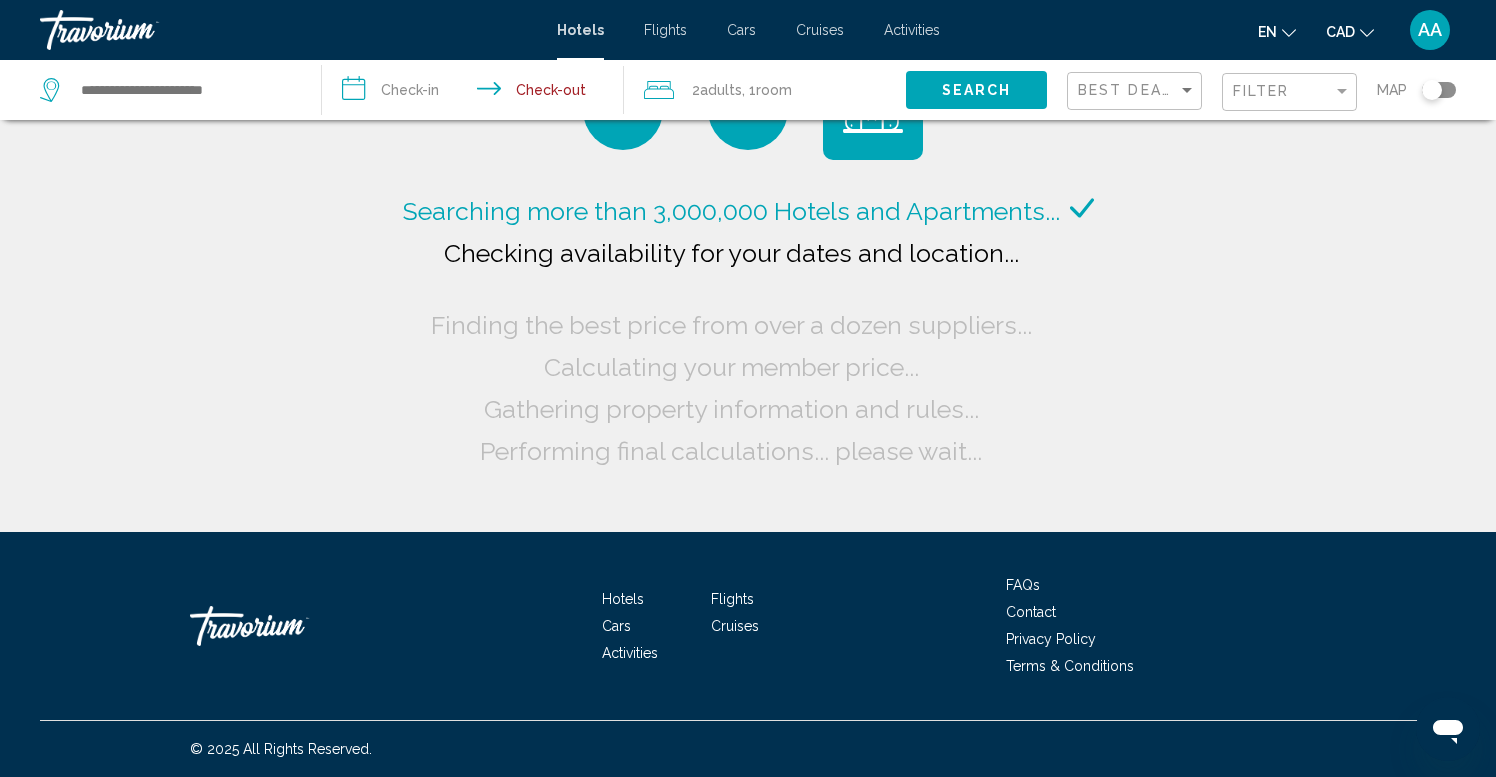 click on "CAD
USD ($) MXN (Mex$) CAD (Can$) GBP (£) EUR (€) AUD (A$) NZD (NZ$) CNY (CN¥)" 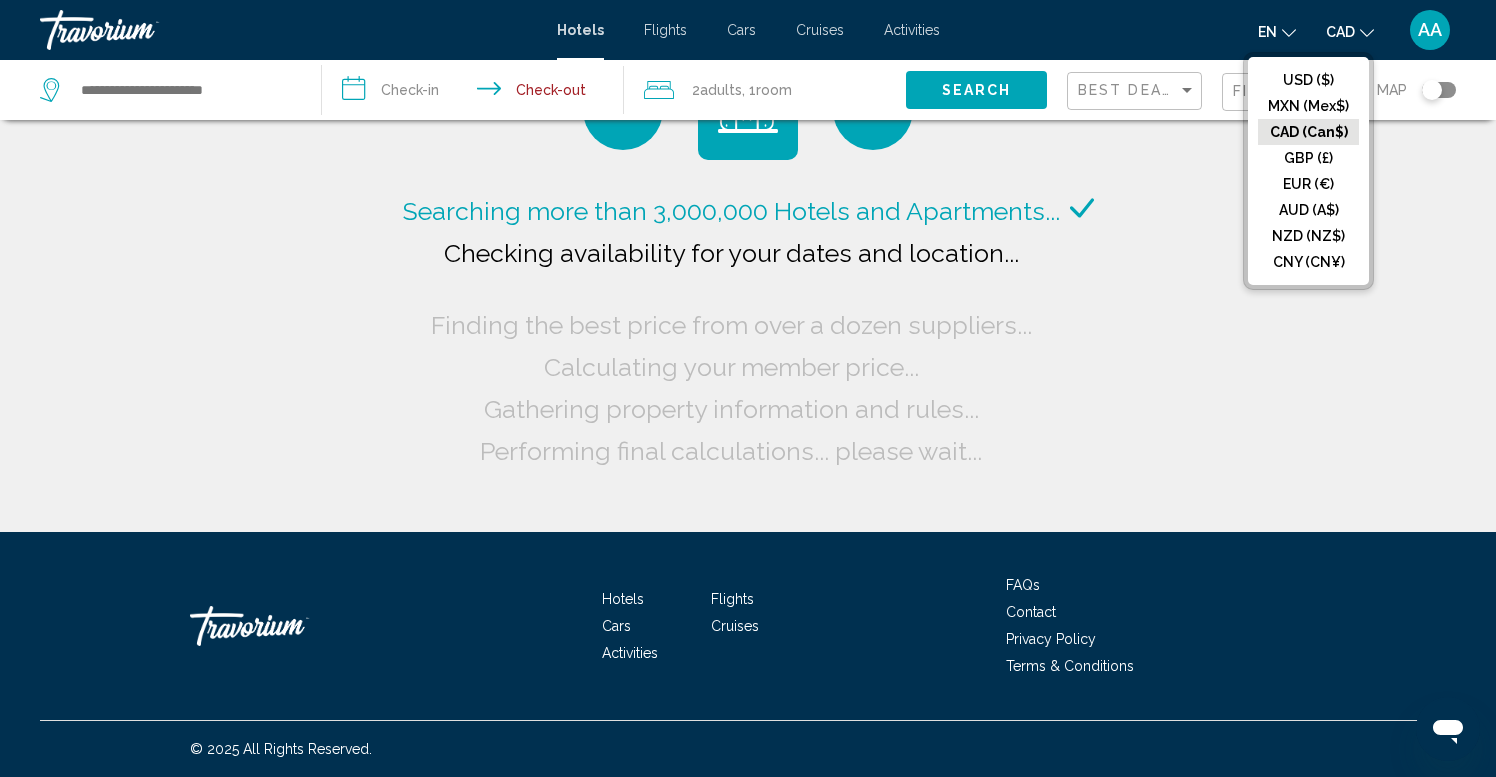 click on "CAD (Can$)" 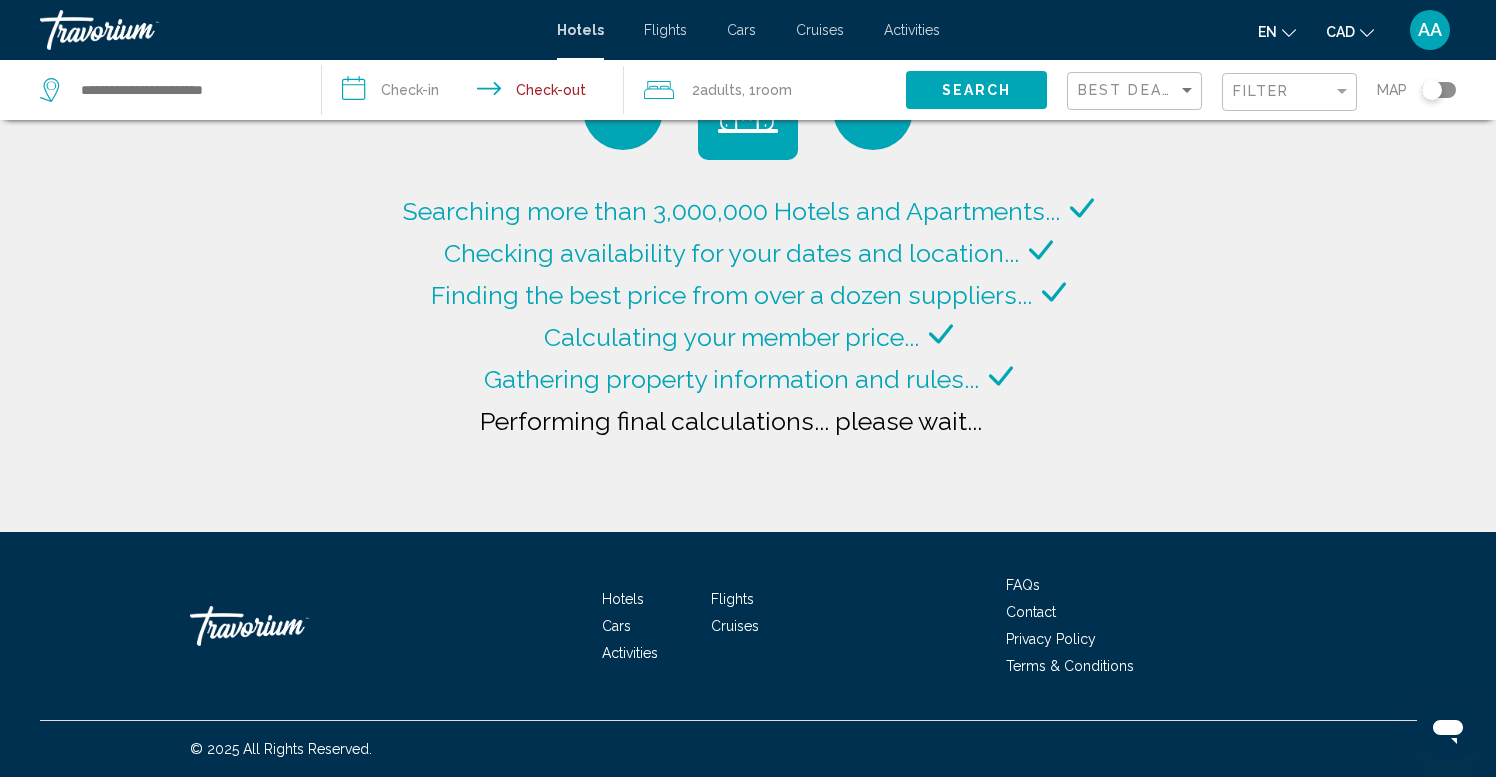 type on "**********" 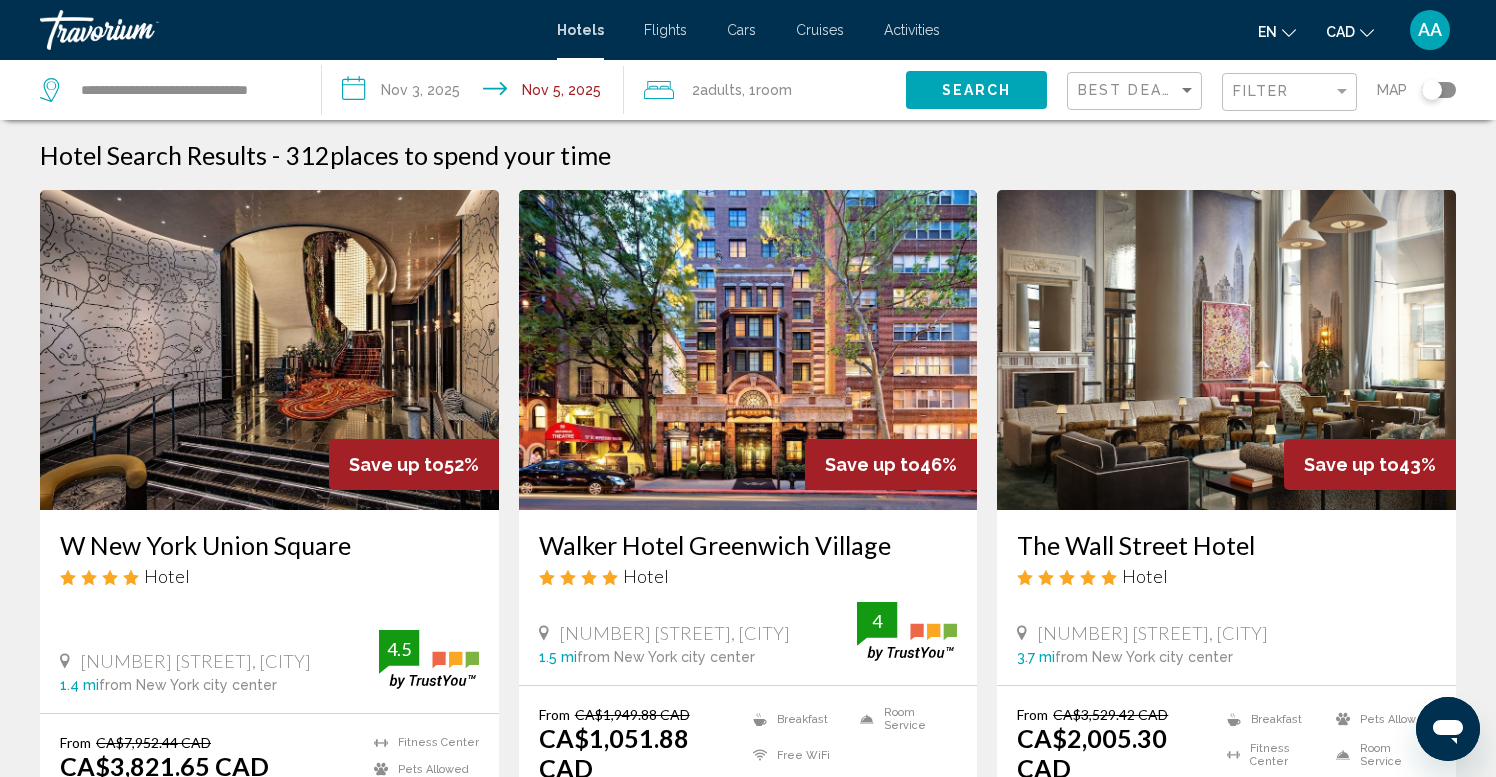 click on "**********" at bounding box center (477, 93) 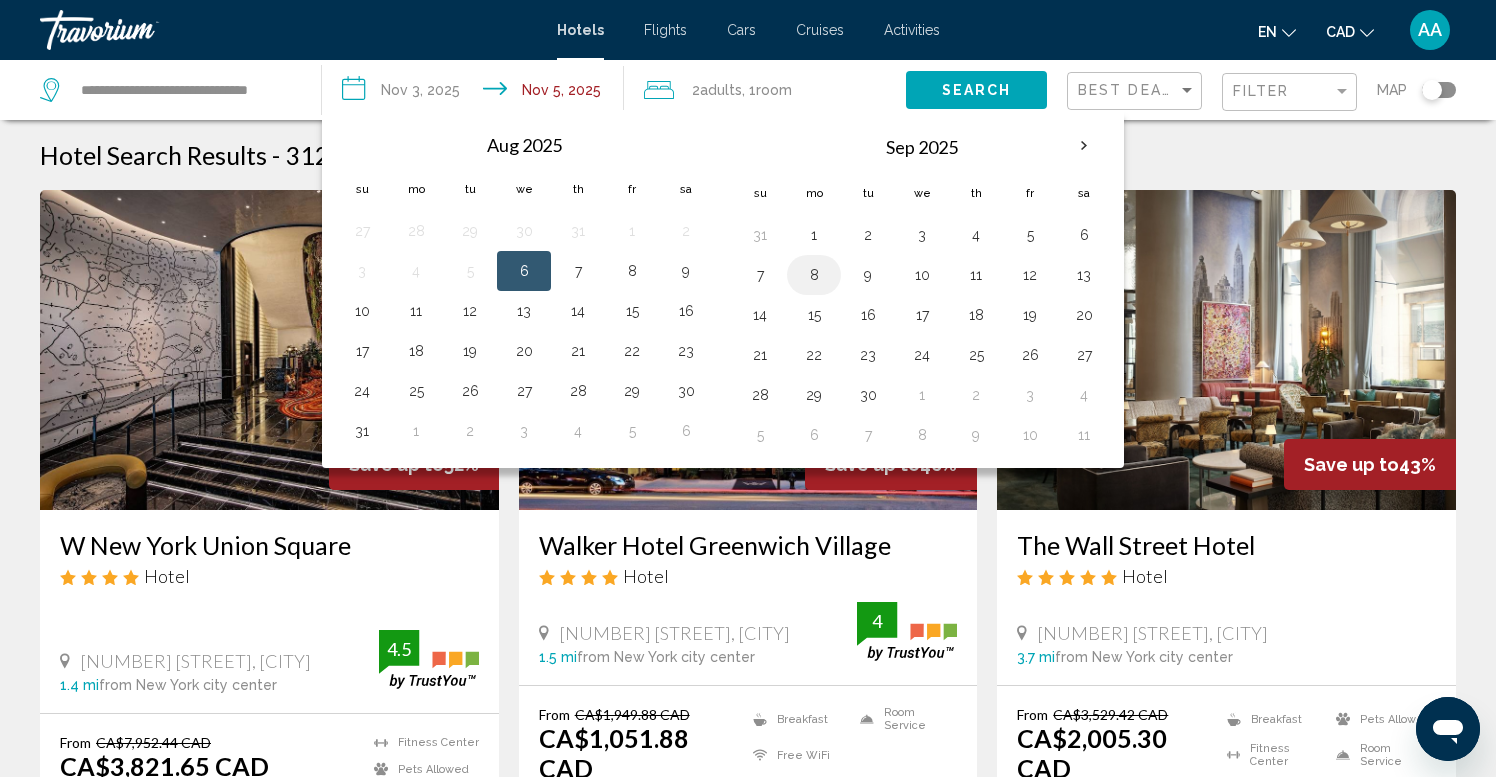 click on "8" at bounding box center [814, 275] 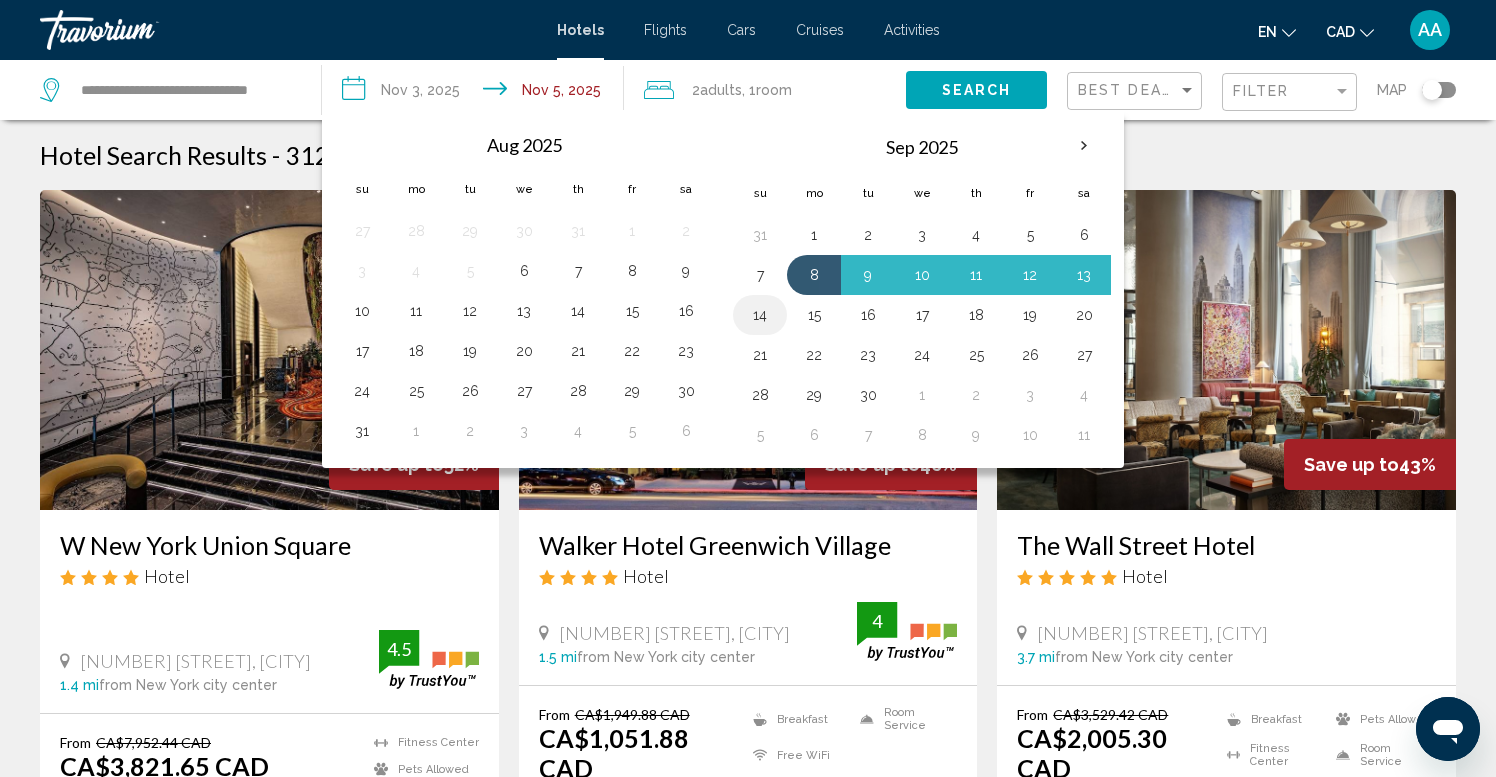 click on "14" at bounding box center (760, 315) 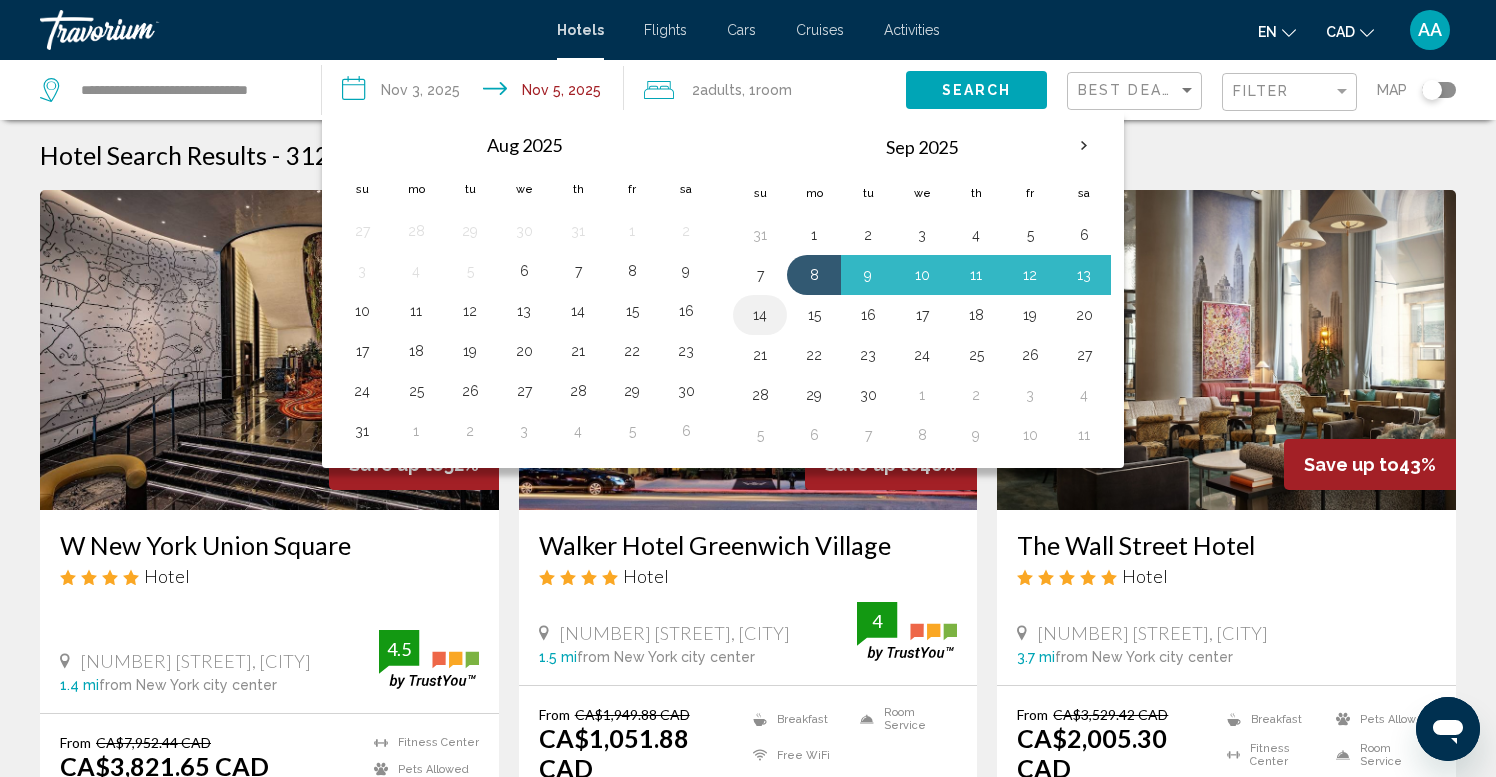 click on "14" at bounding box center [760, 315] 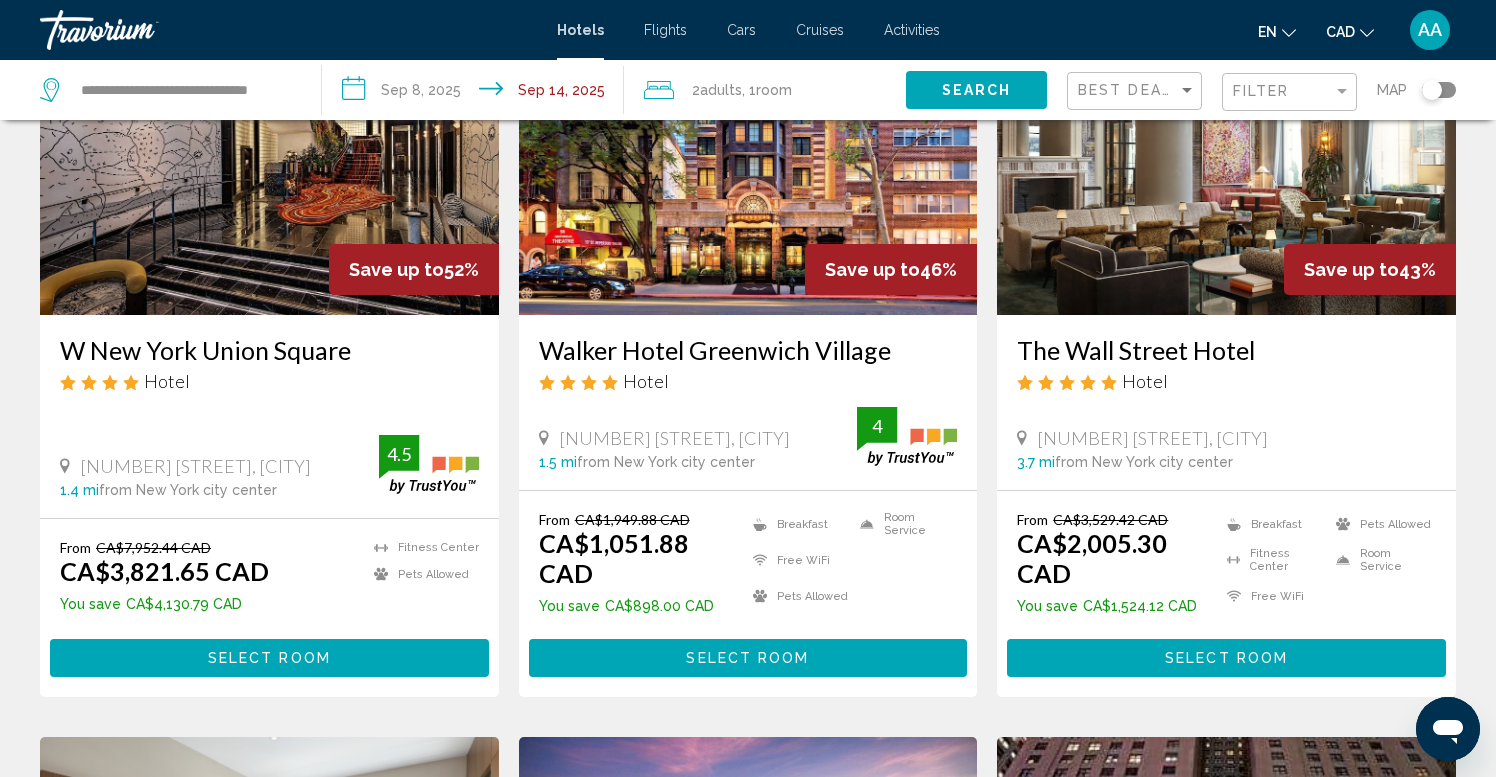 scroll, scrollTop: 165, scrollLeft: 0, axis: vertical 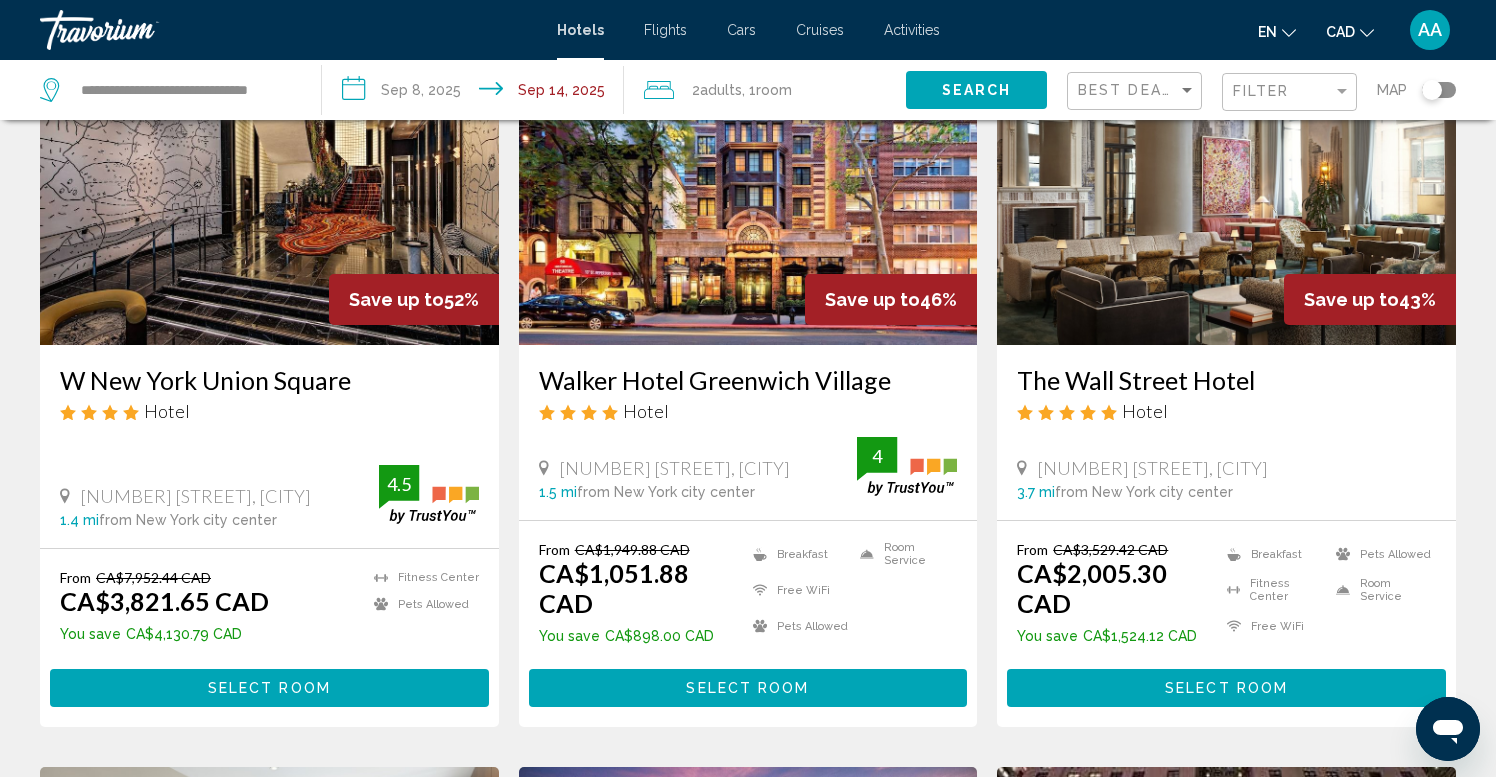 click at bounding box center (1226, 185) 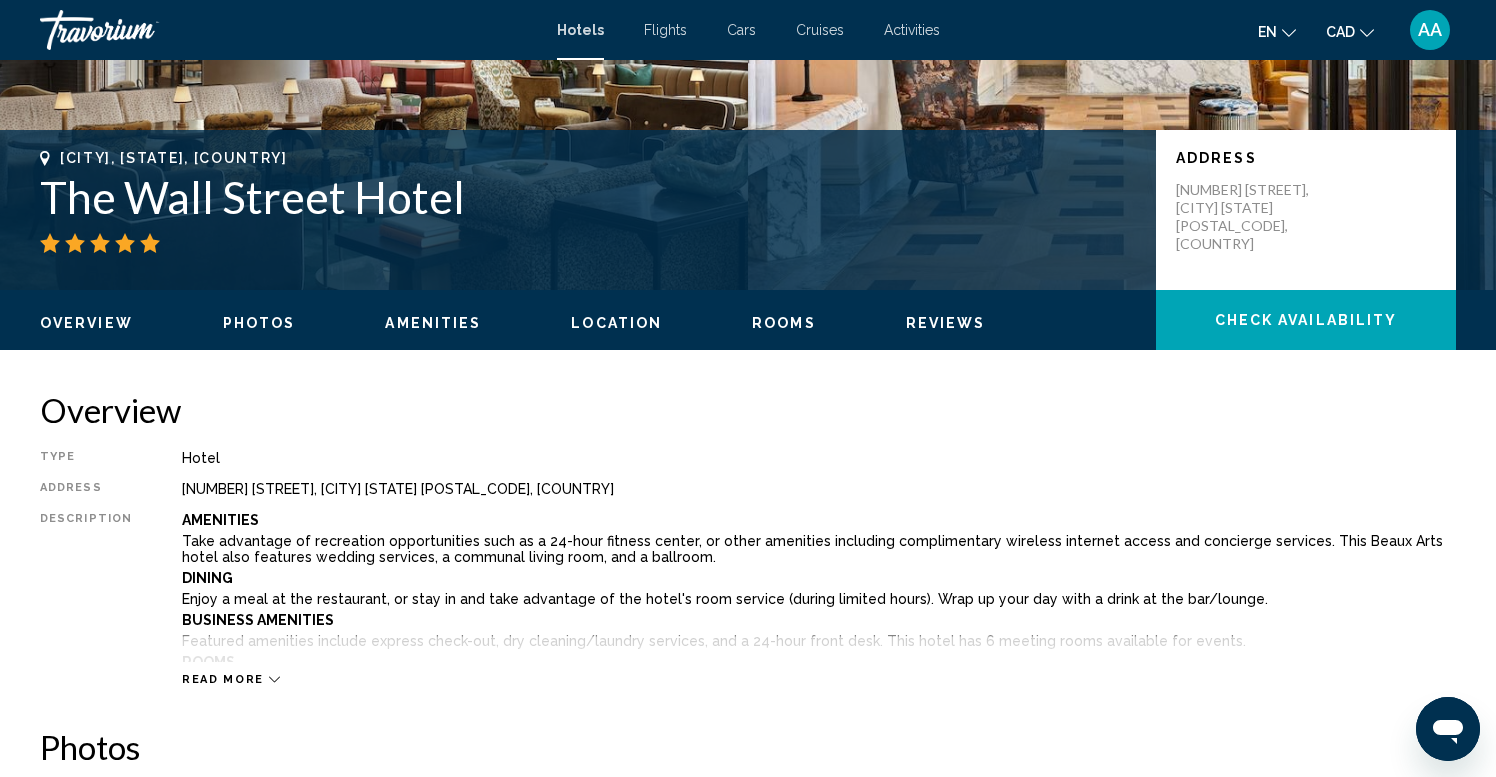 scroll, scrollTop: 367, scrollLeft: 0, axis: vertical 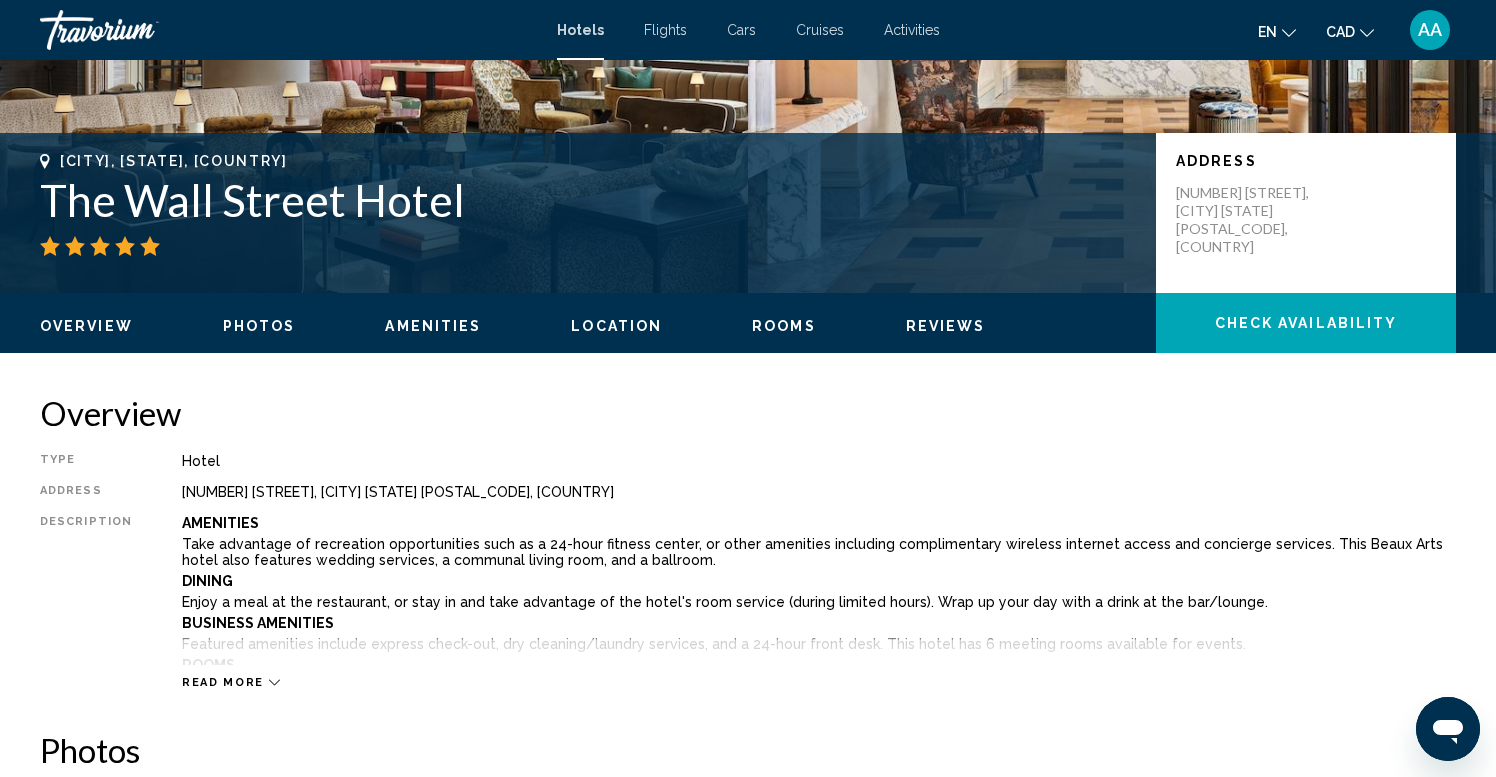 click on "Rooms" at bounding box center (784, 326) 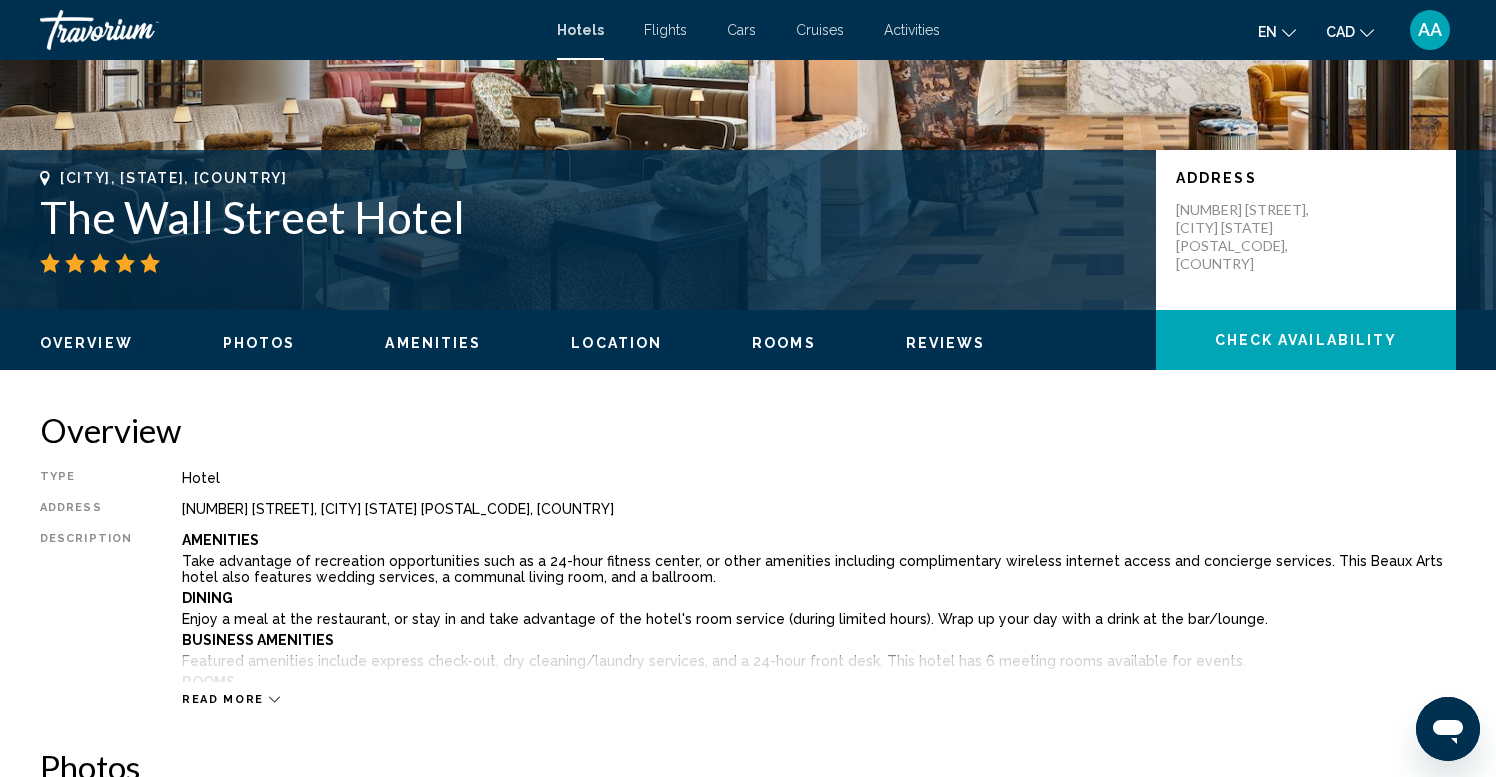 scroll, scrollTop: 326, scrollLeft: 0, axis: vertical 